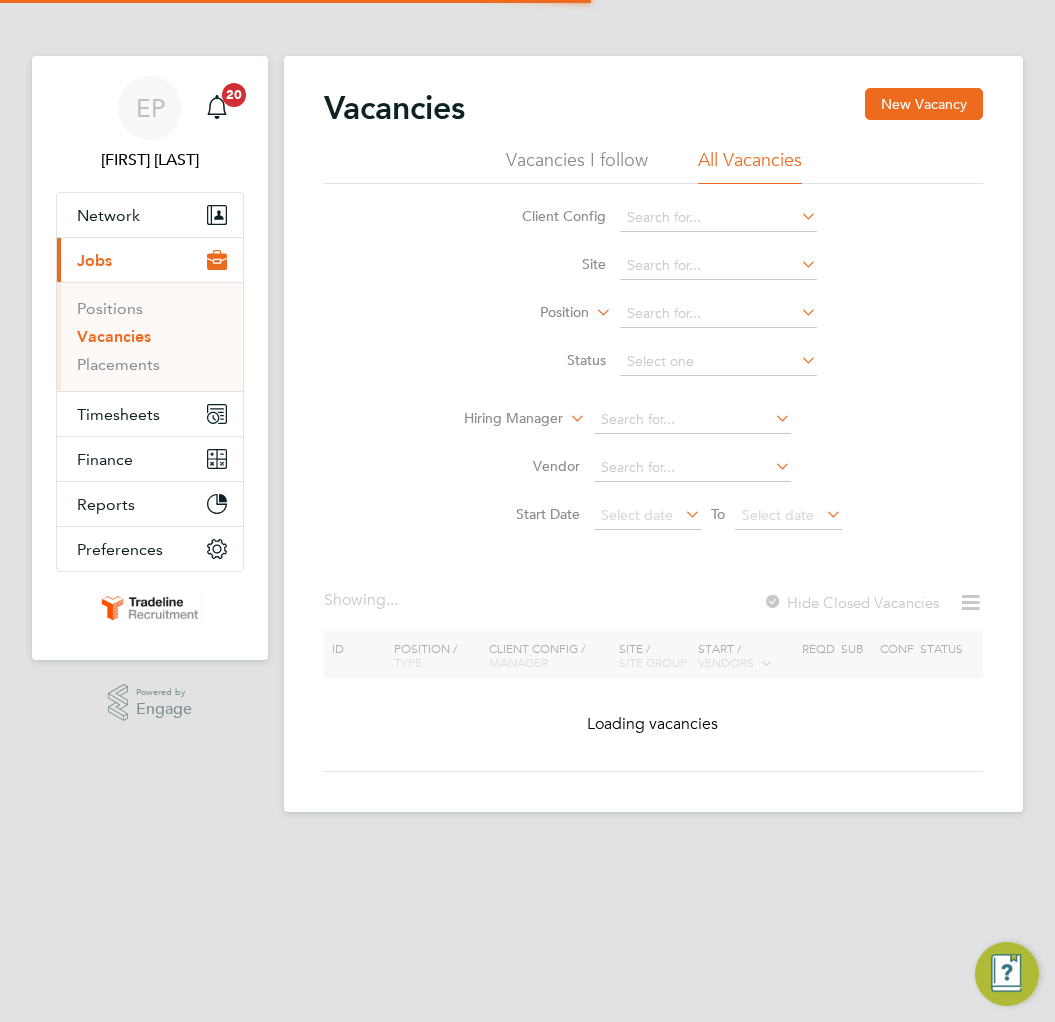 scroll, scrollTop: 0, scrollLeft: 0, axis: both 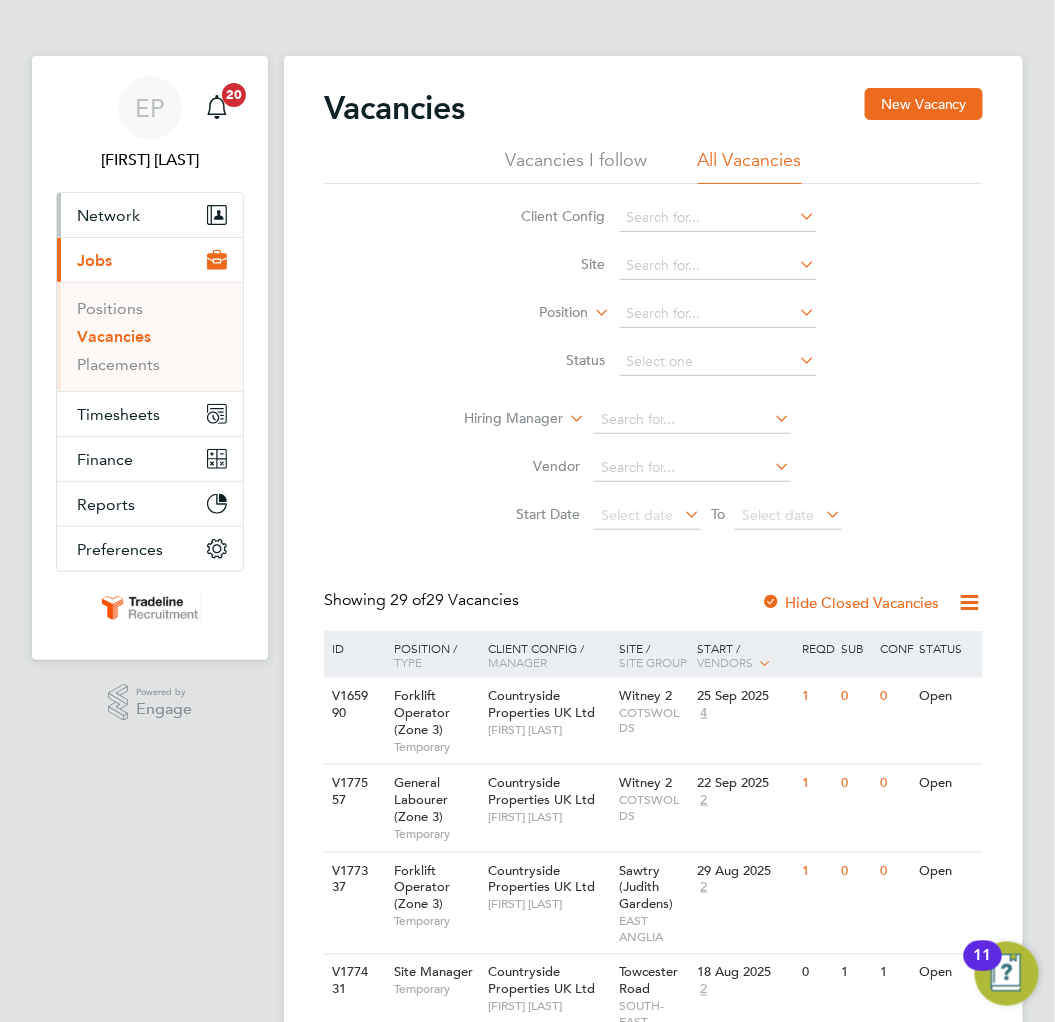 drag, startPoint x: 85, startPoint y: 221, endPoint x: 100, endPoint y: 214, distance: 16.552946 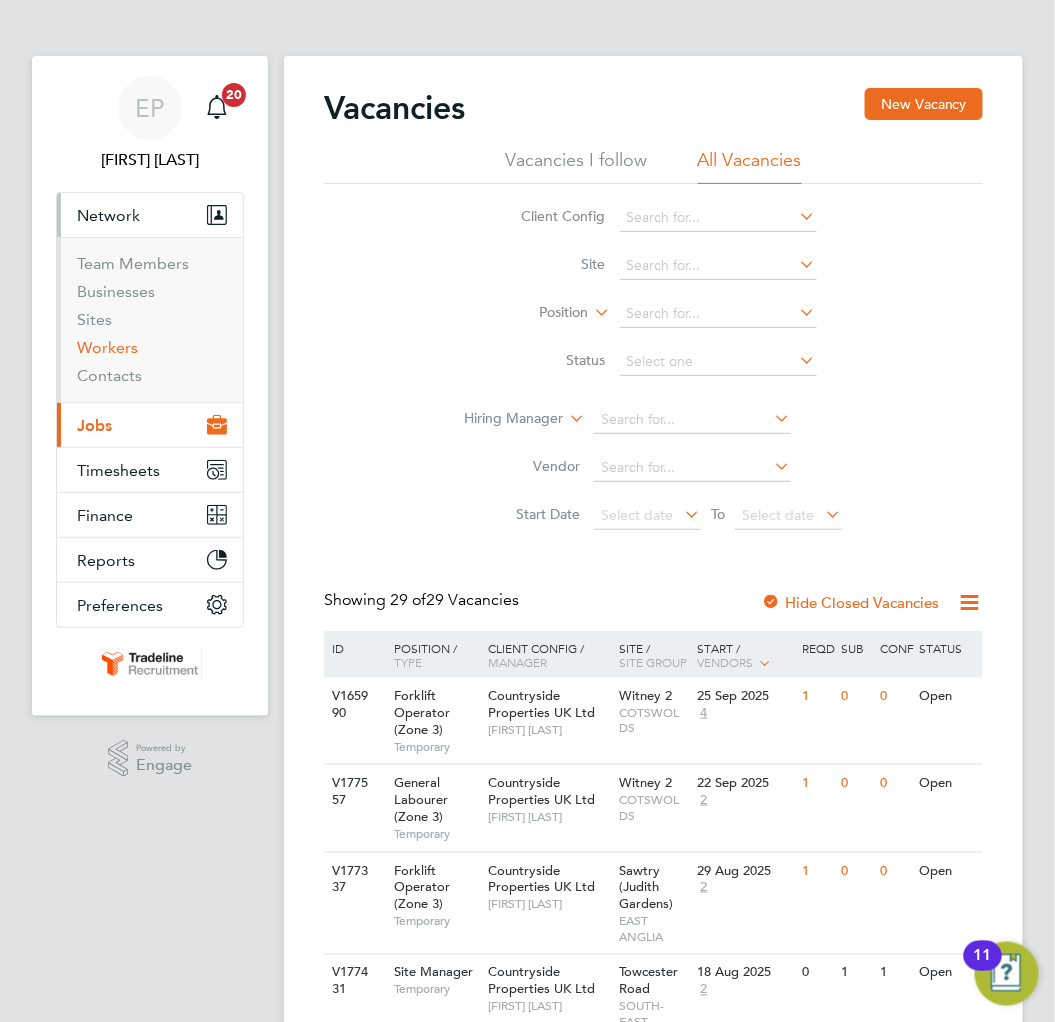 drag, startPoint x: 115, startPoint y: 343, endPoint x: 137, endPoint y: 318, distance: 33.30165 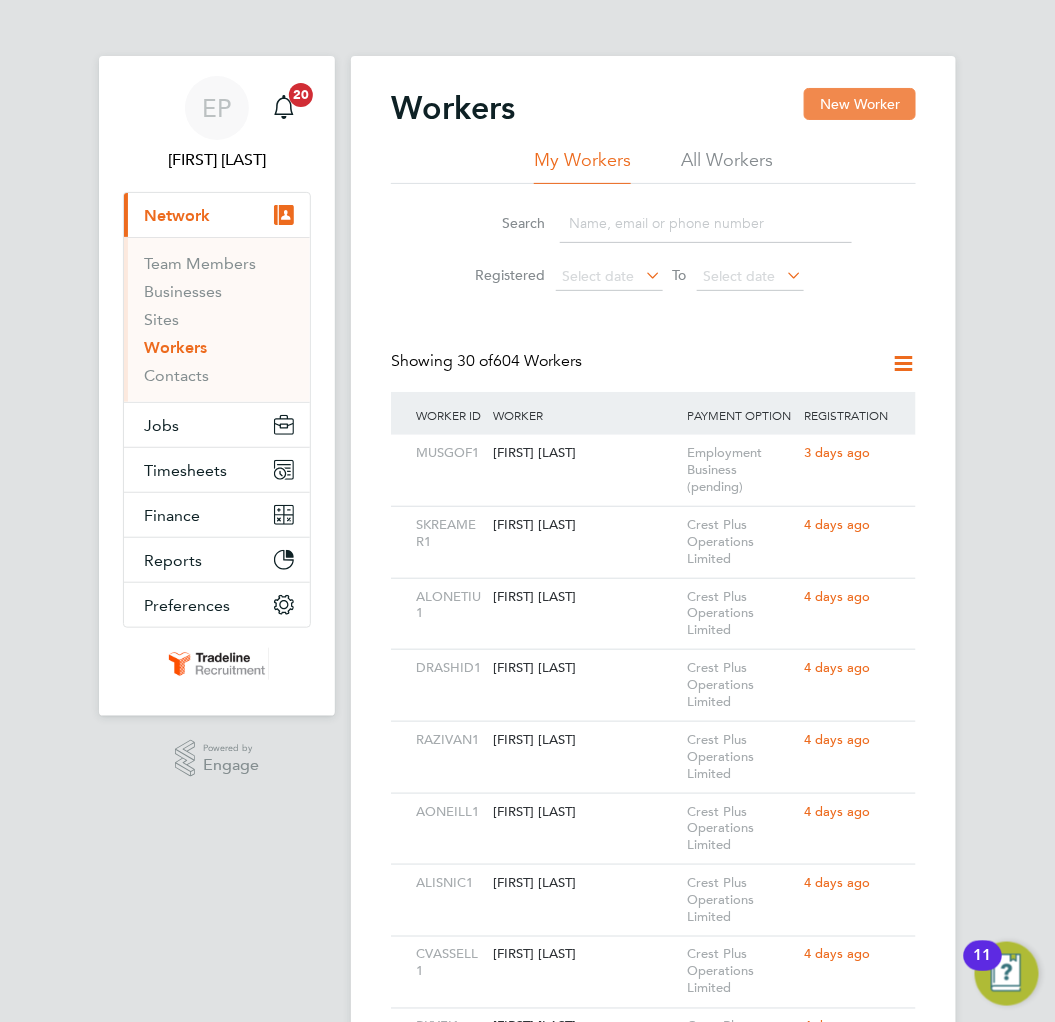 click on "New Worker" 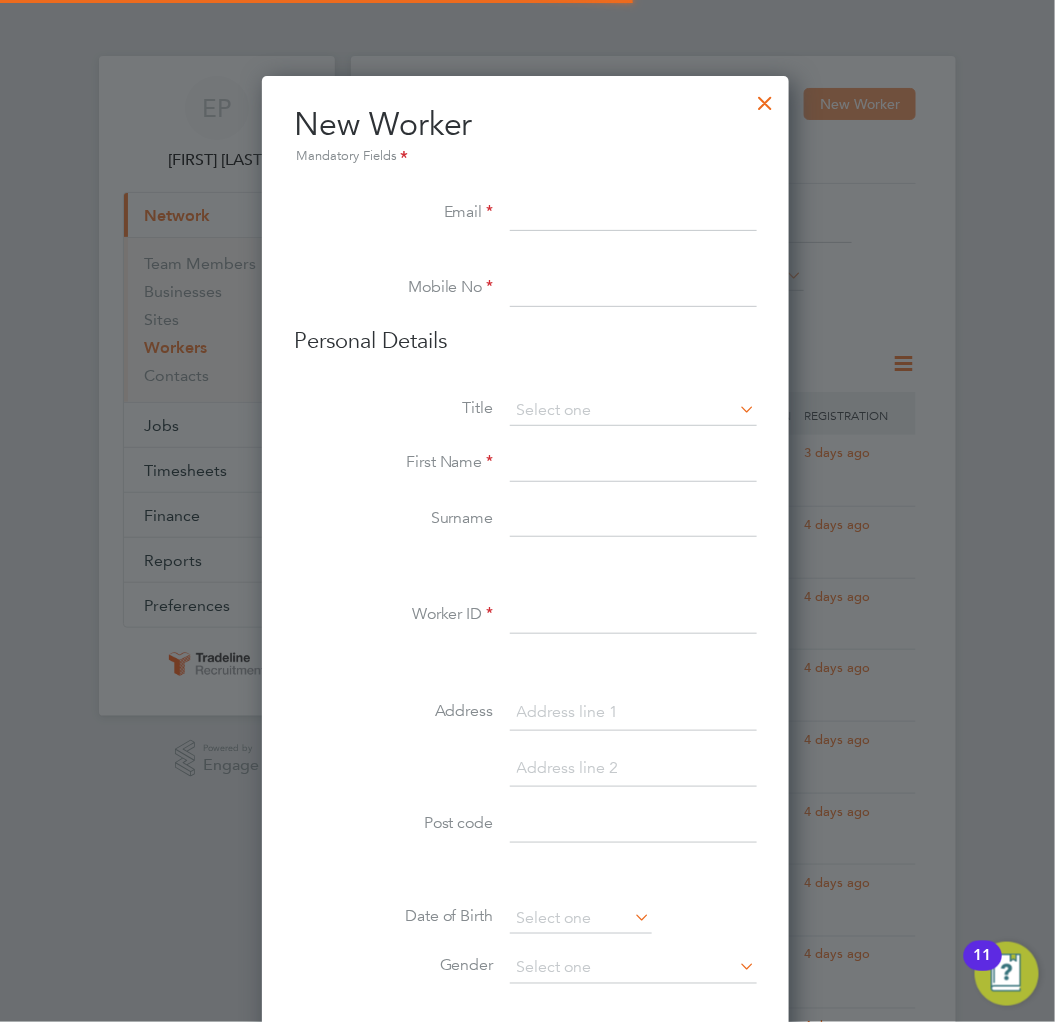 scroll, scrollTop: 10, scrollLeft: 10, axis: both 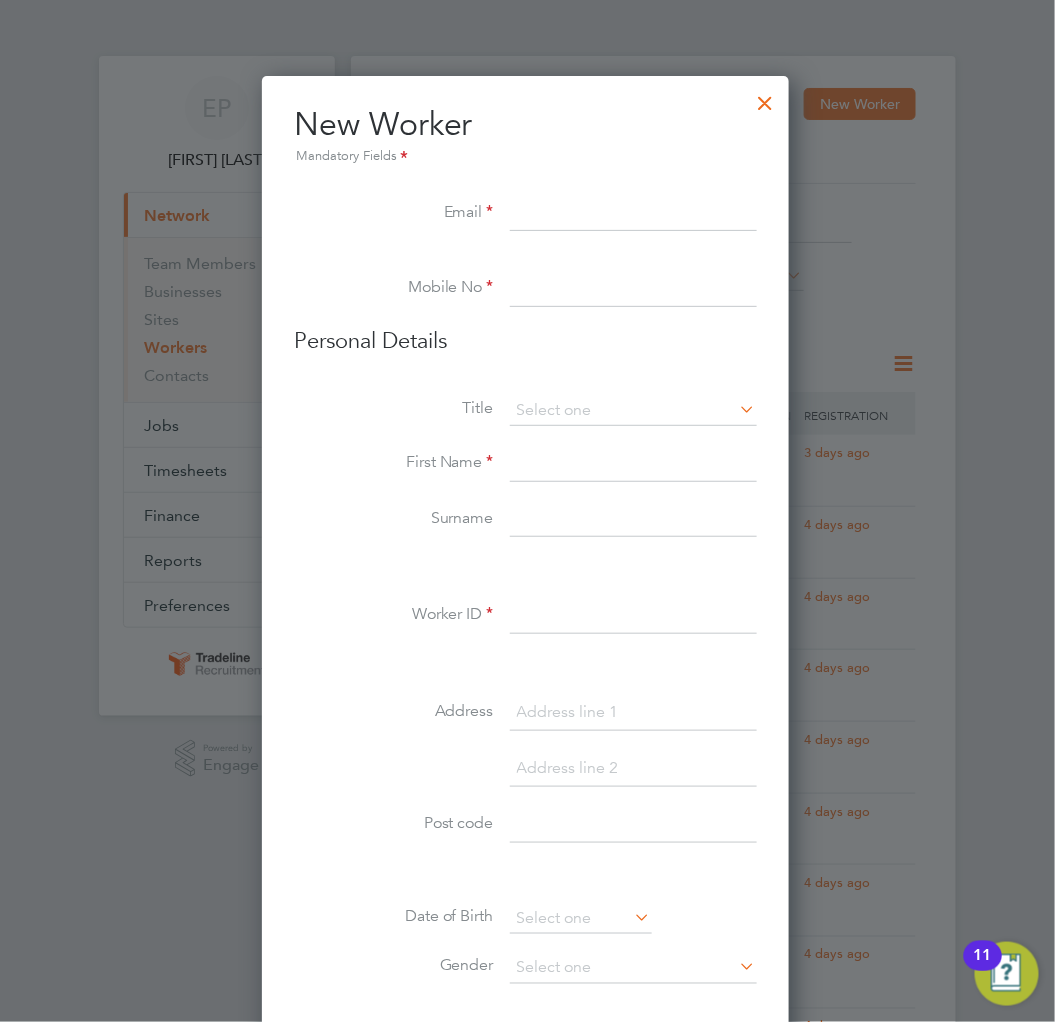 drag, startPoint x: 608, startPoint y: 191, endPoint x: 546, endPoint y: 208, distance: 64.288414 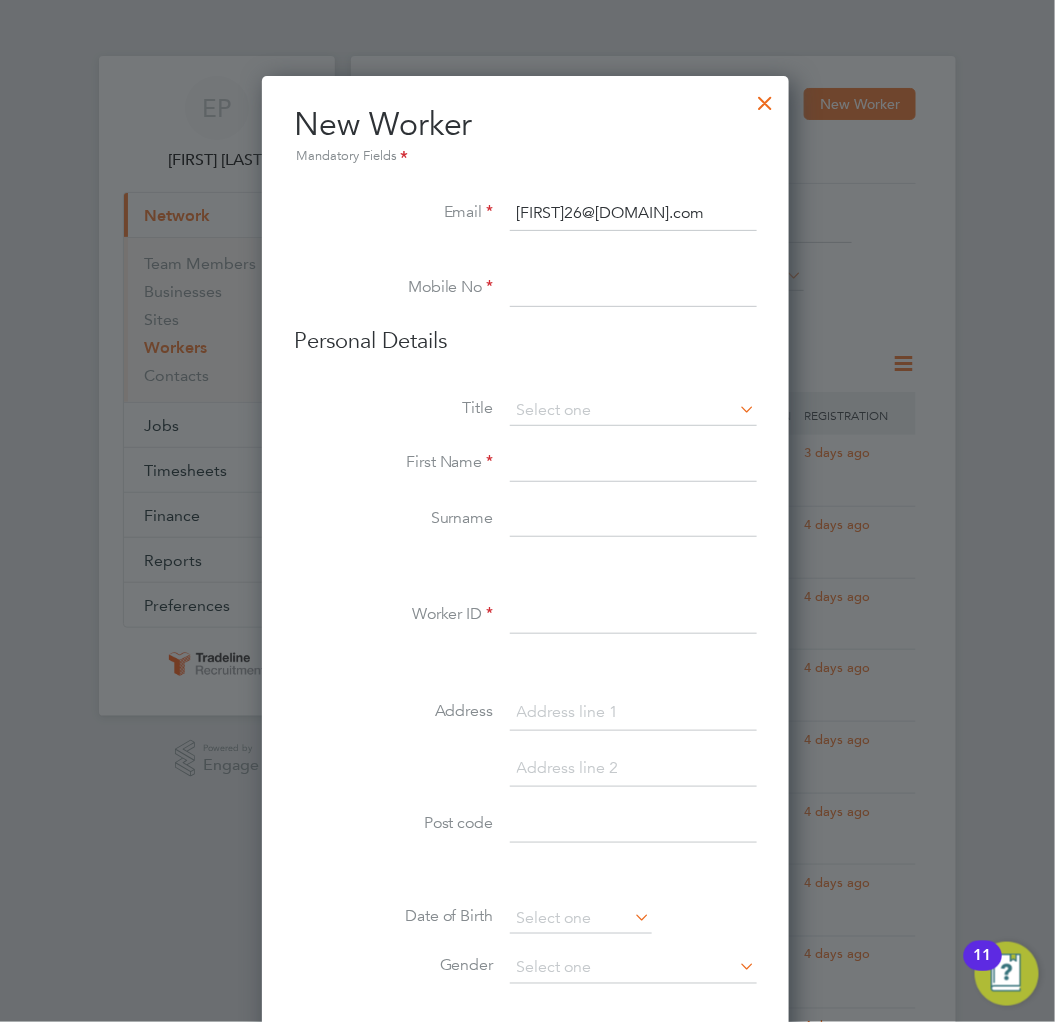 type on "[FIRST]26@[DOMAIN].com" 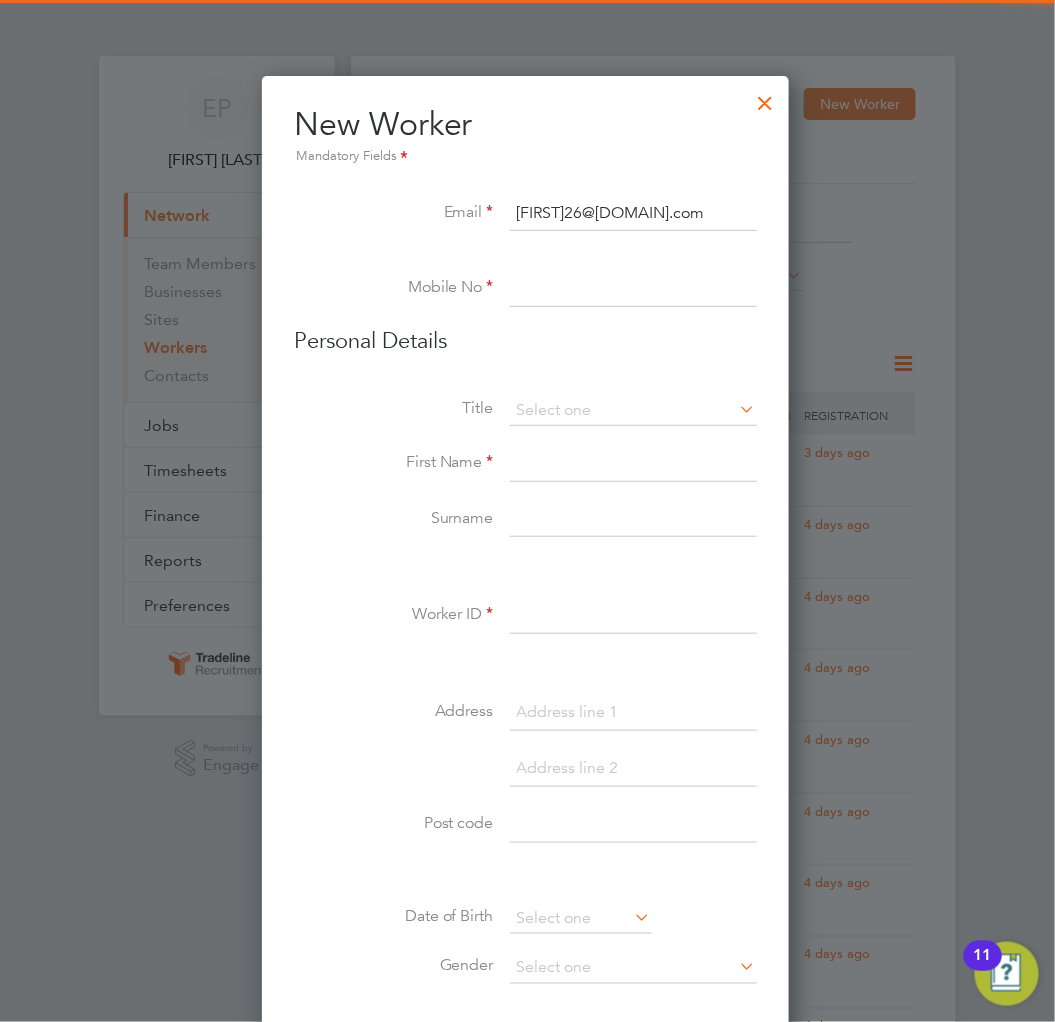 paste on "07450 626006" 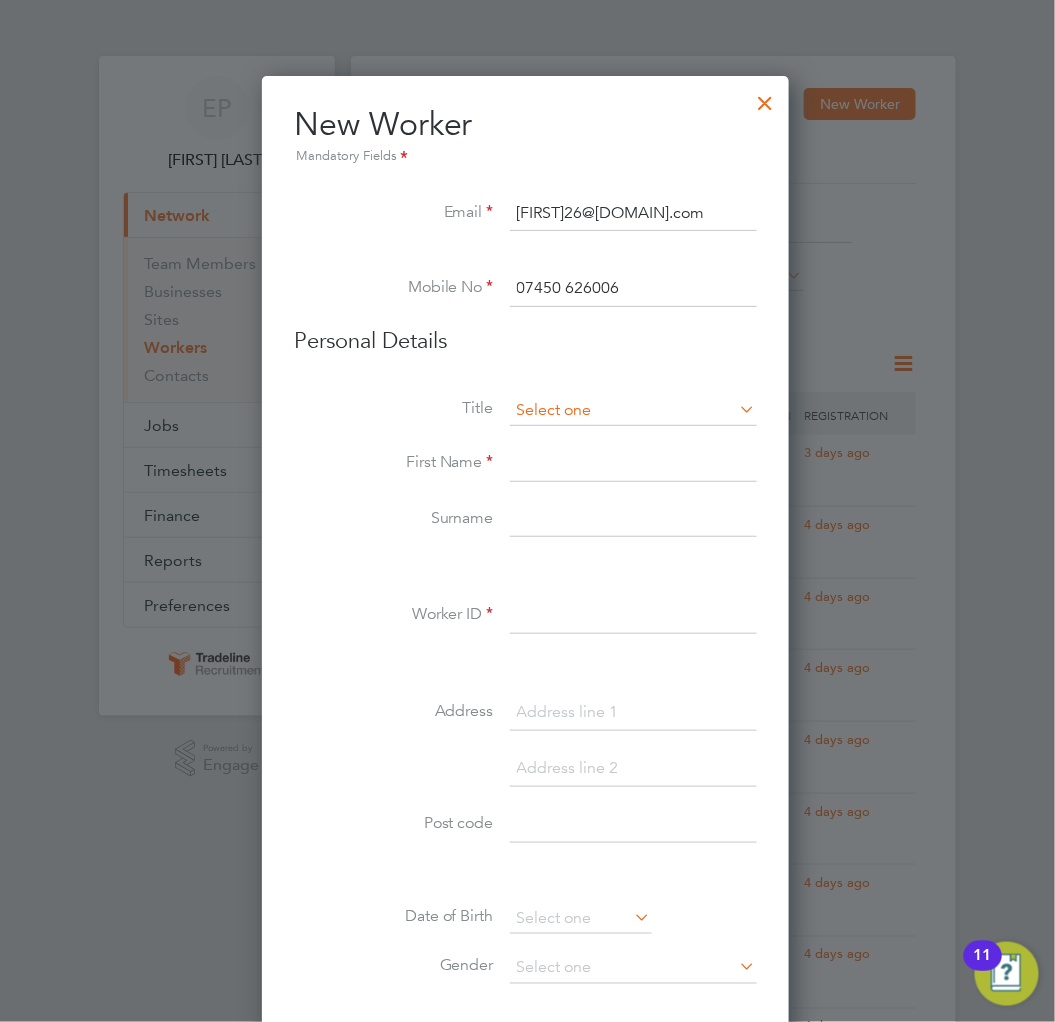 type on "07450 626006" 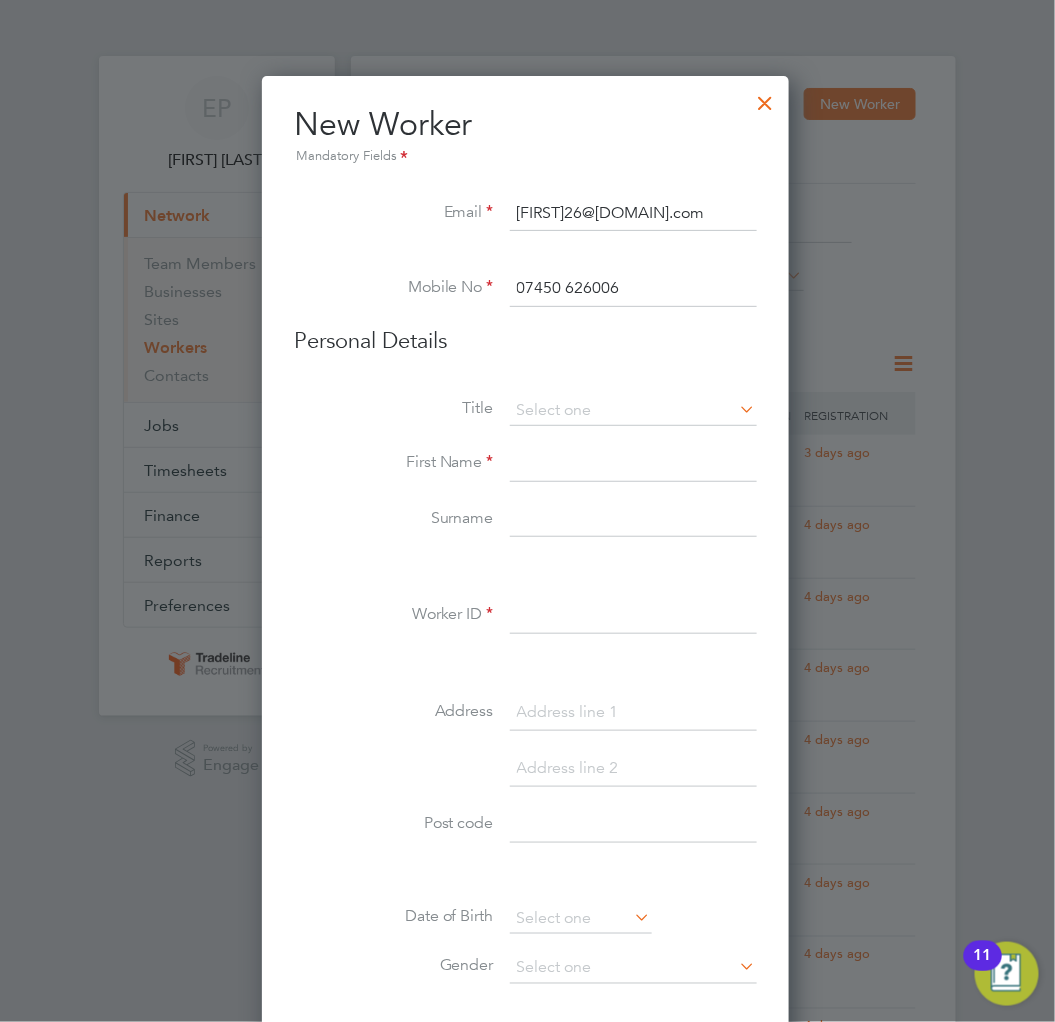 click on "Mr" 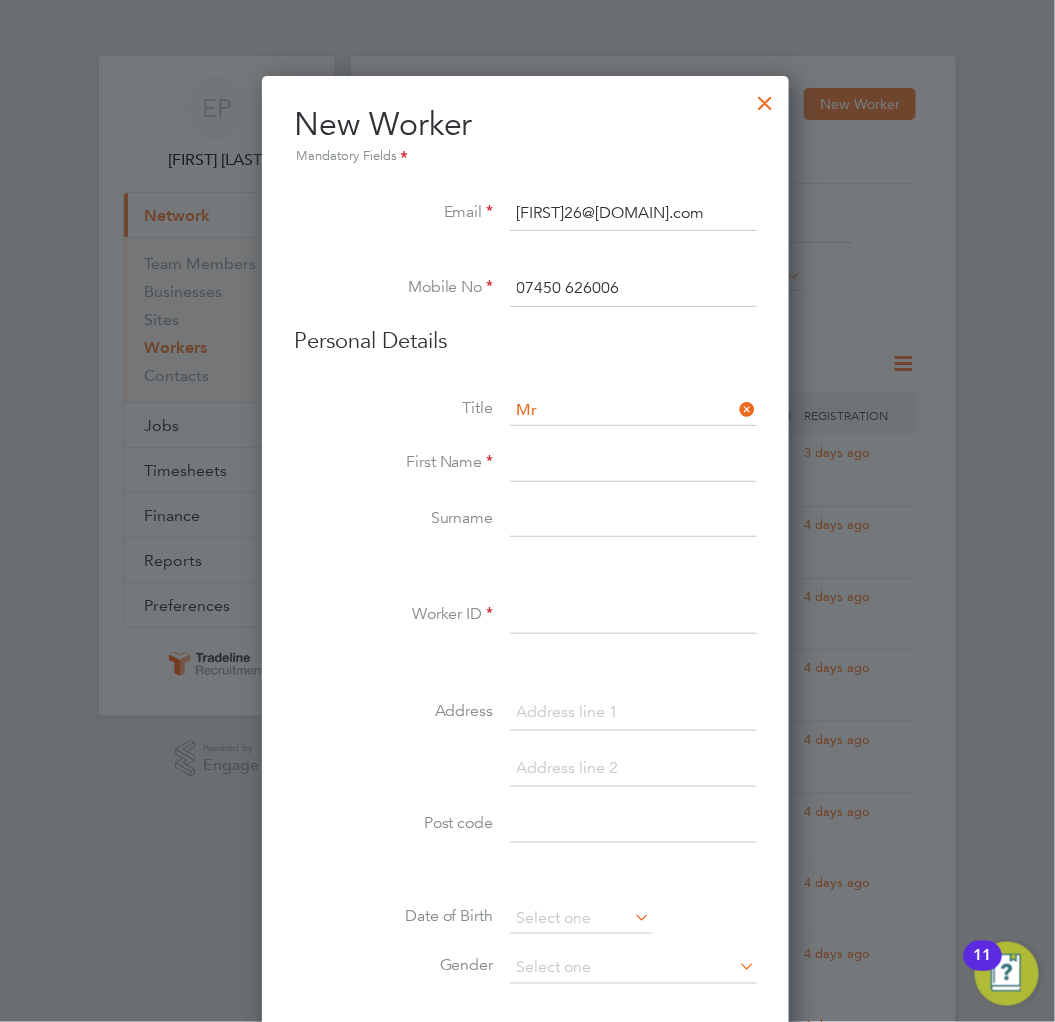 paste on "[FIRST]" 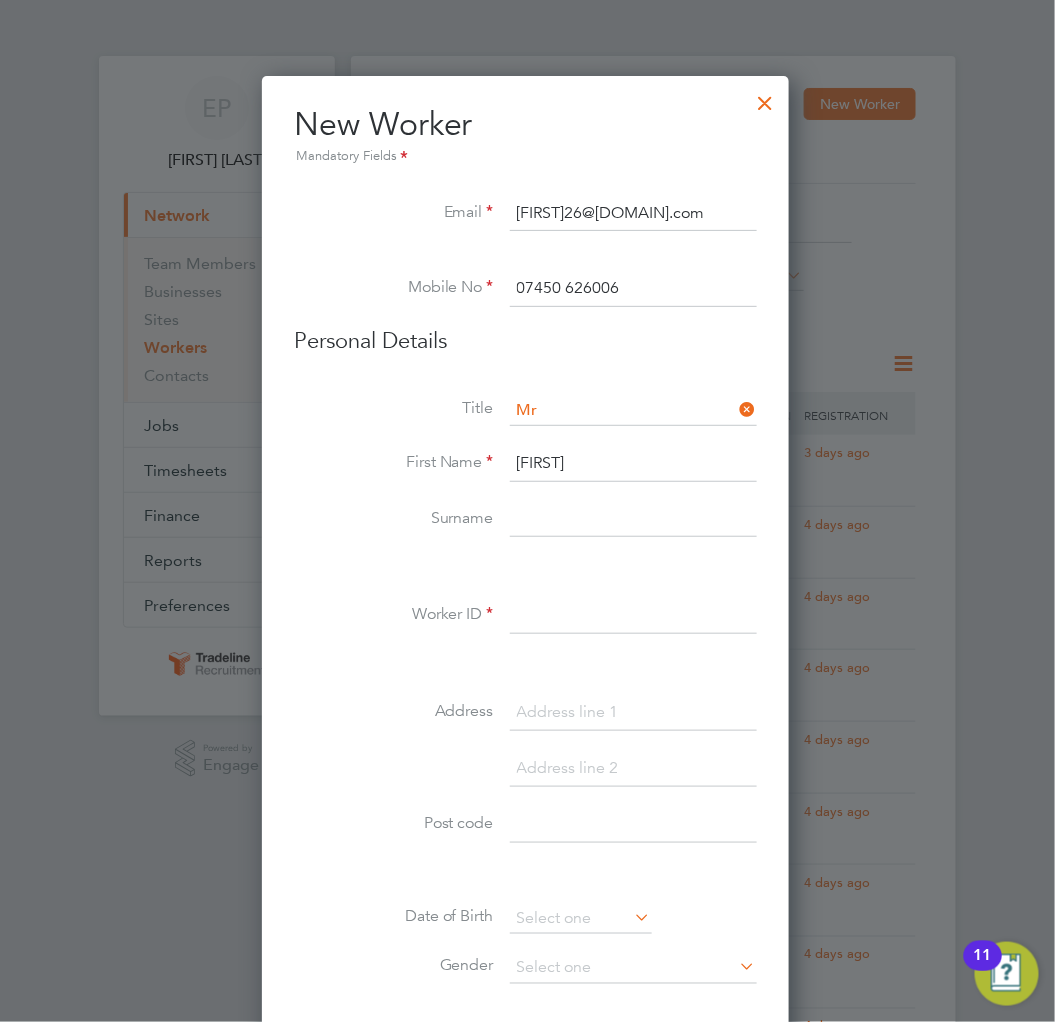 type on "[FIRST]" 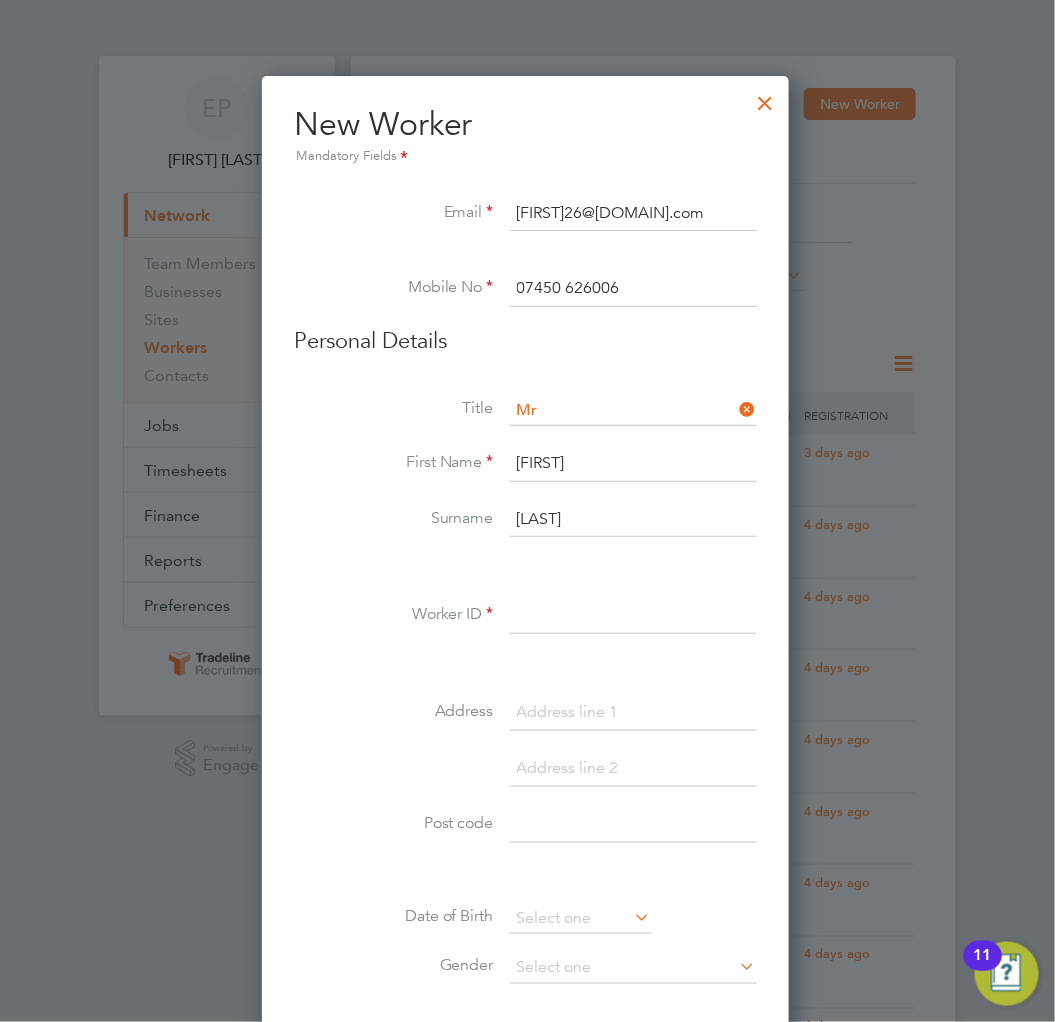 type on "[LAST]" 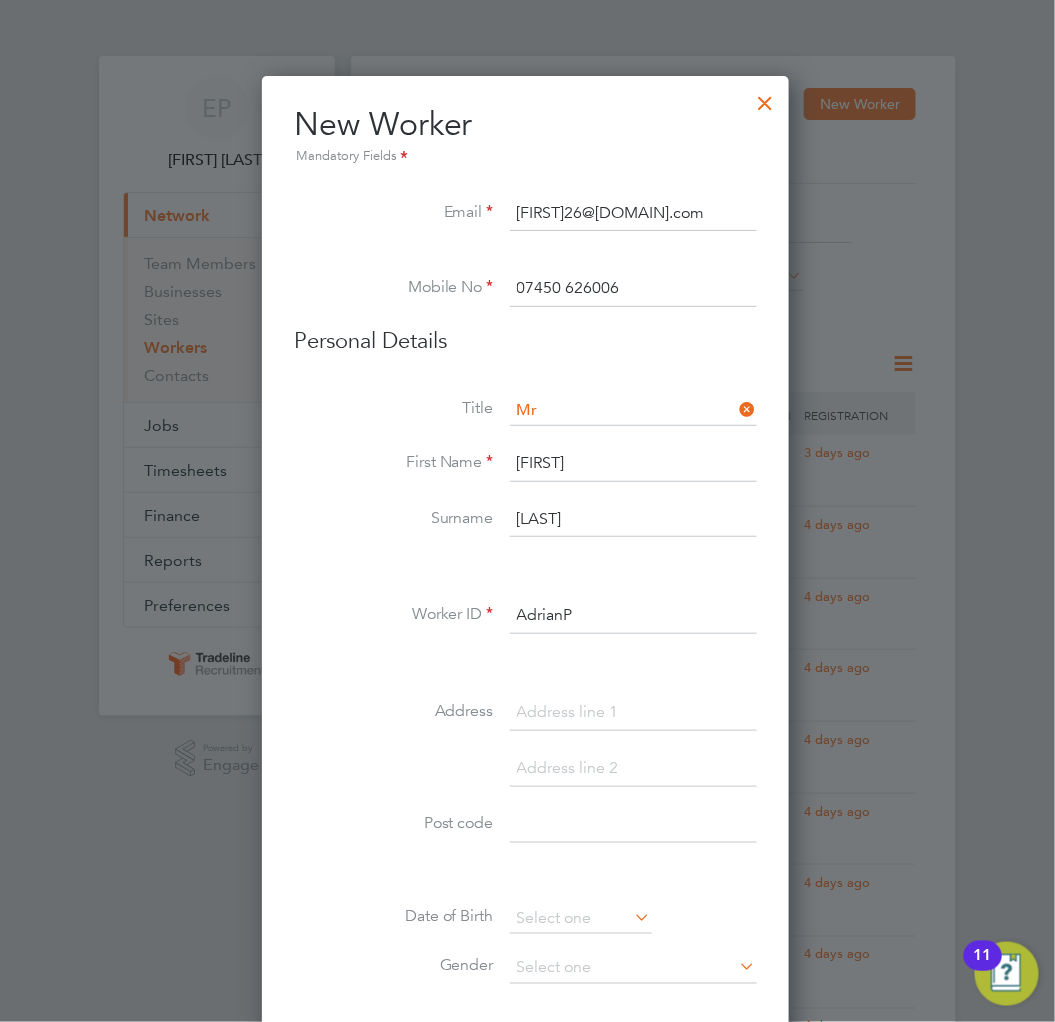 drag, startPoint x: 625, startPoint y: 616, endPoint x: 470, endPoint y: 612, distance: 155.0516 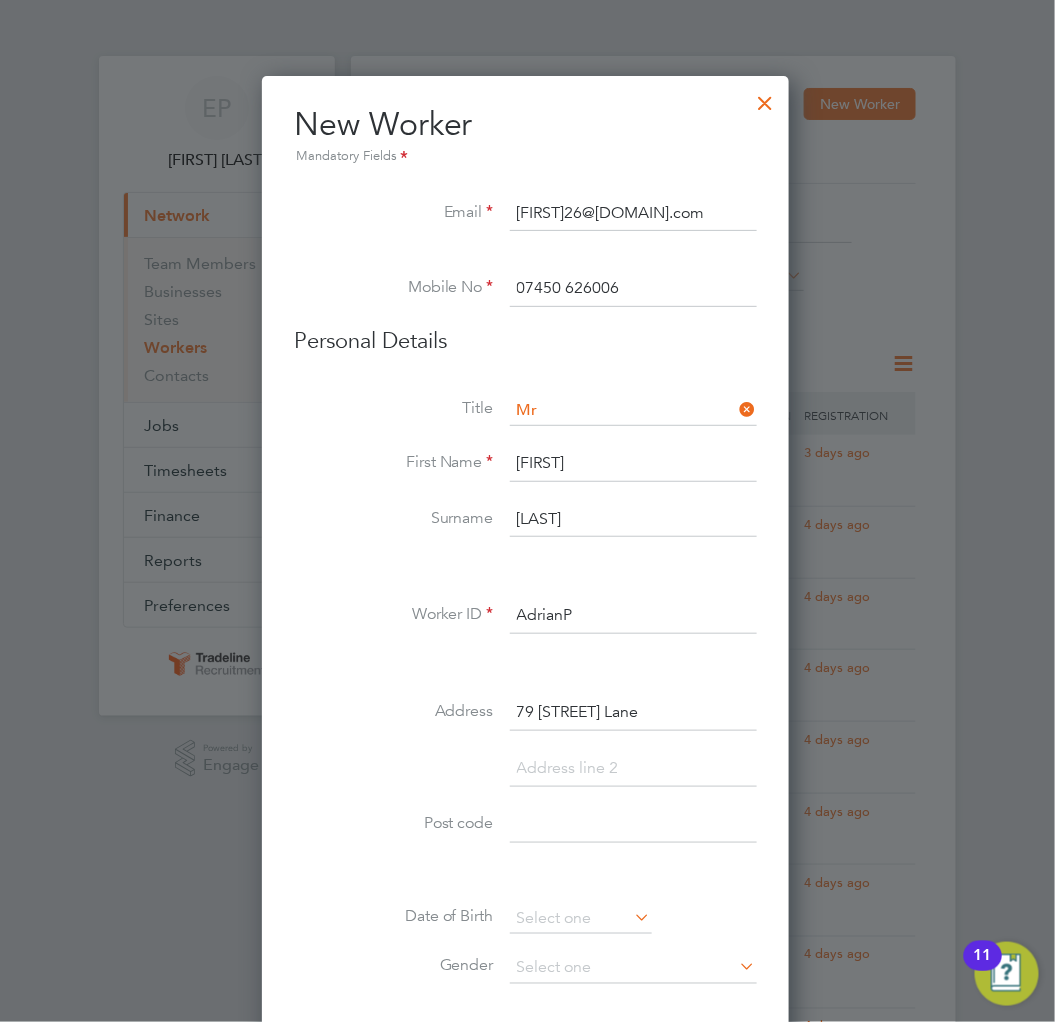 type on "79 [STREET] Lane" 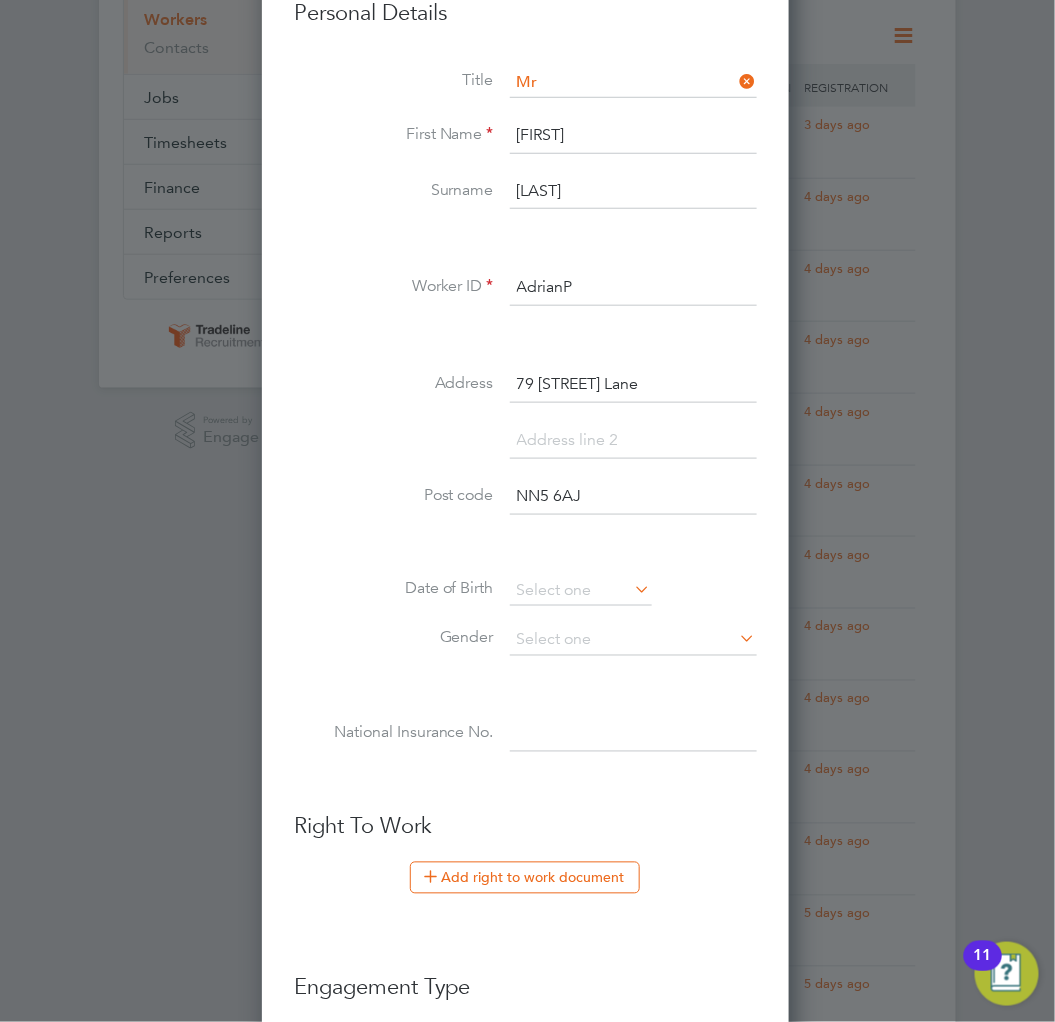 scroll, scrollTop: 333, scrollLeft: 0, axis: vertical 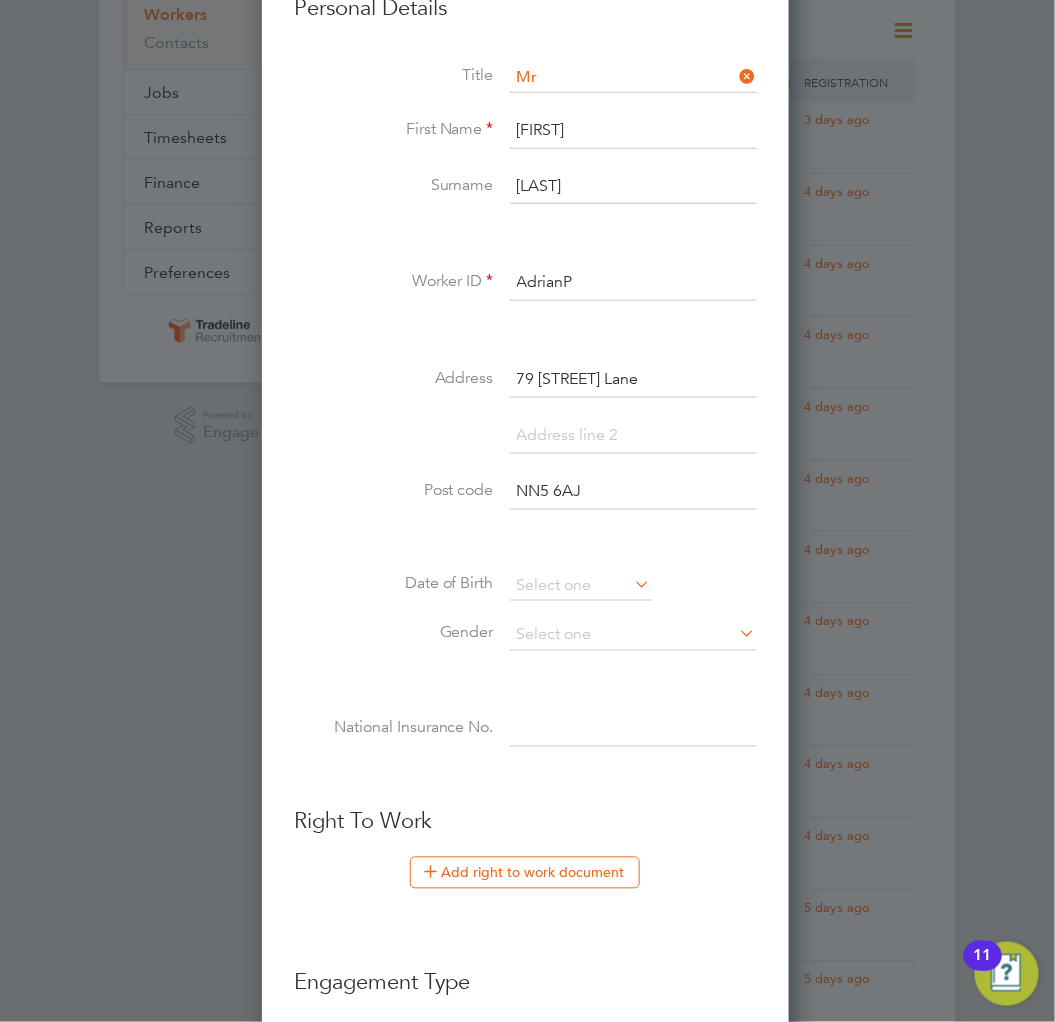 type on "NN5 6AJ" 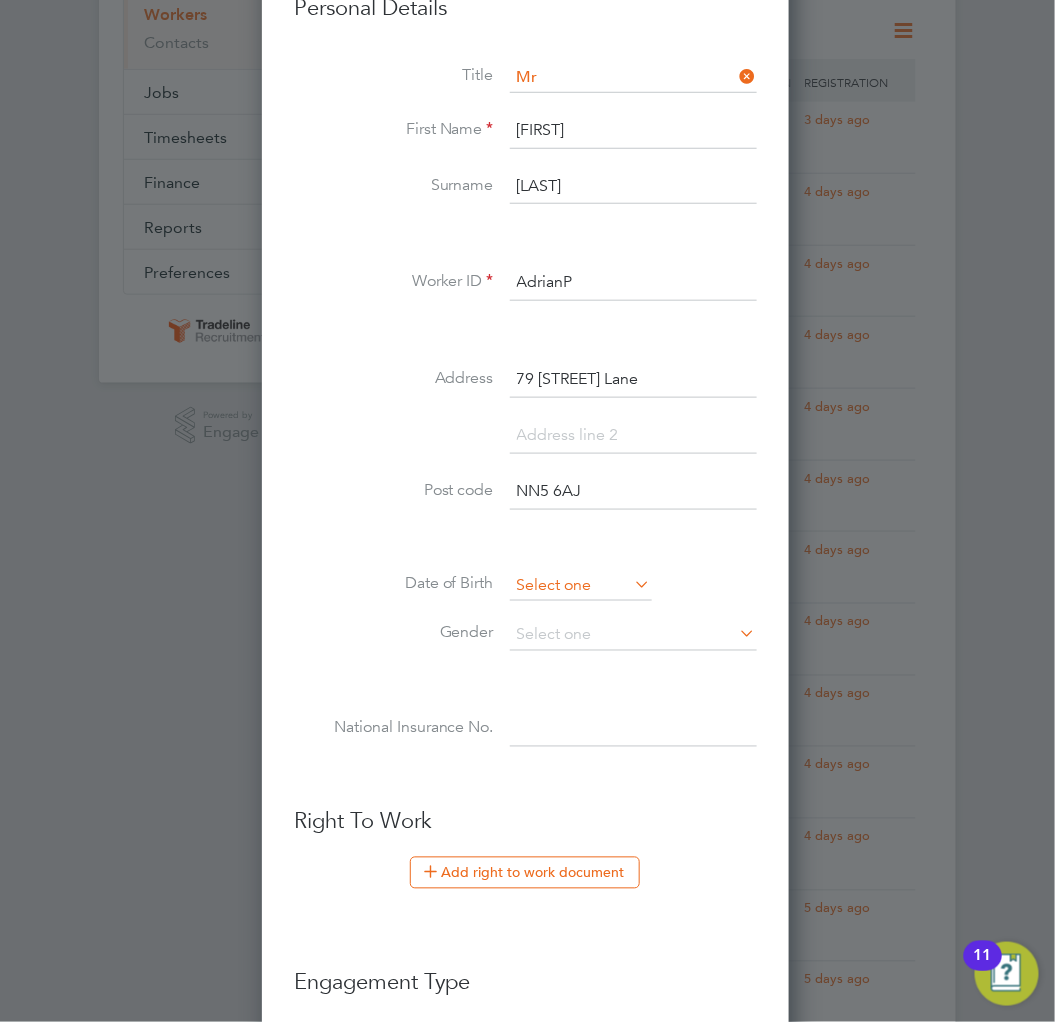 drag, startPoint x: 571, startPoint y: 570, endPoint x: 563, endPoint y: 580, distance: 12.806249 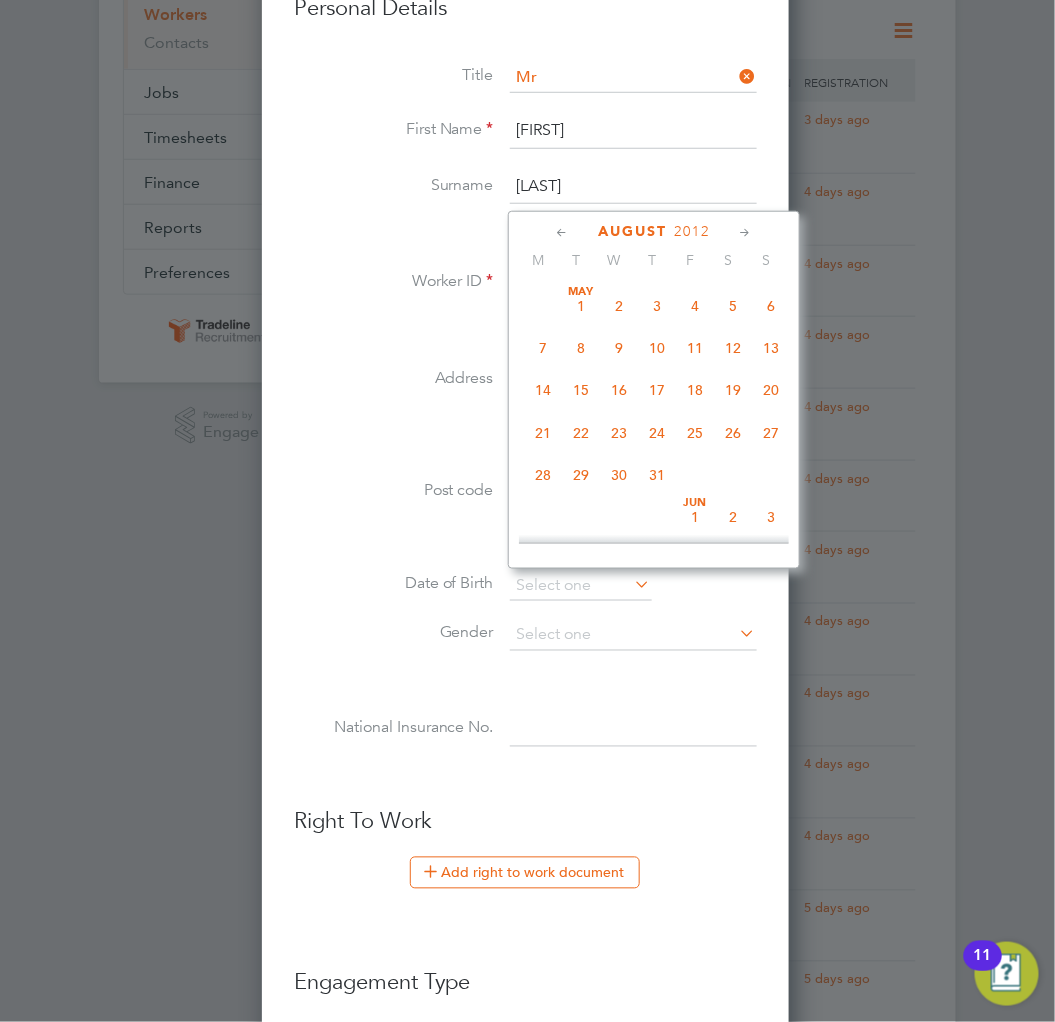 scroll, scrollTop: 600, scrollLeft: 0, axis: vertical 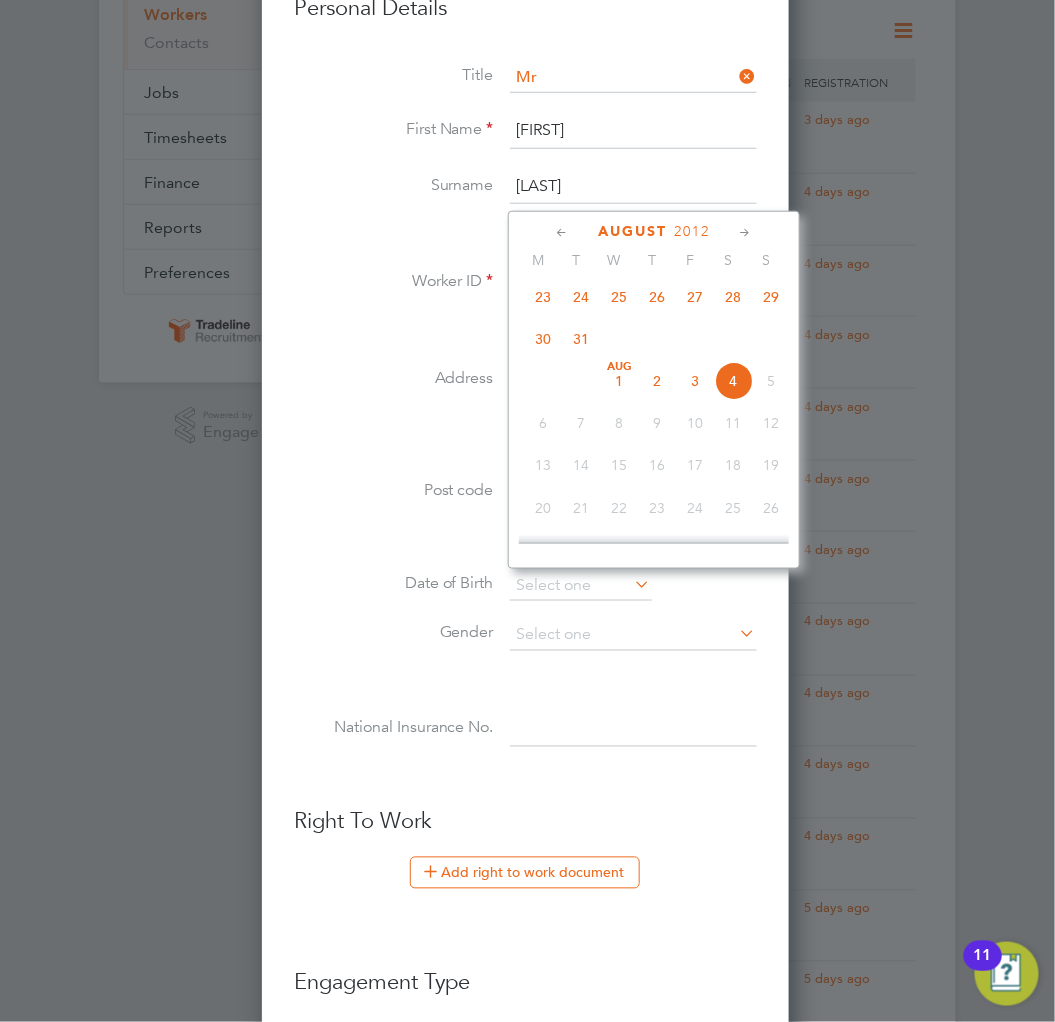 click on "2012" 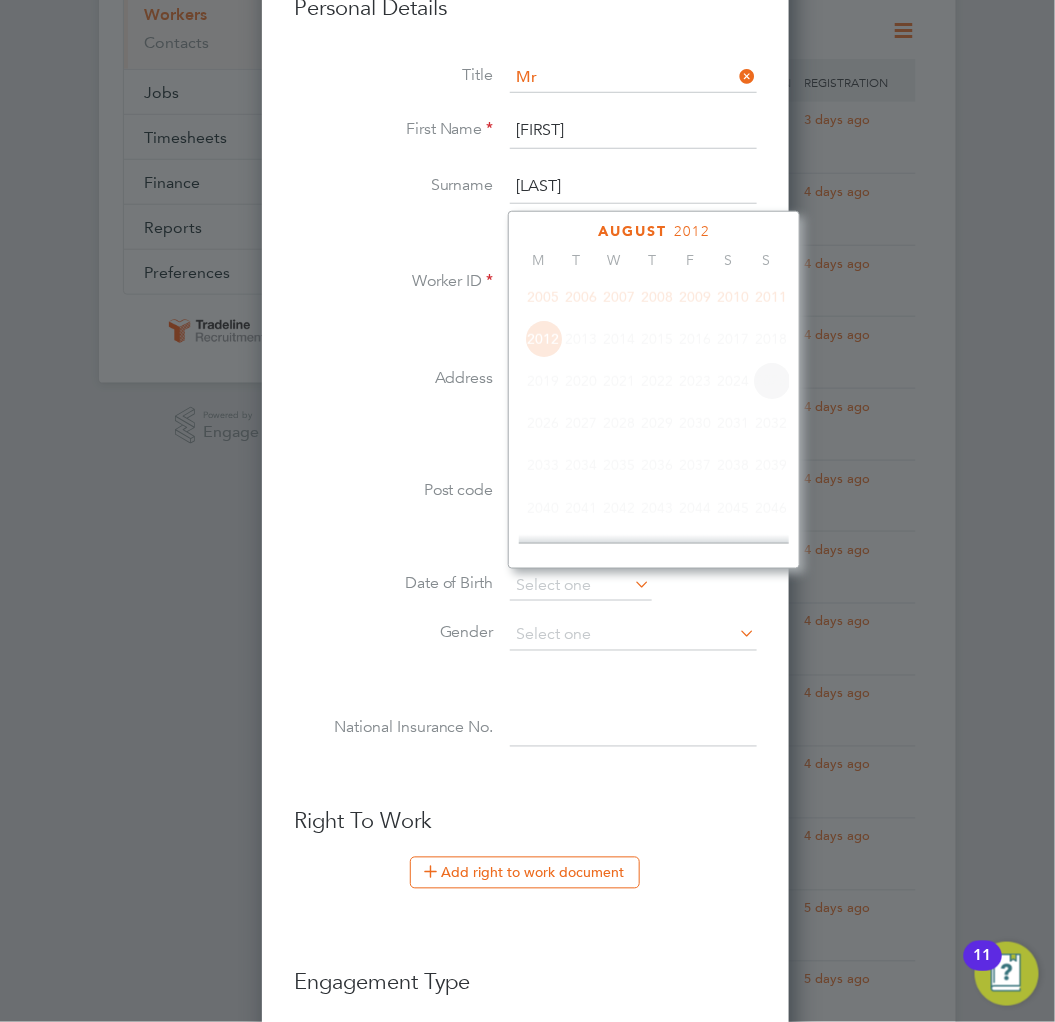 scroll, scrollTop: 523, scrollLeft: 0, axis: vertical 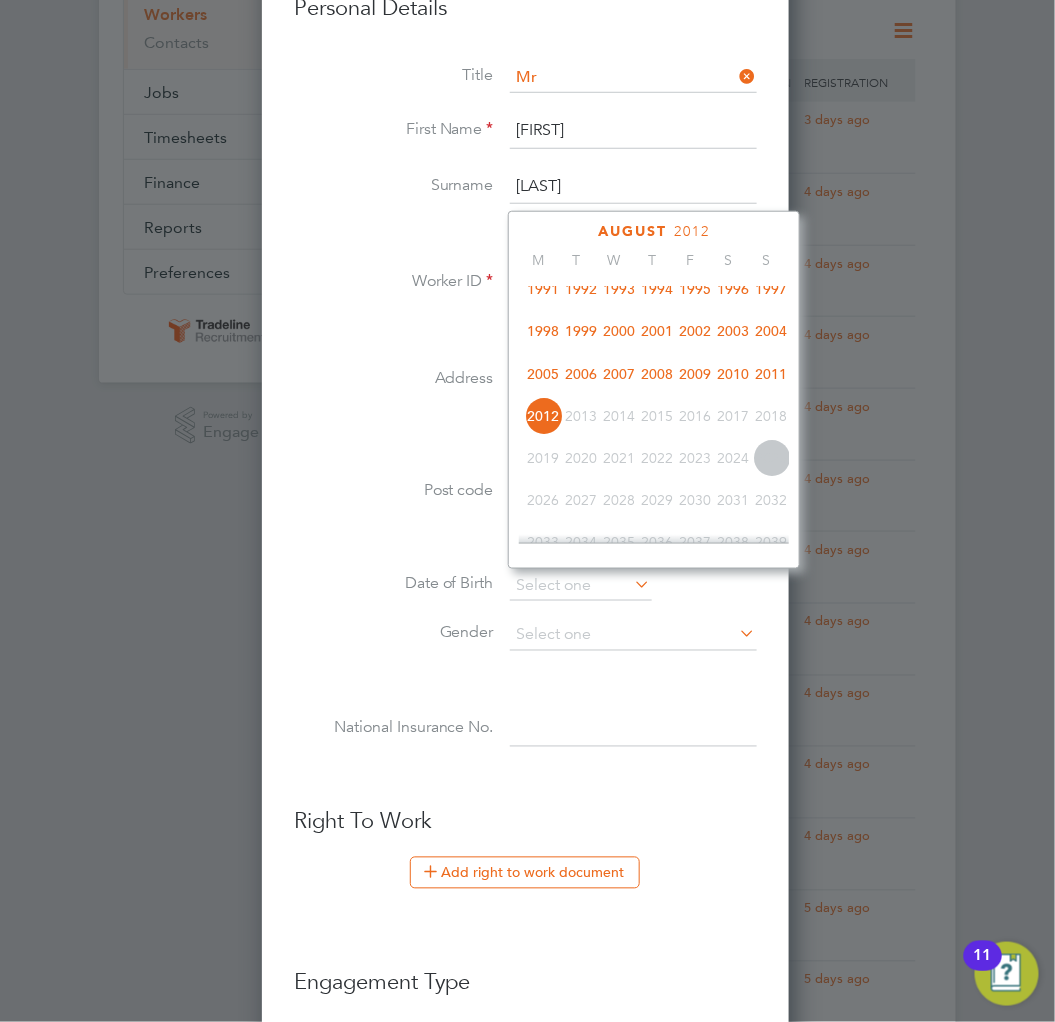 click on "2004" 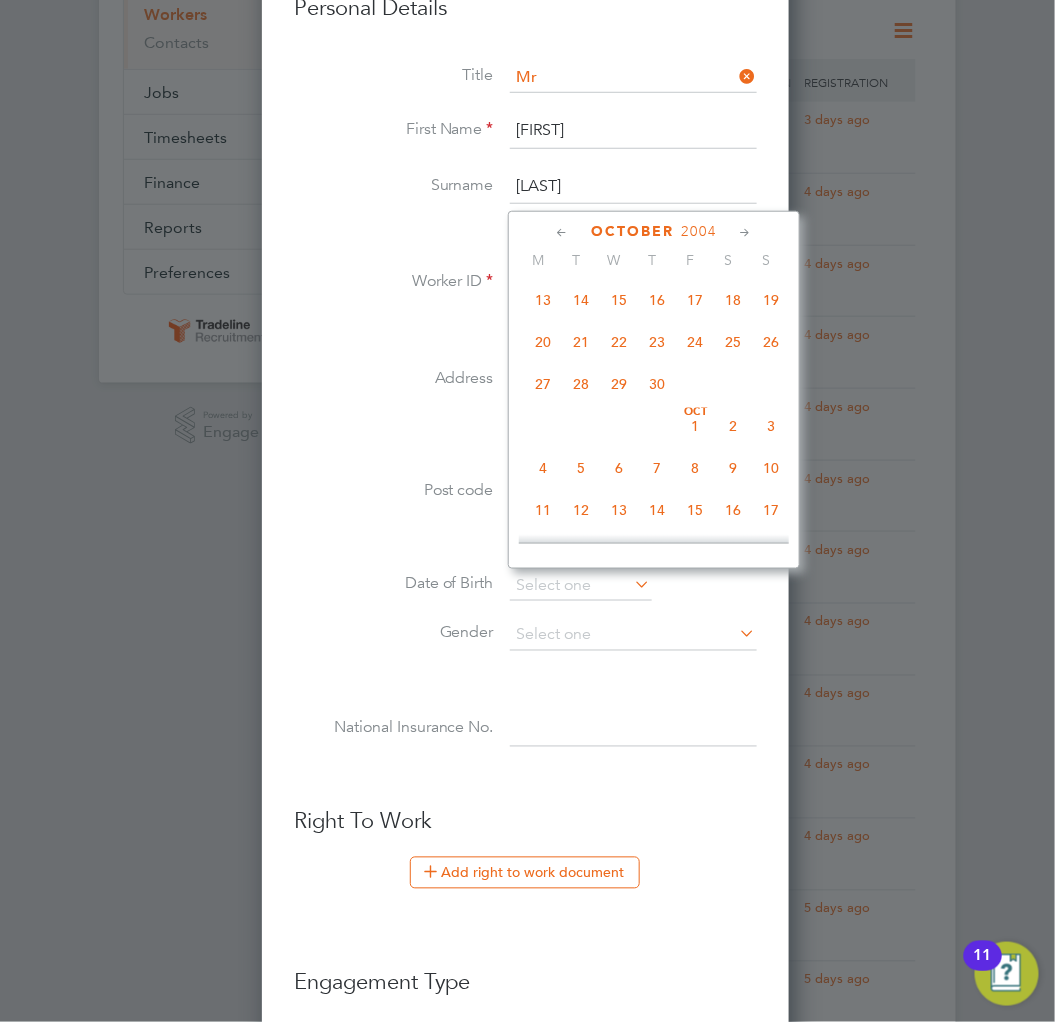scroll, scrollTop: 1190, scrollLeft: 0, axis: vertical 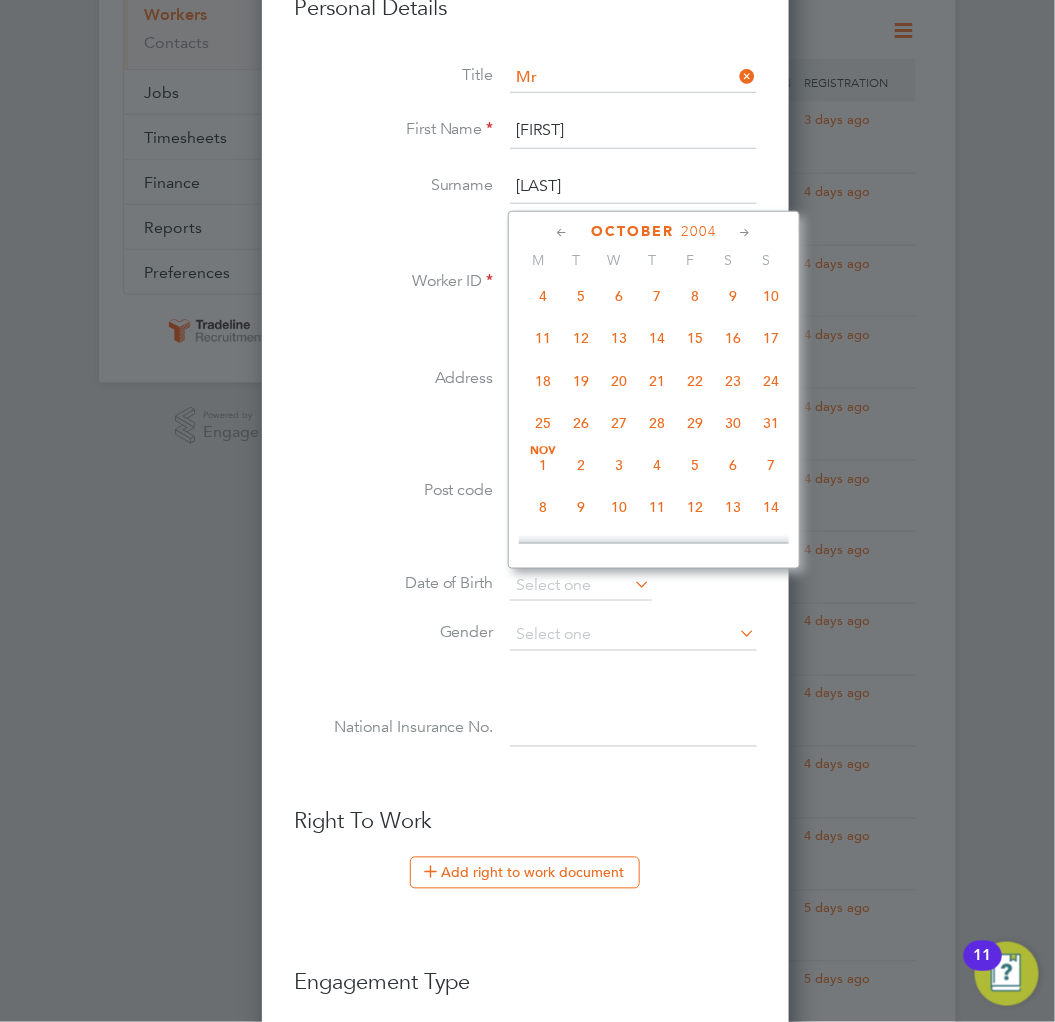 click on "26" 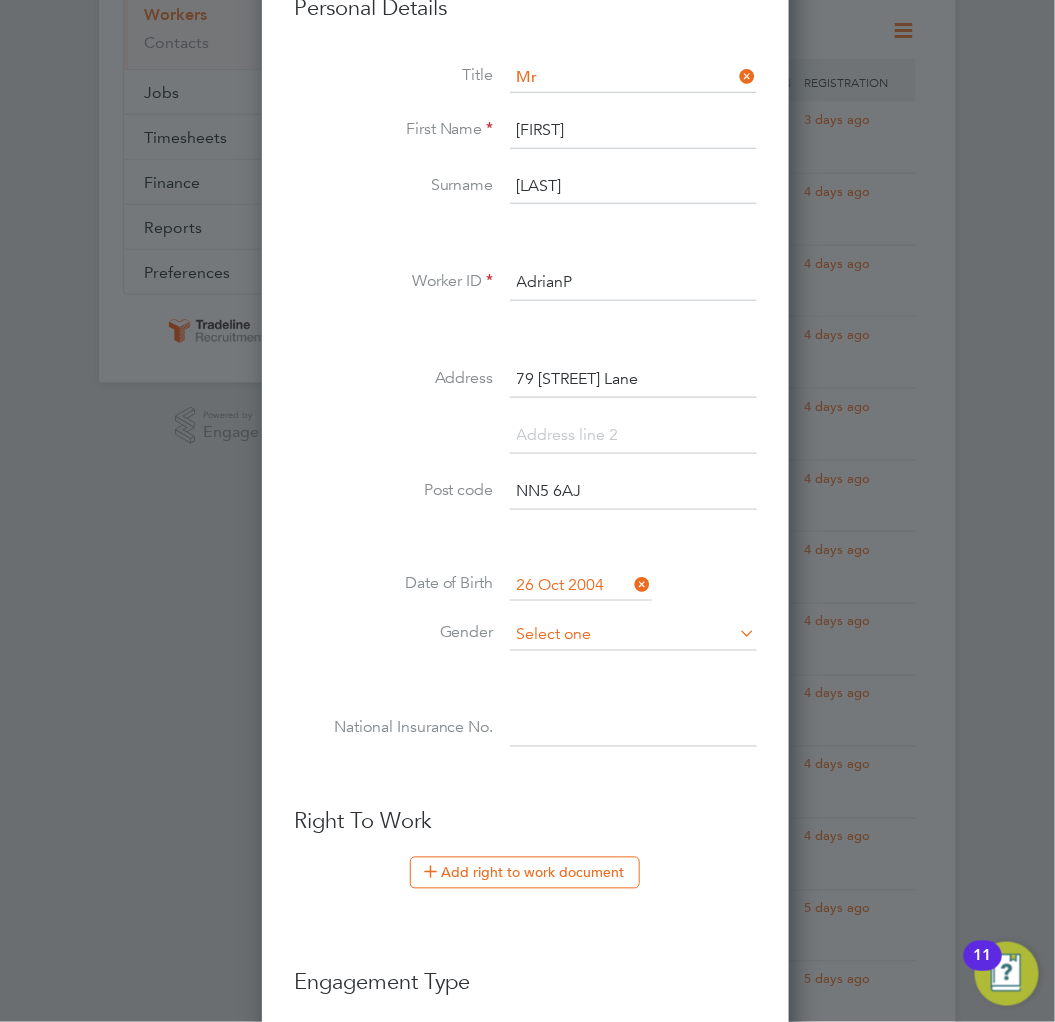 click at bounding box center (633, 636) 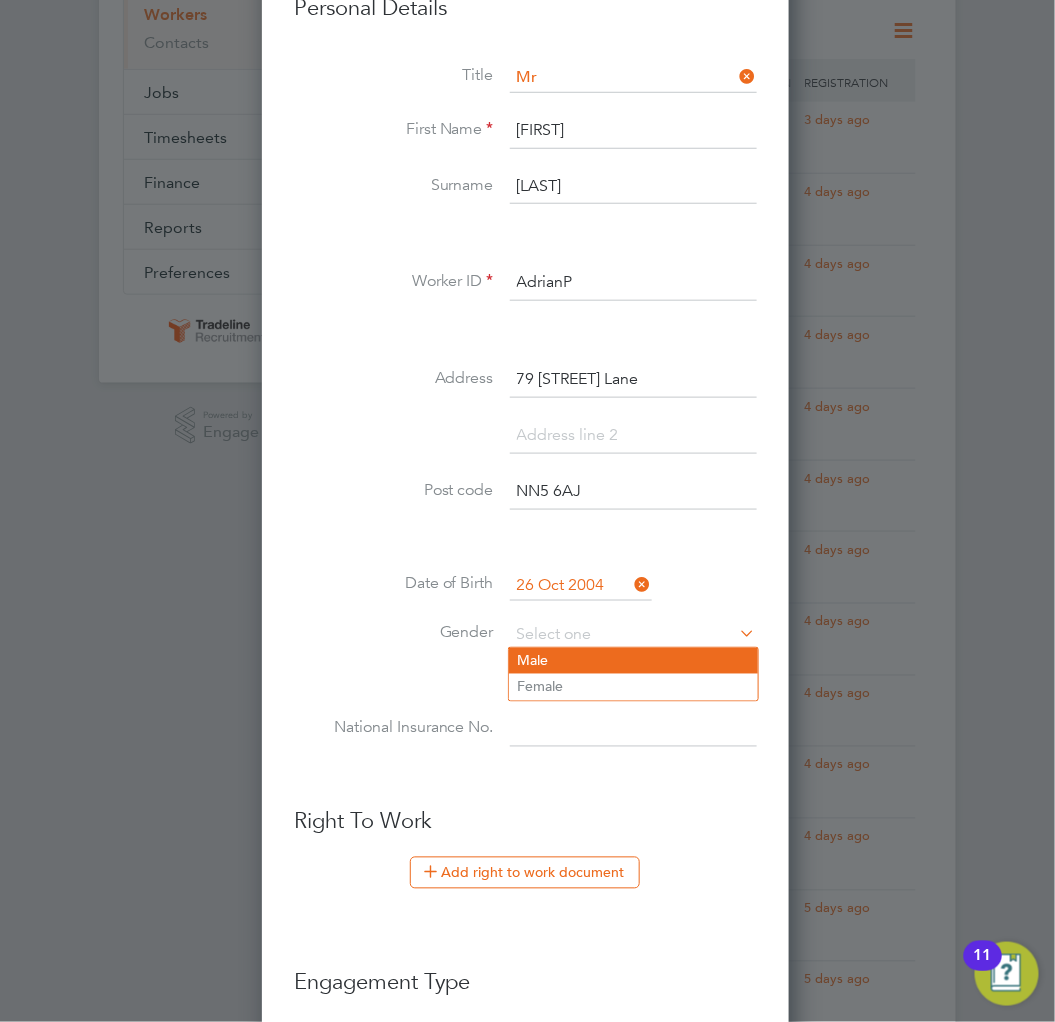 click on "Male" 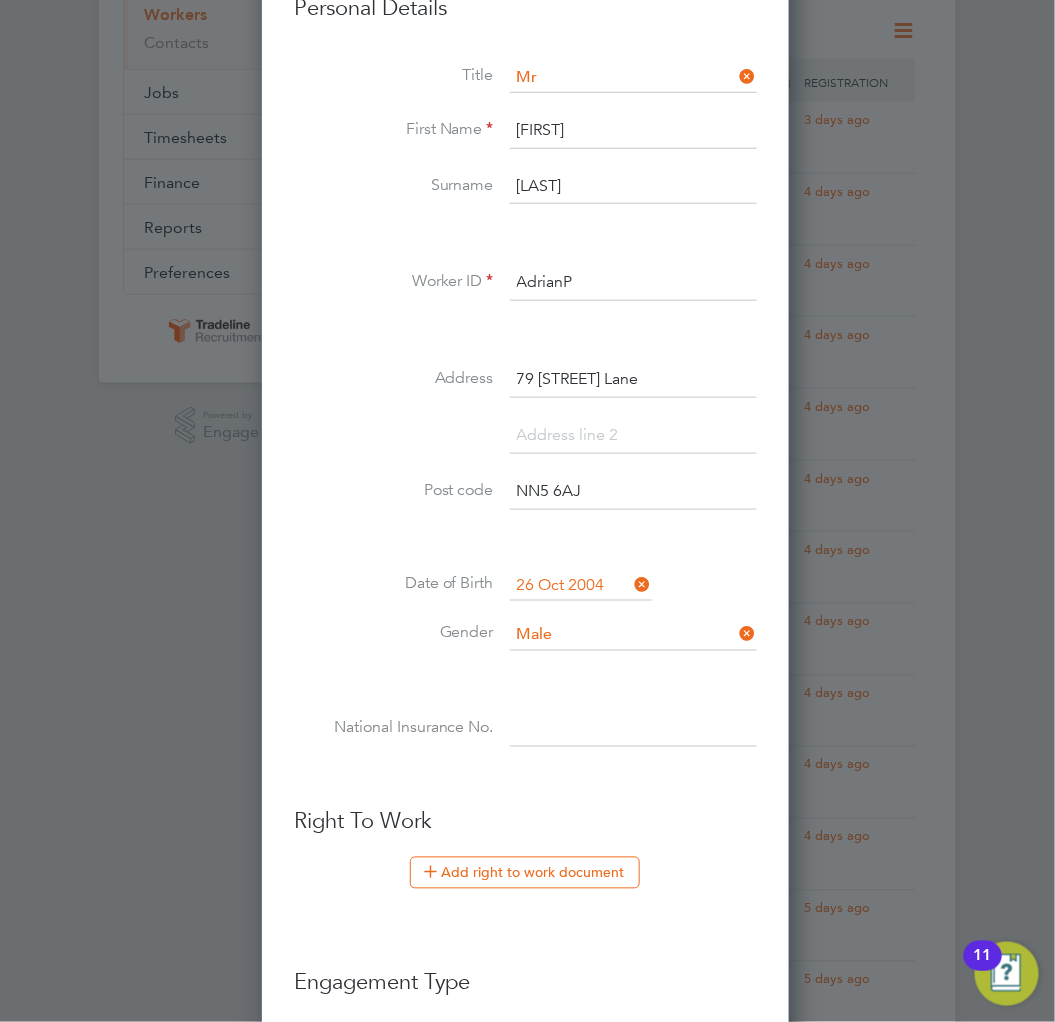 paste on "SK535733B" 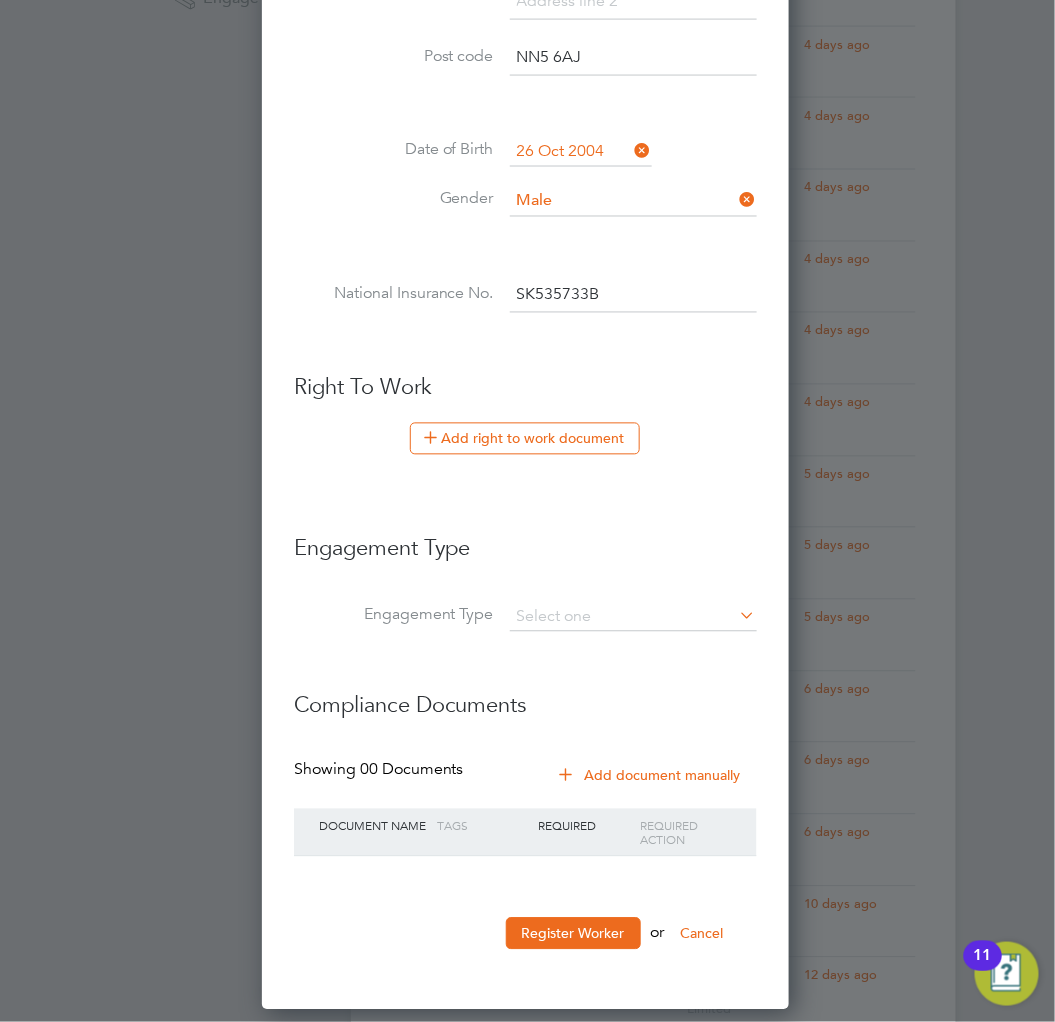 scroll, scrollTop: 777, scrollLeft: 0, axis: vertical 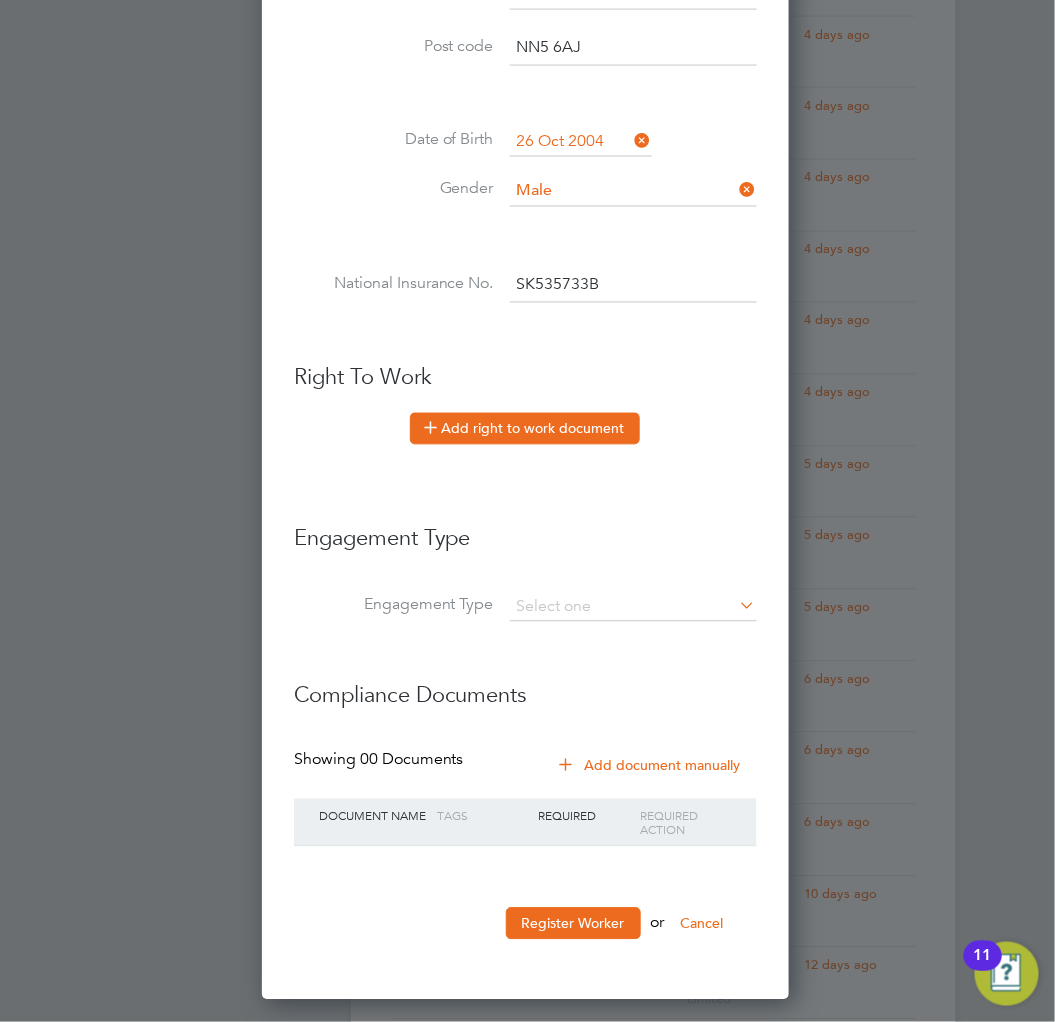 type on "SK 53 57 33 B" 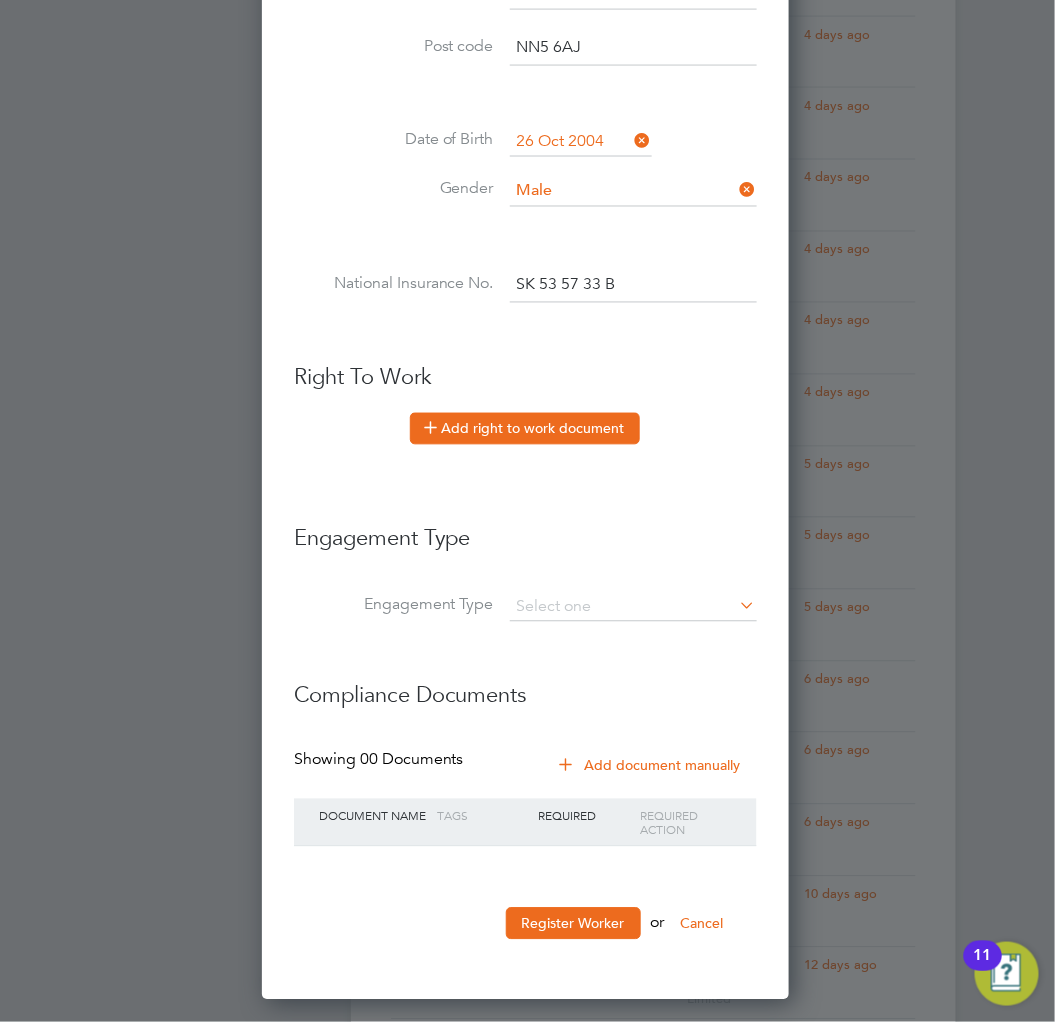 click on "Add right to work document" at bounding box center (525, 429) 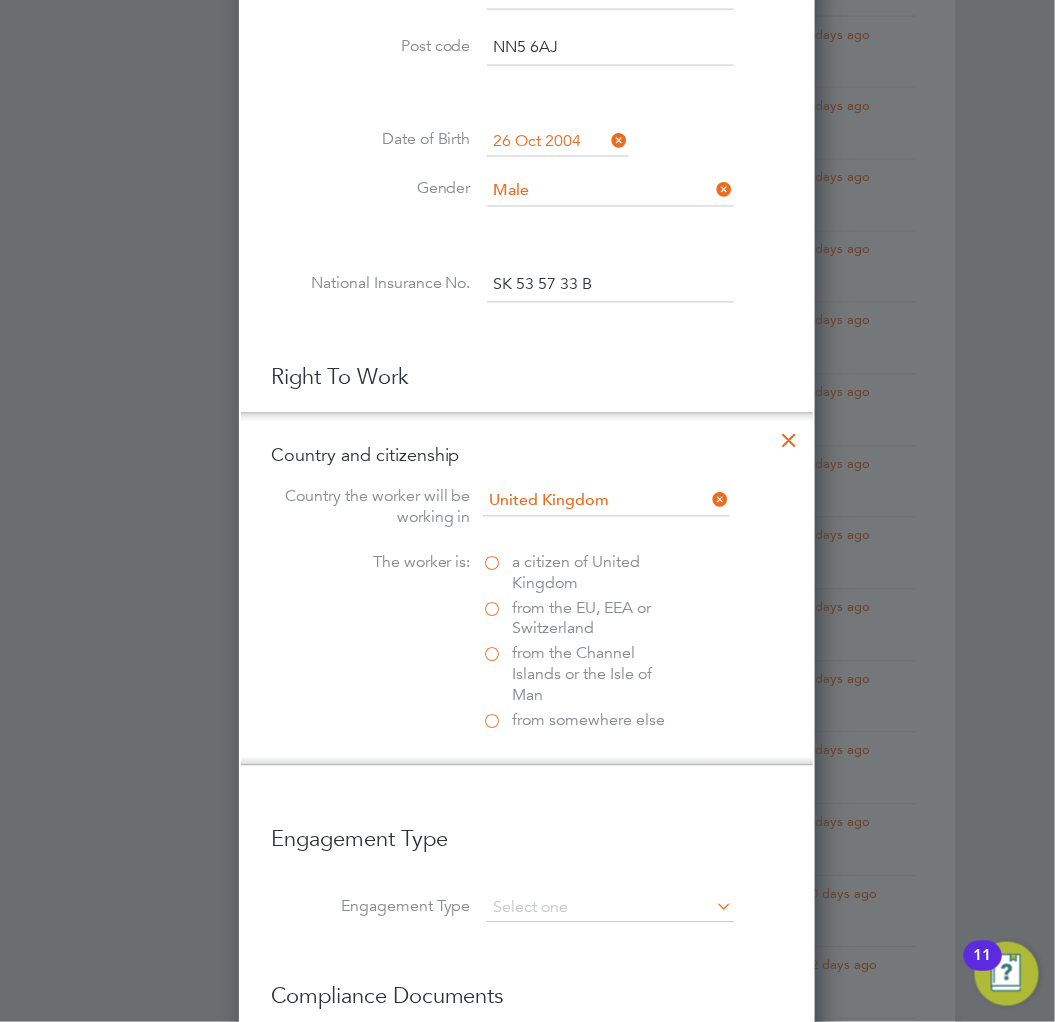 scroll, scrollTop: 10, scrollLeft: 10, axis: both 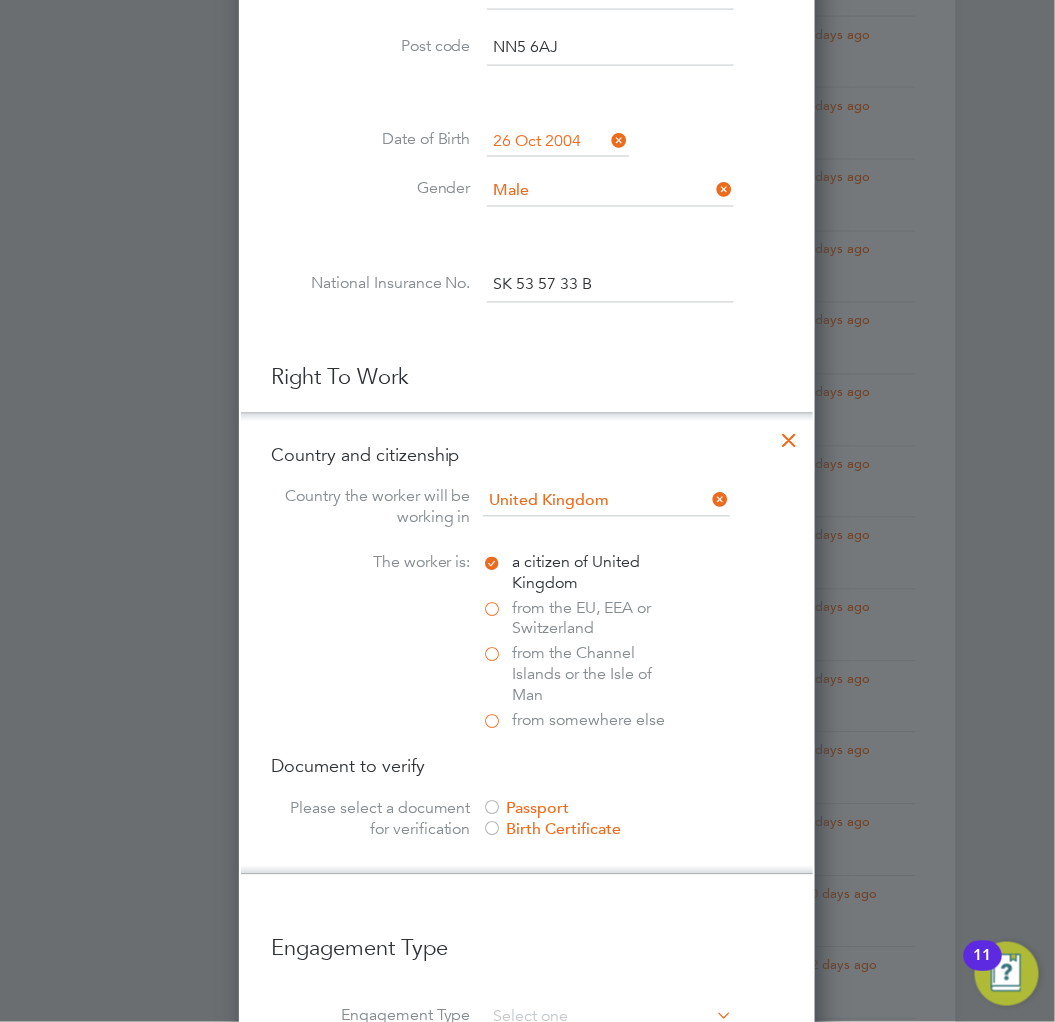 click on "Passport" at bounding box center [633, 809] 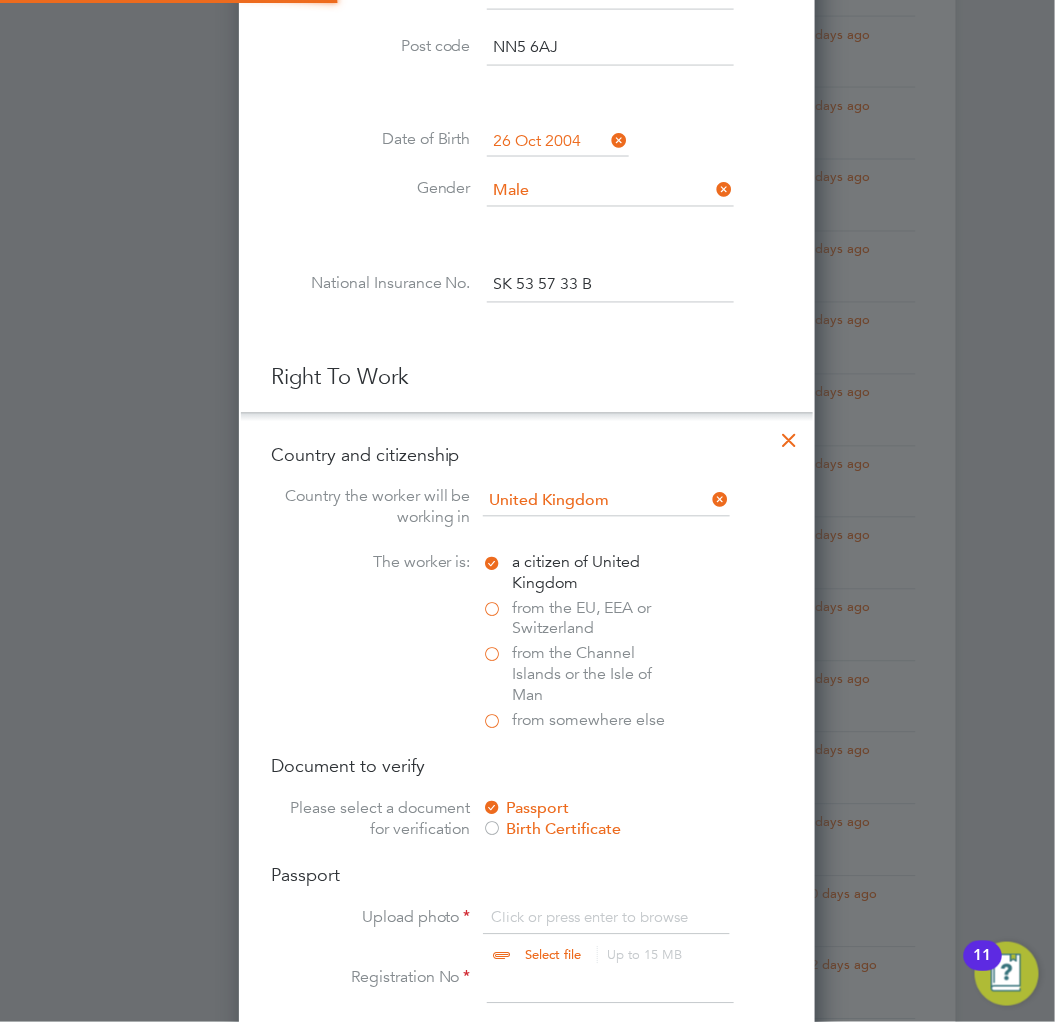 scroll, scrollTop: 10, scrollLeft: 10, axis: both 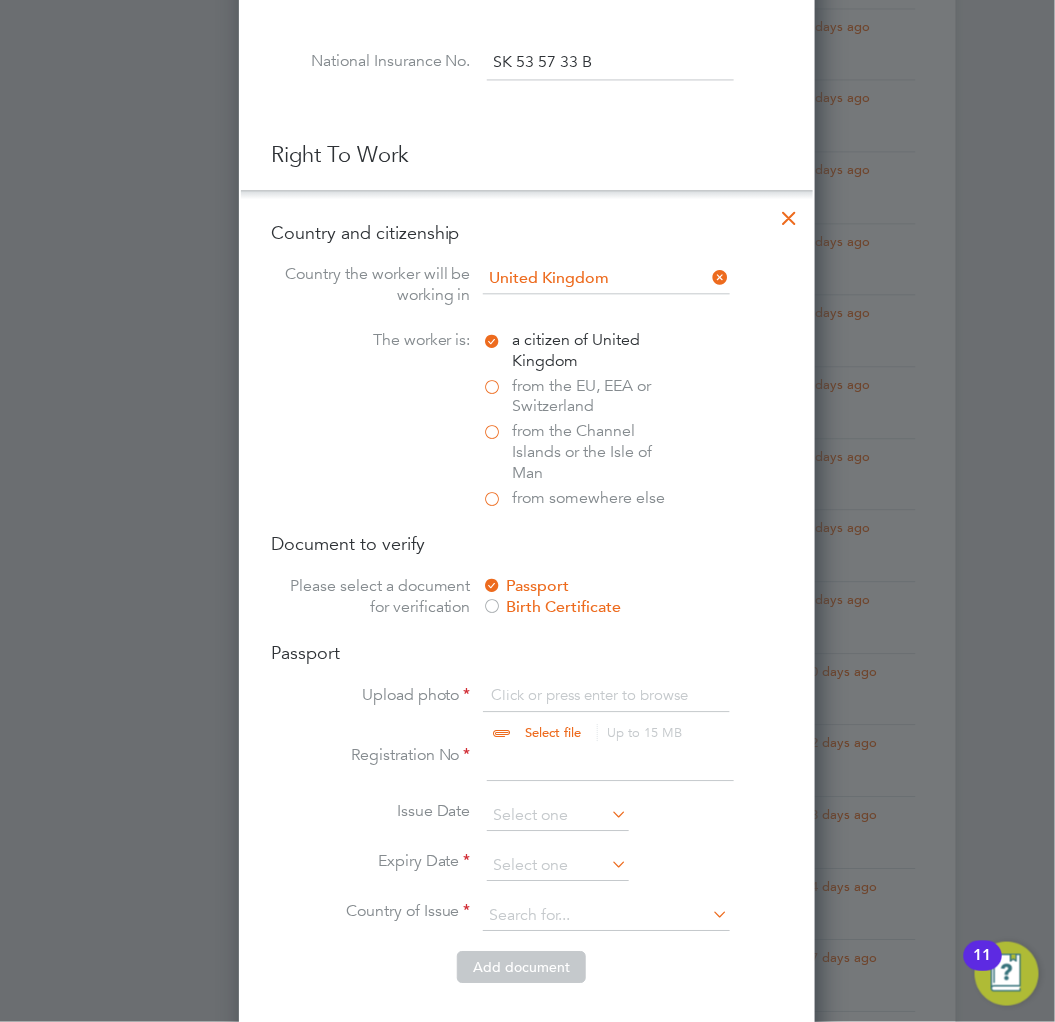 click at bounding box center [573, 715] 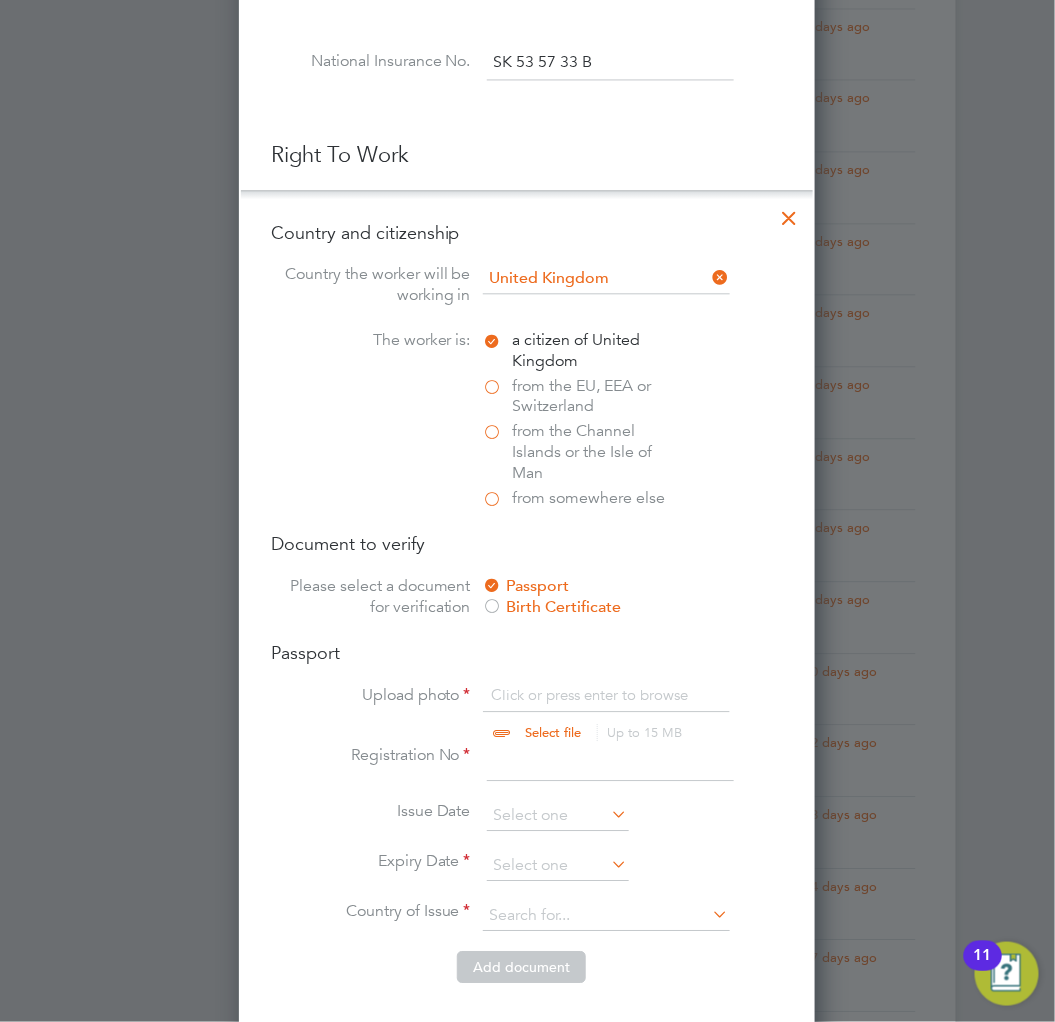 type on "C:\fakepath\Passport.jpg" 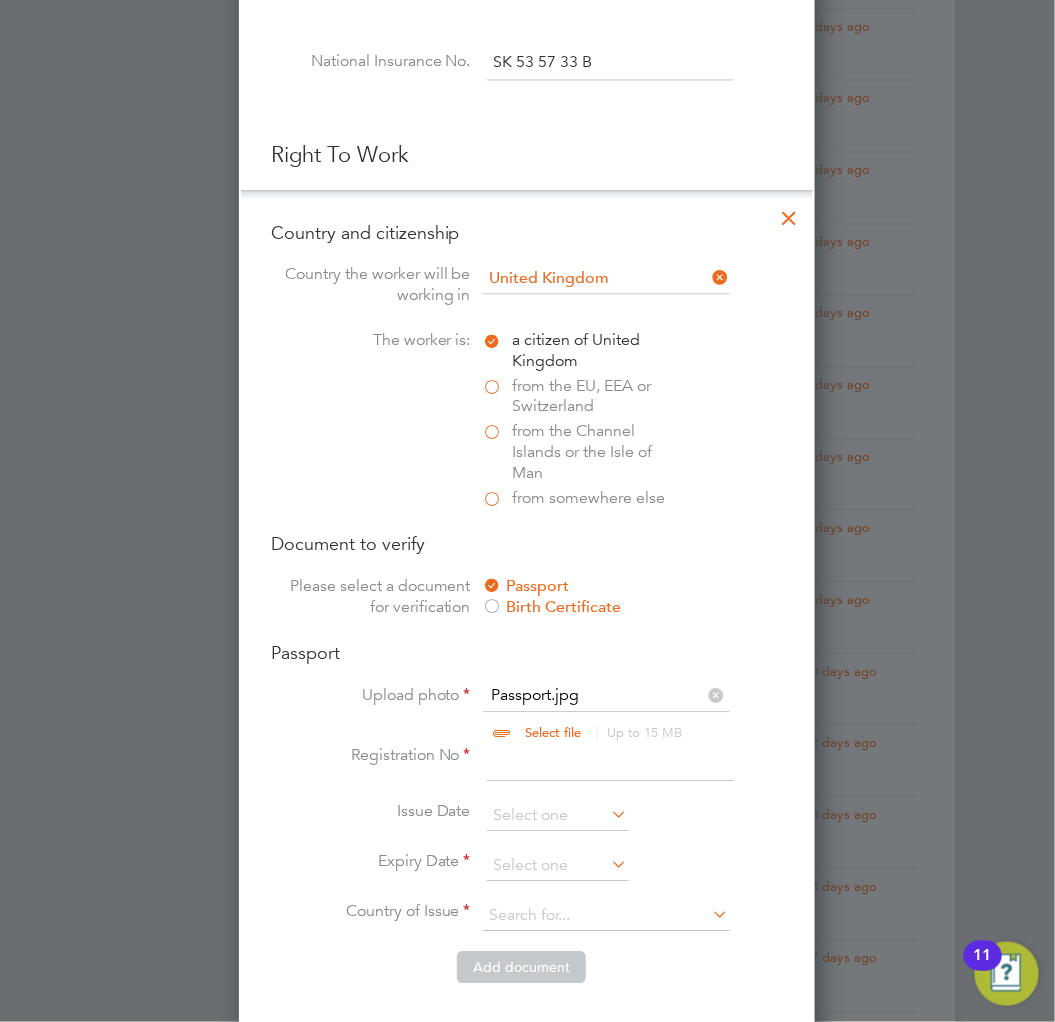 drag, startPoint x: 550, startPoint y: 752, endPoint x: 623, endPoint y: 755, distance: 73.061615 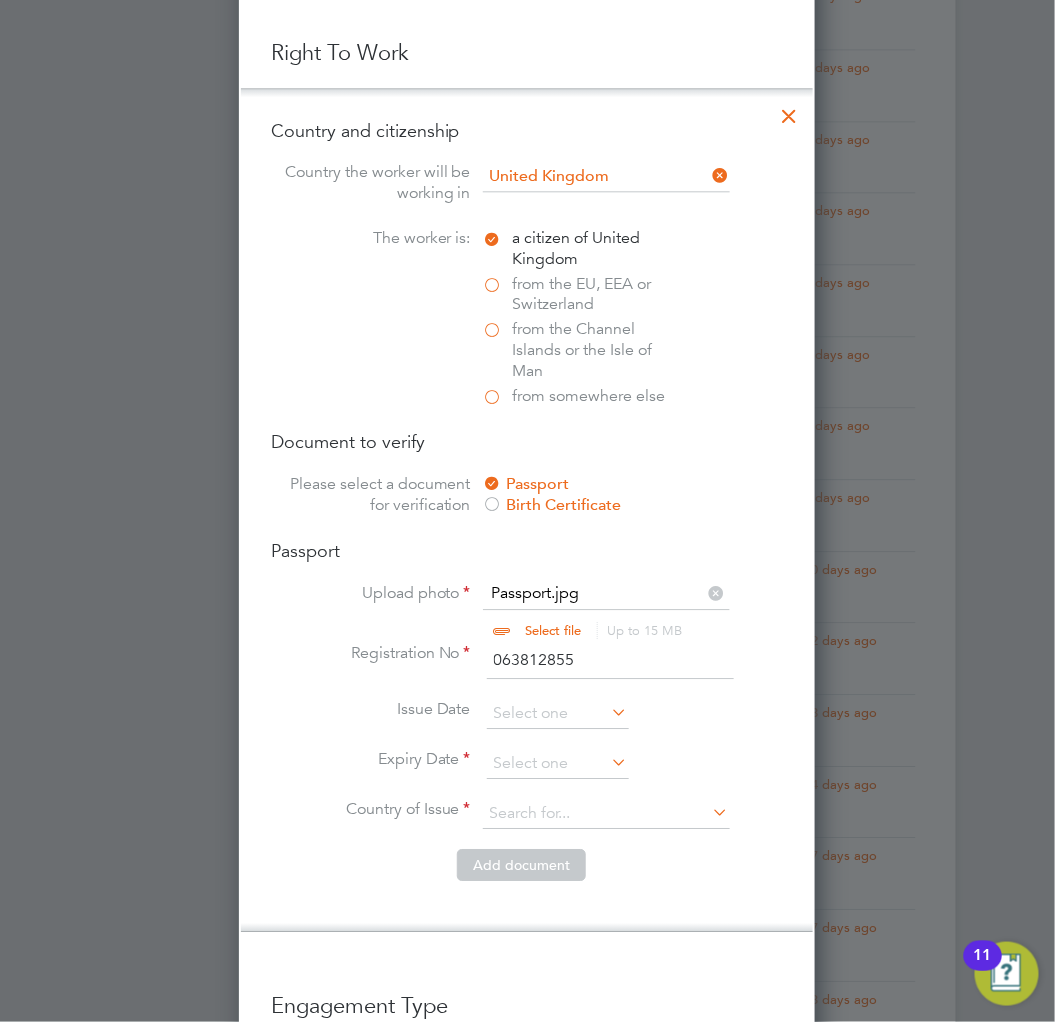 scroll, scrollTop: 1333, scrollLeft: 0, axis: vertical 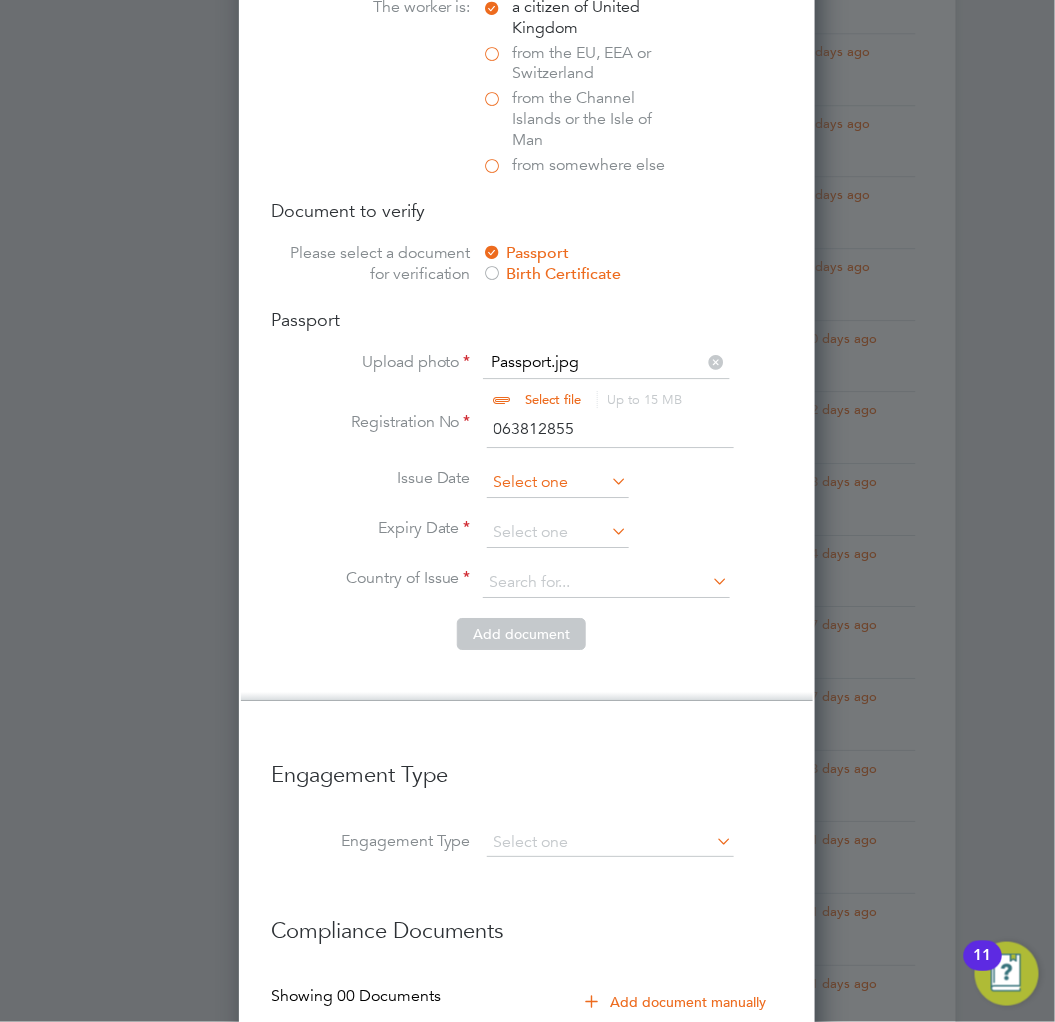 type on "063812855" 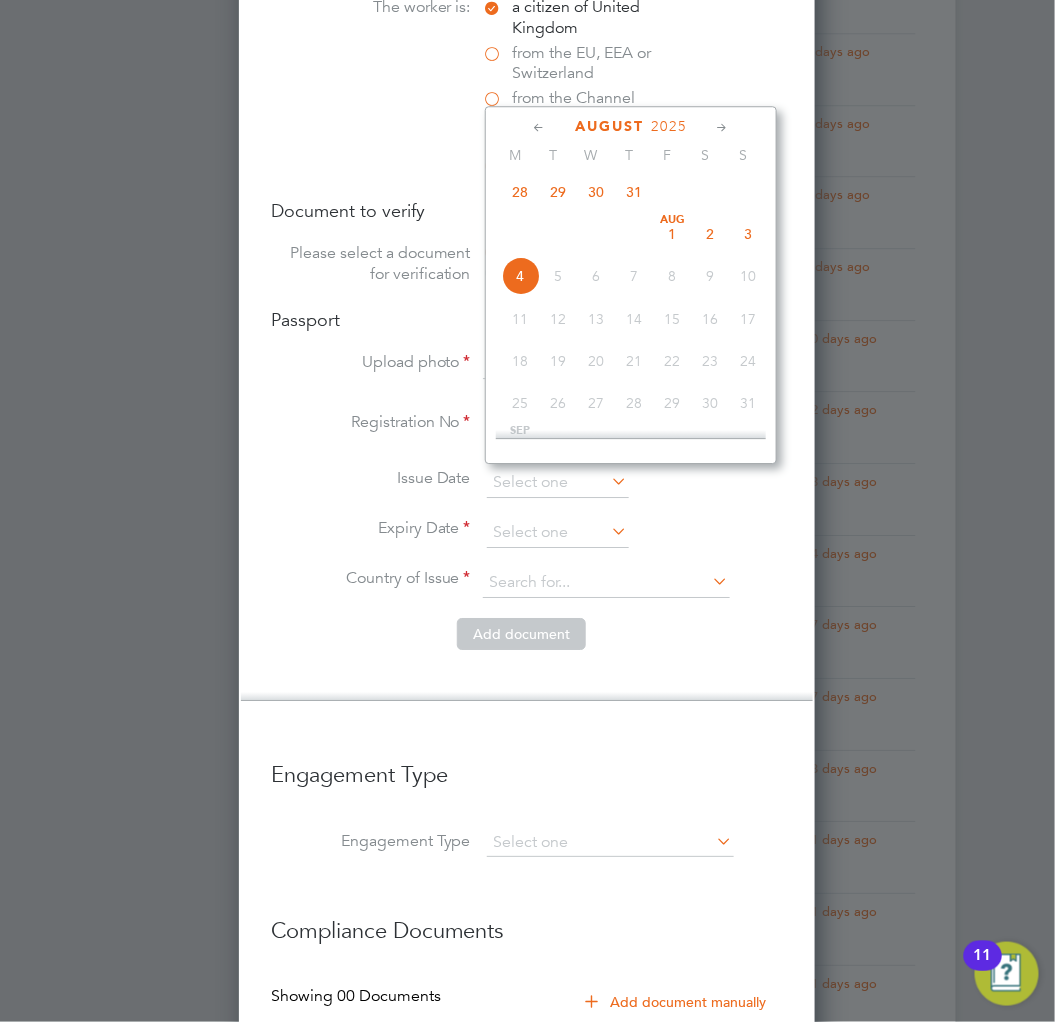 click on "2025" 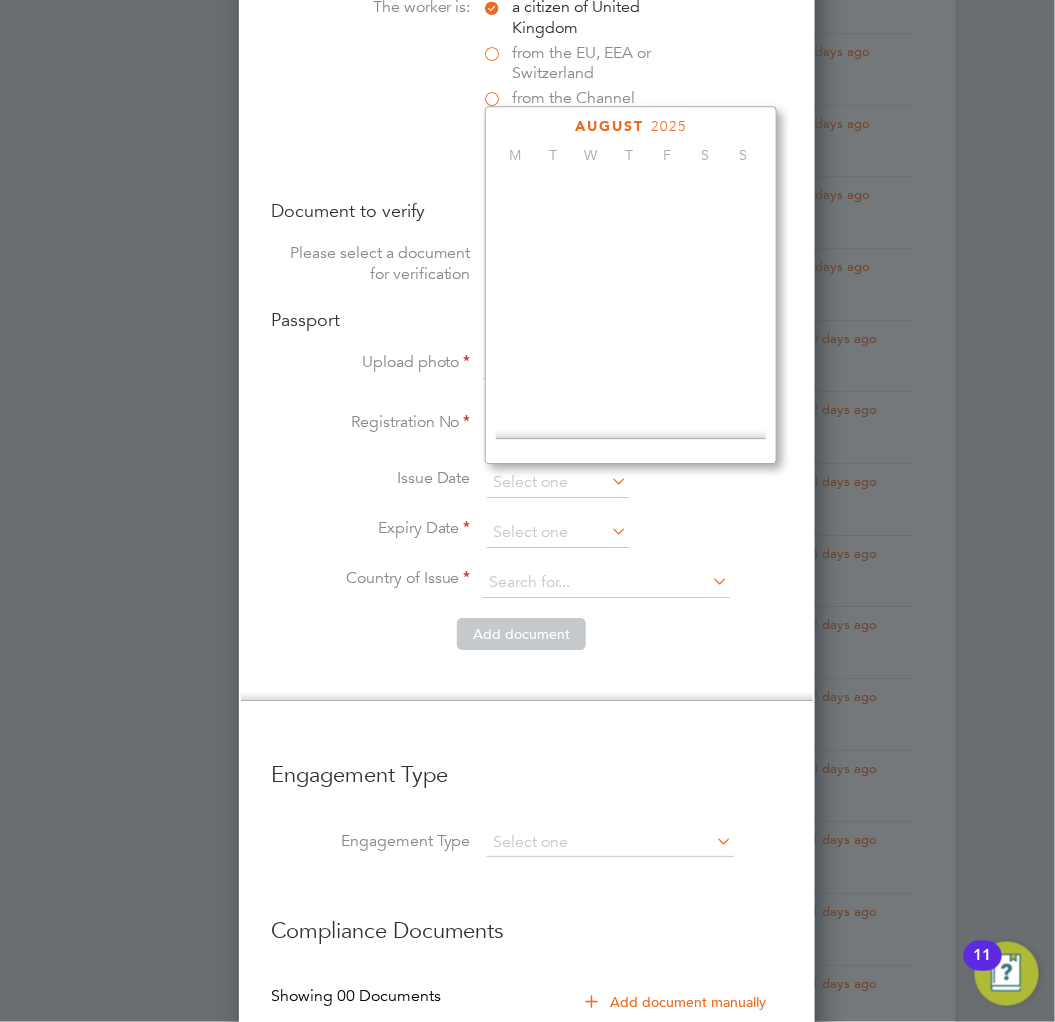 scroll, scrollTop: 523, scrollLeft: 0, axis: vertical 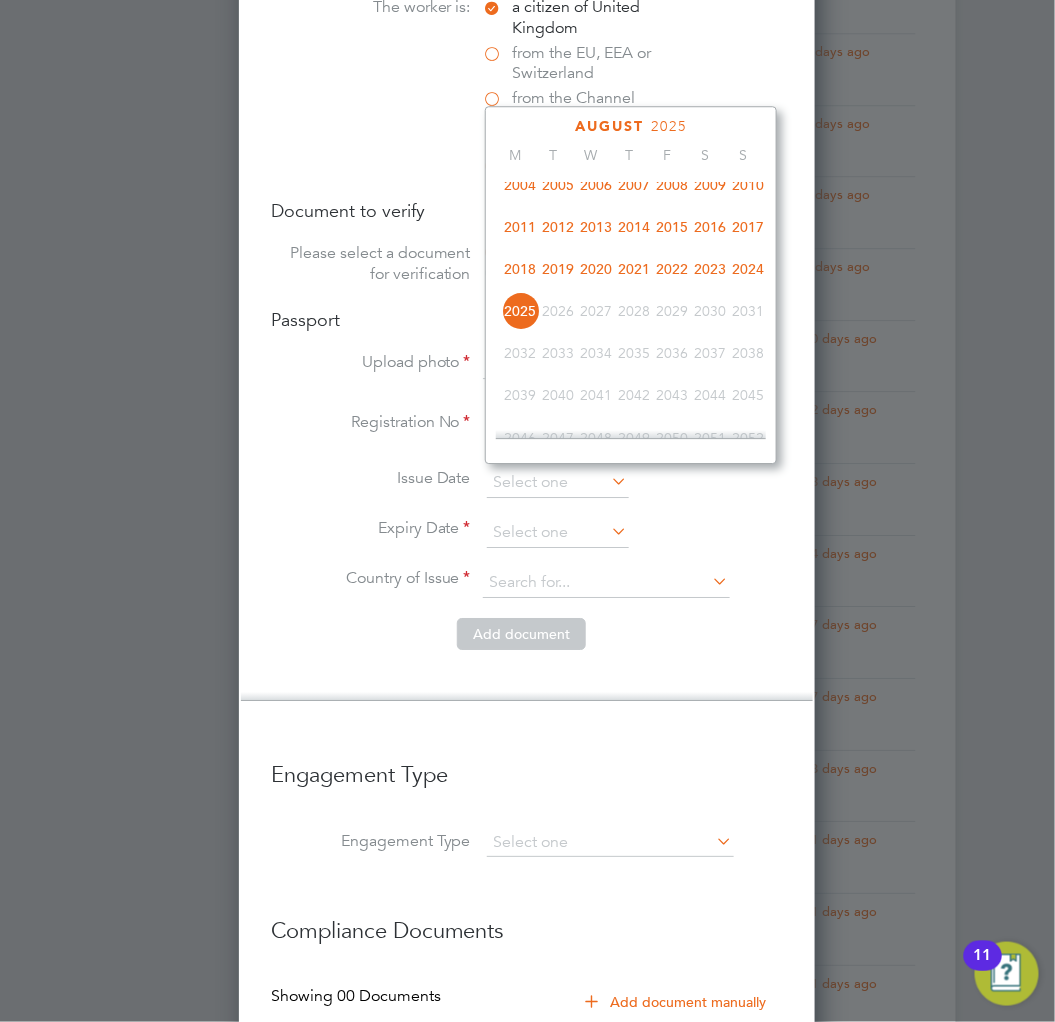 click on "2023" 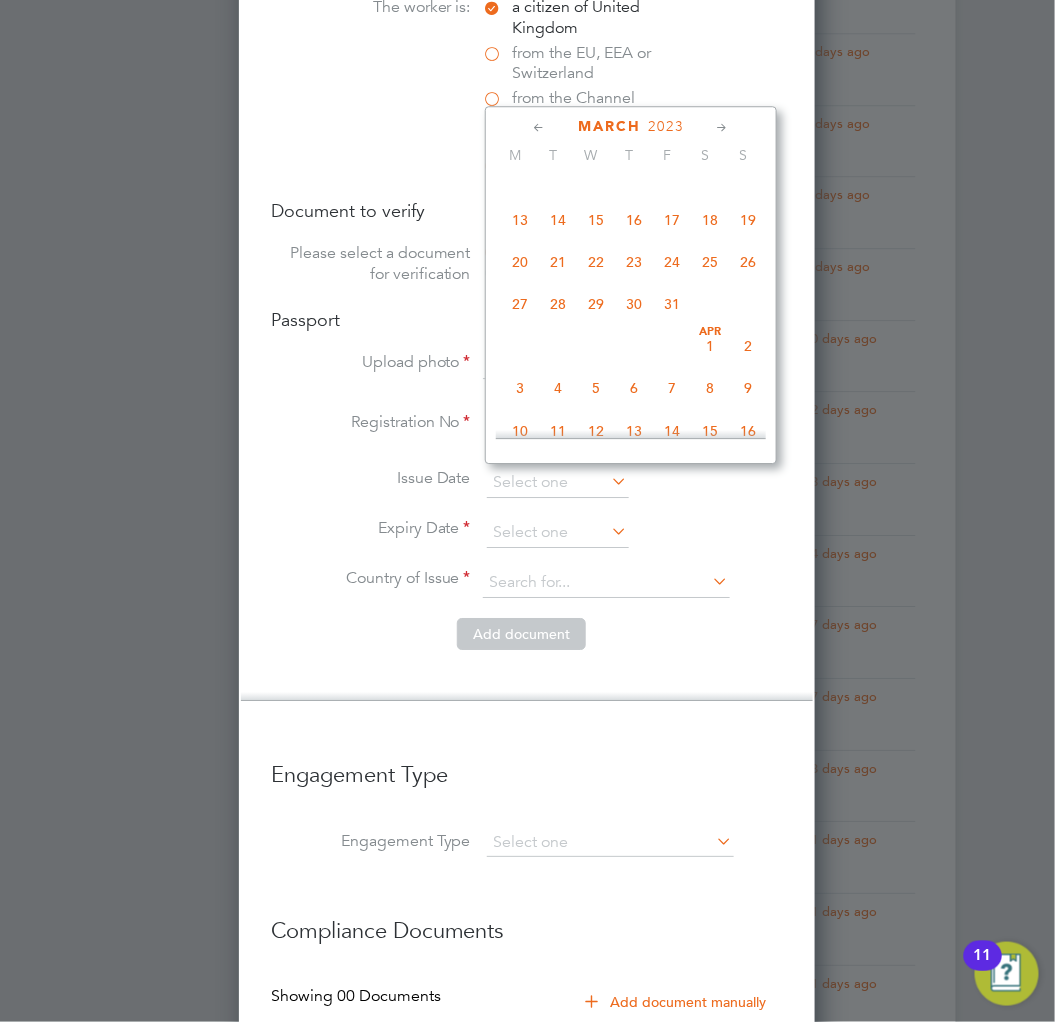 scroll, scrollTop: 388, scrollLeft: 0, axis: vertical 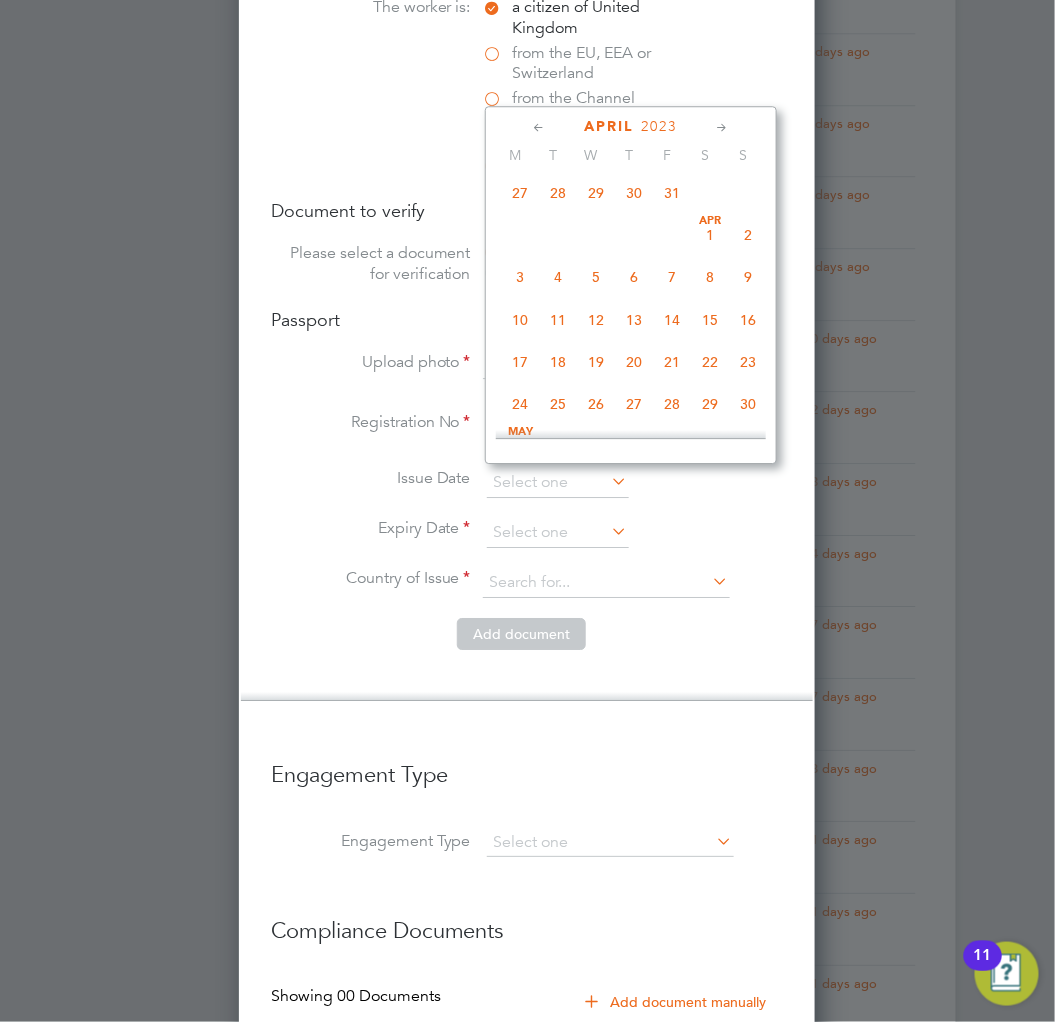 click on "28" 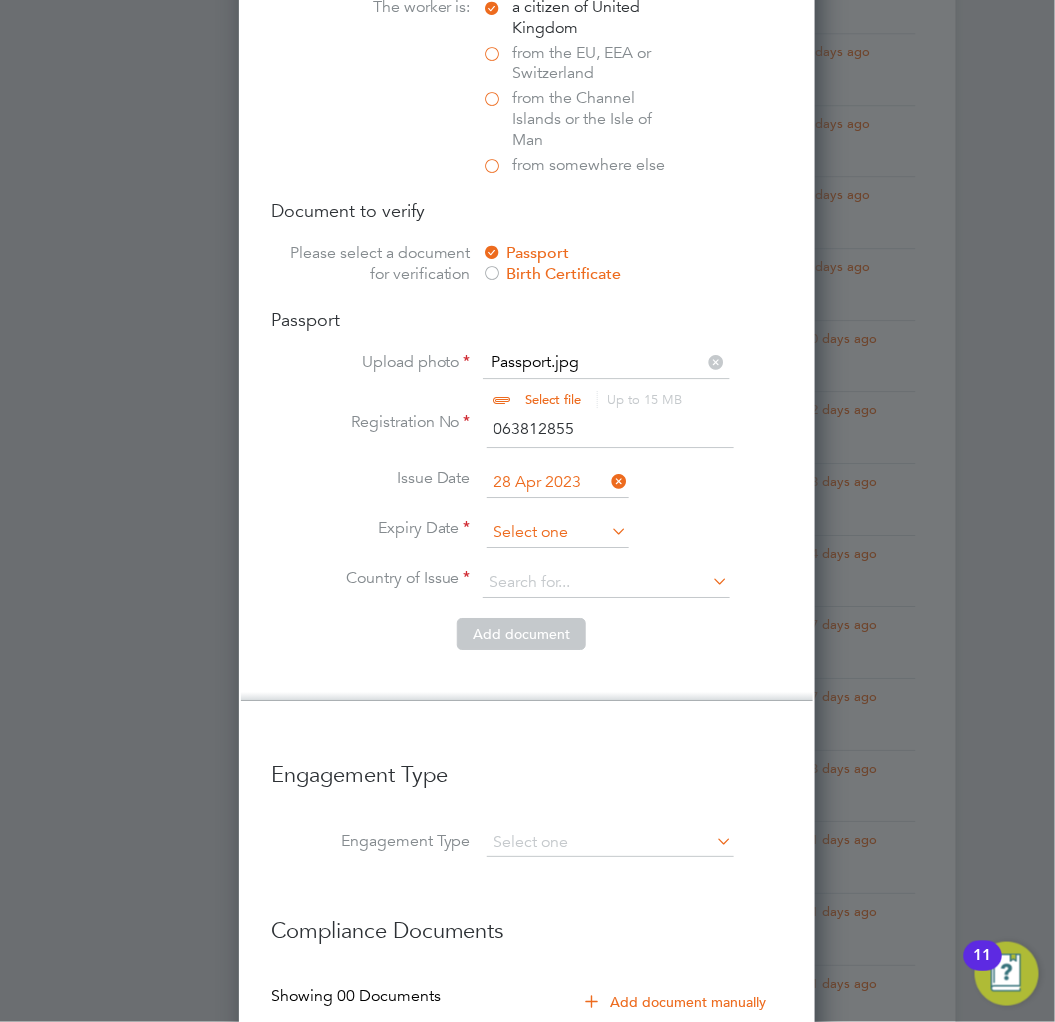 click at bounding box center [558, 533] 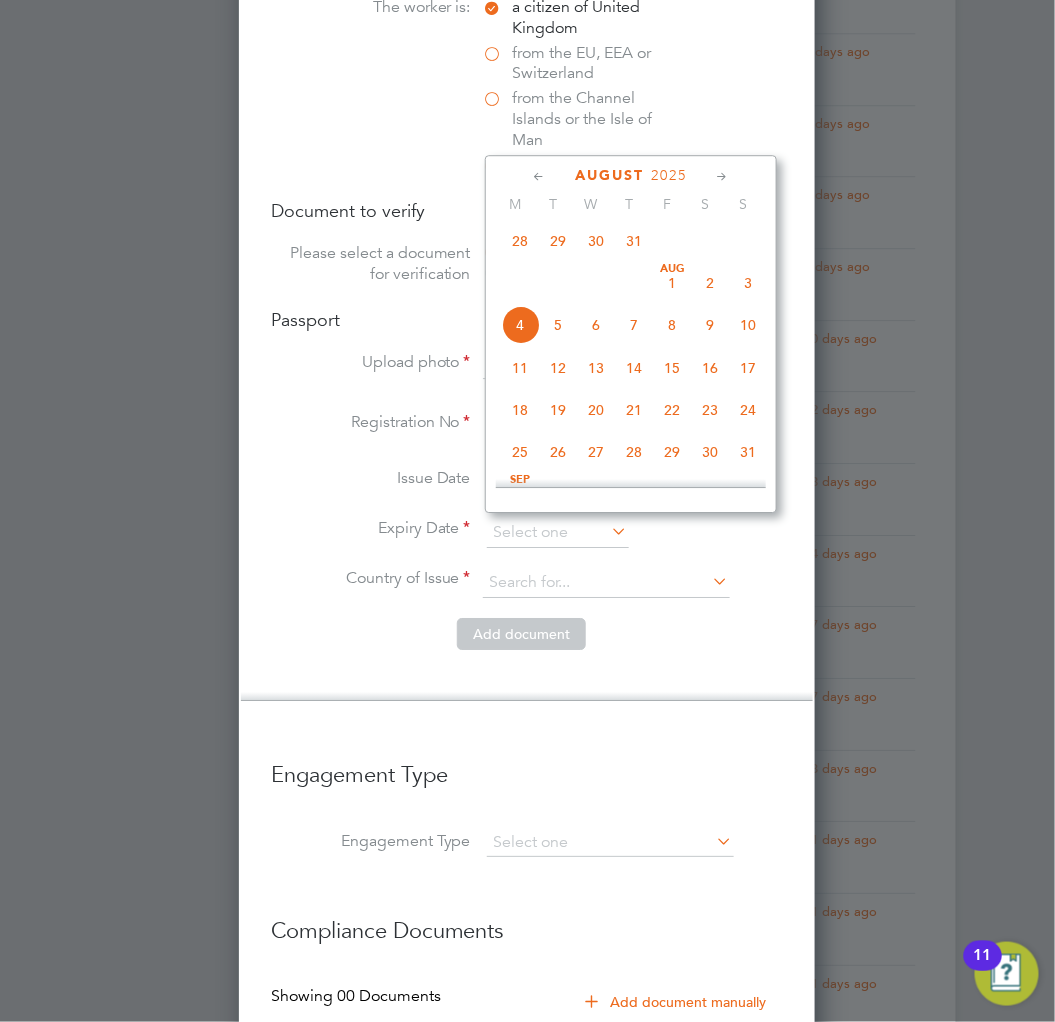 click on "2025" 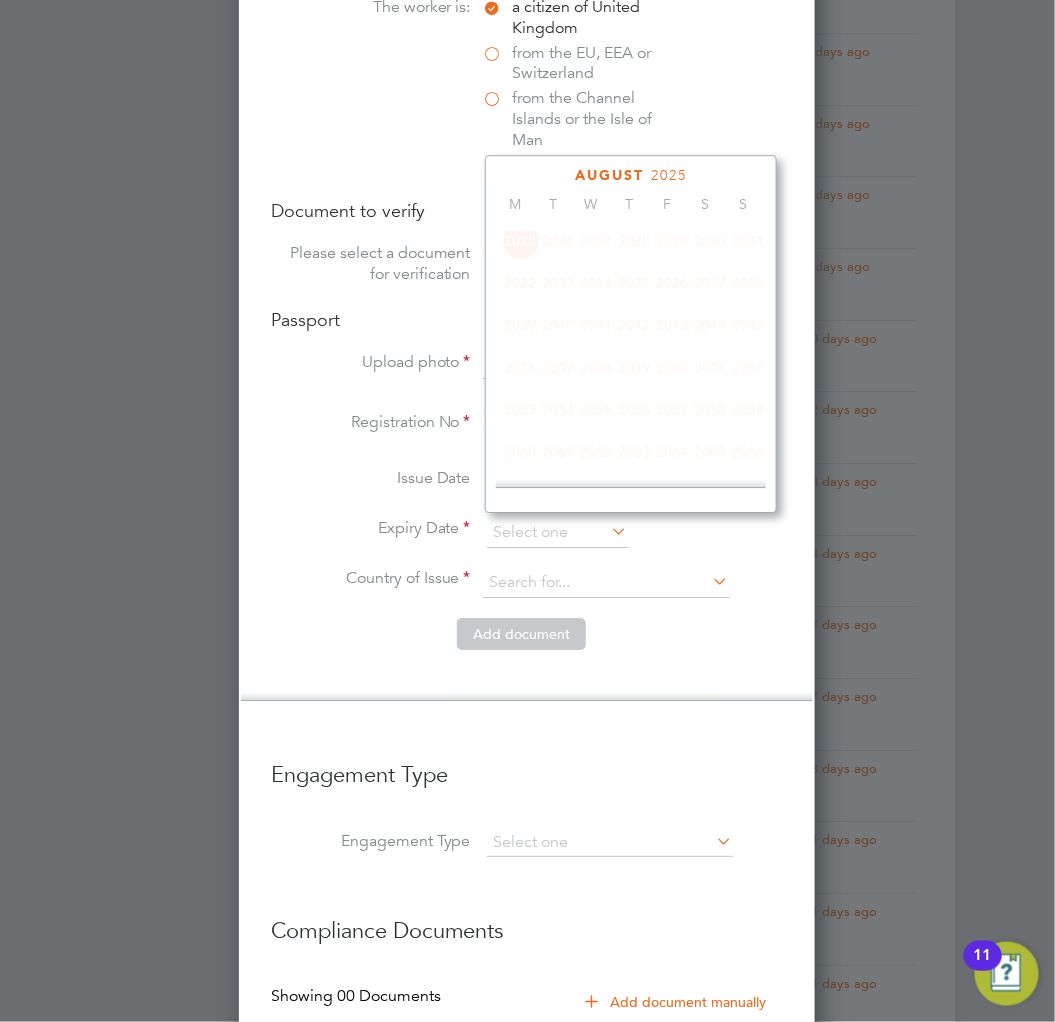 scroll, scrollTop: 523, scrollLeft: 0, axis: vertical 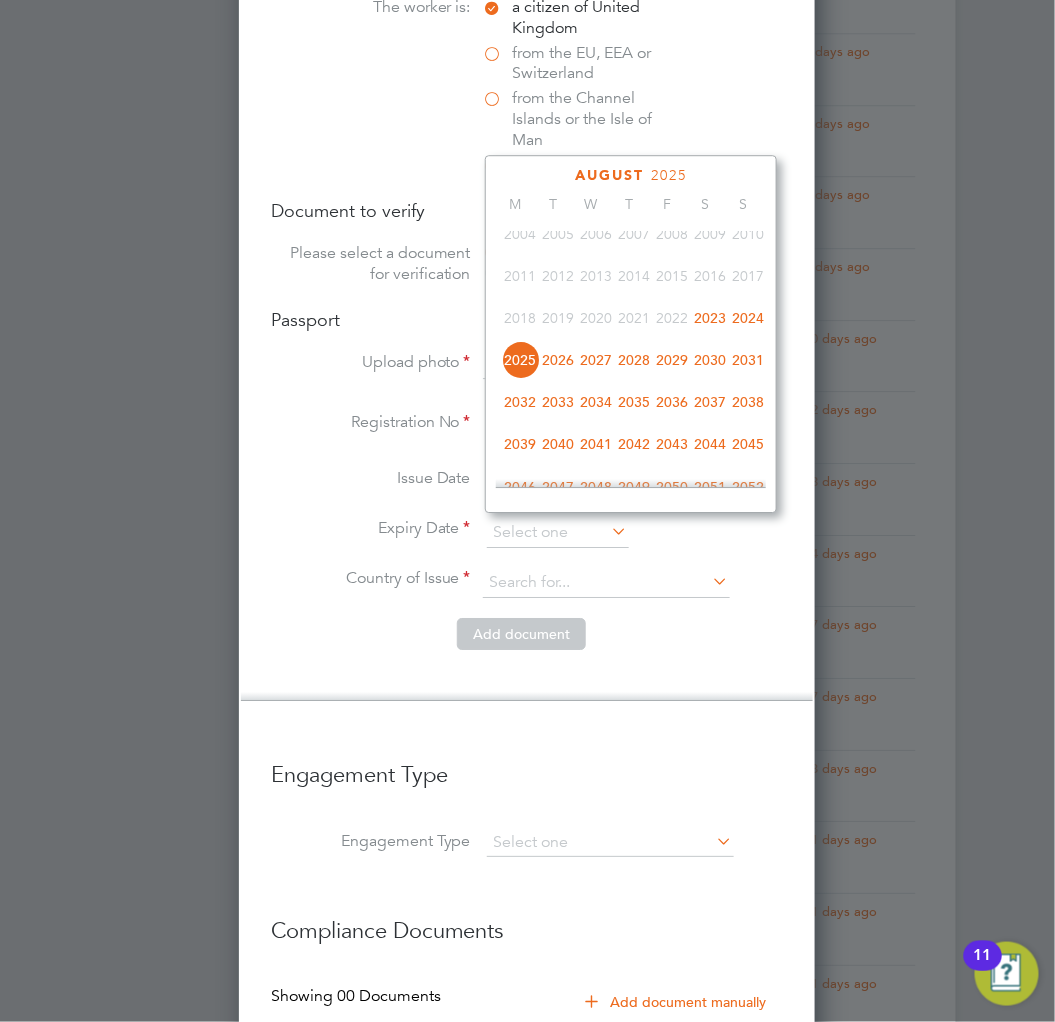 click on "2033" 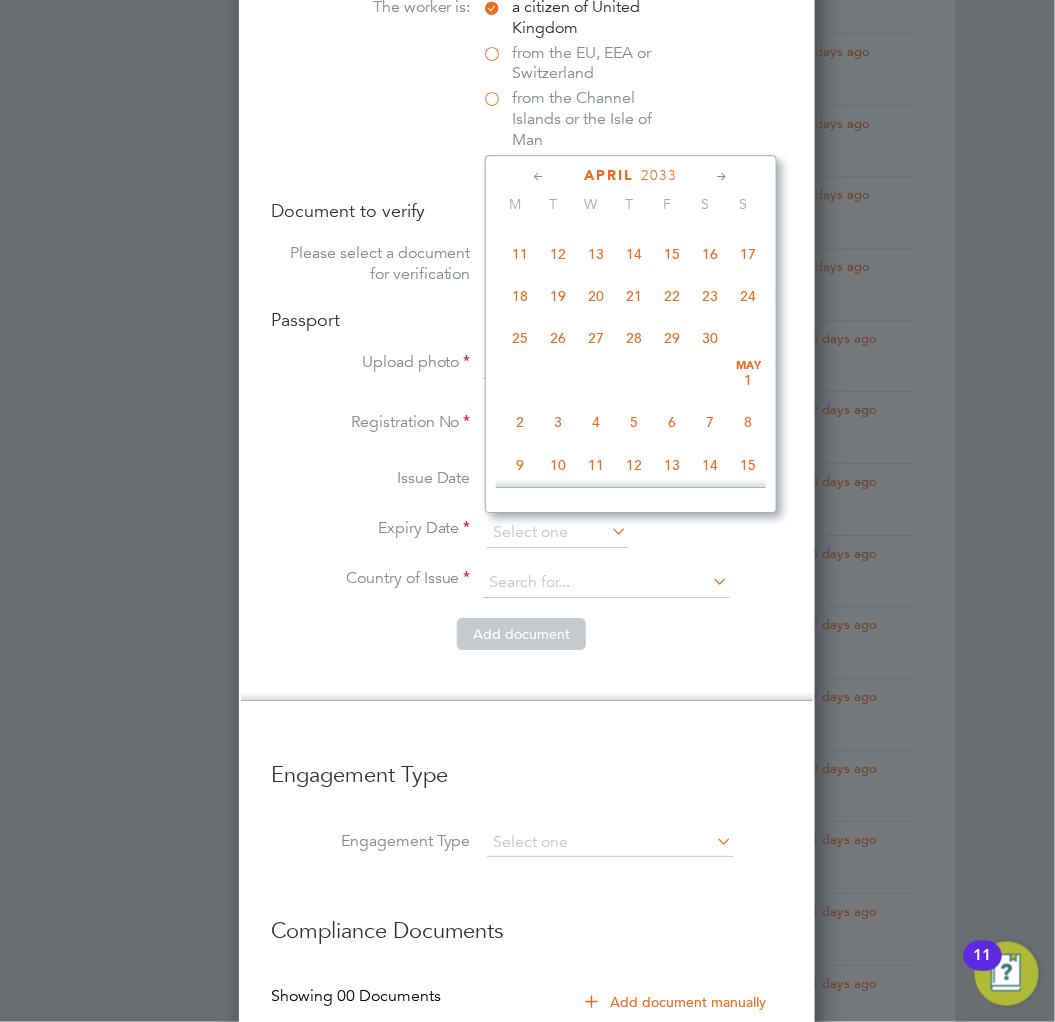 scroll, scrollTop: 285, scrollLeft: 0, axis: vertical 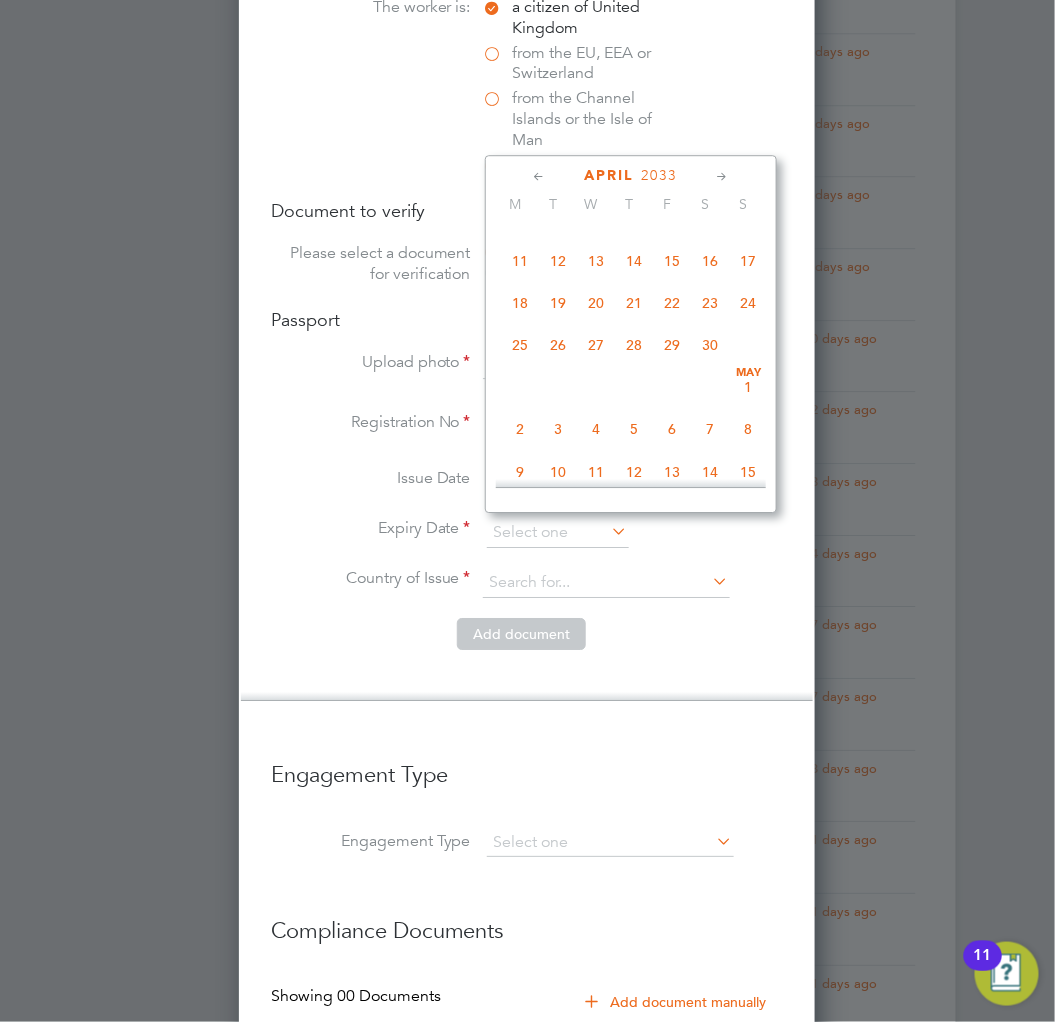 click on "28" 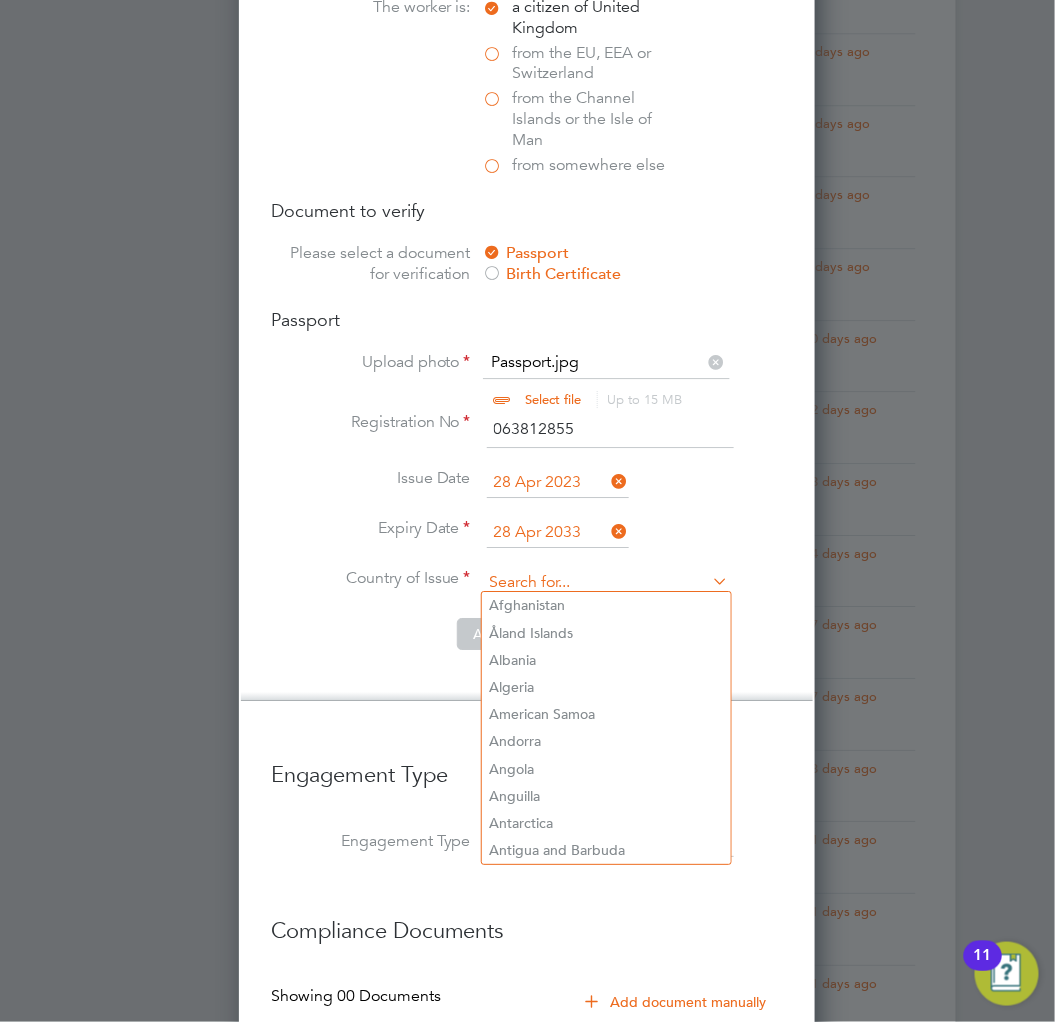click at bounding box center (606, 583) 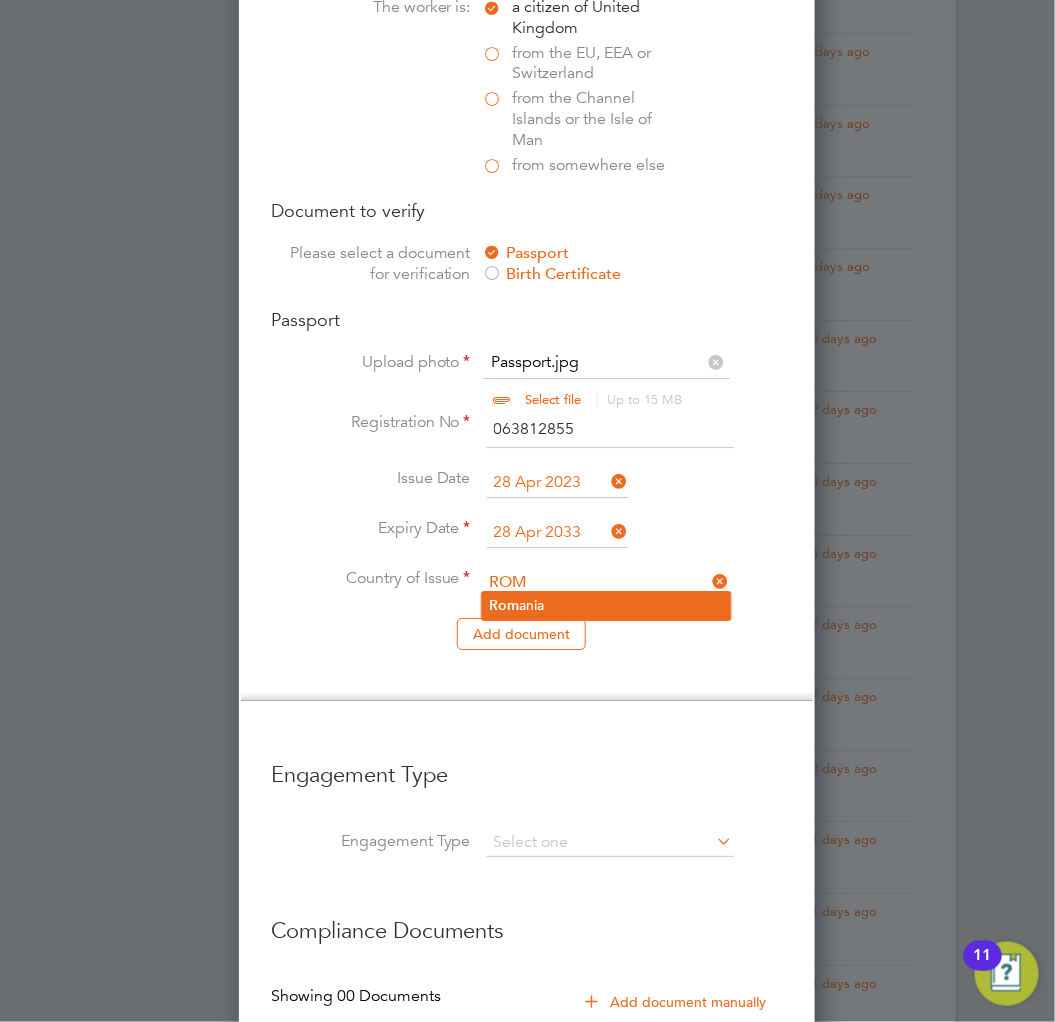 click on "Romania" 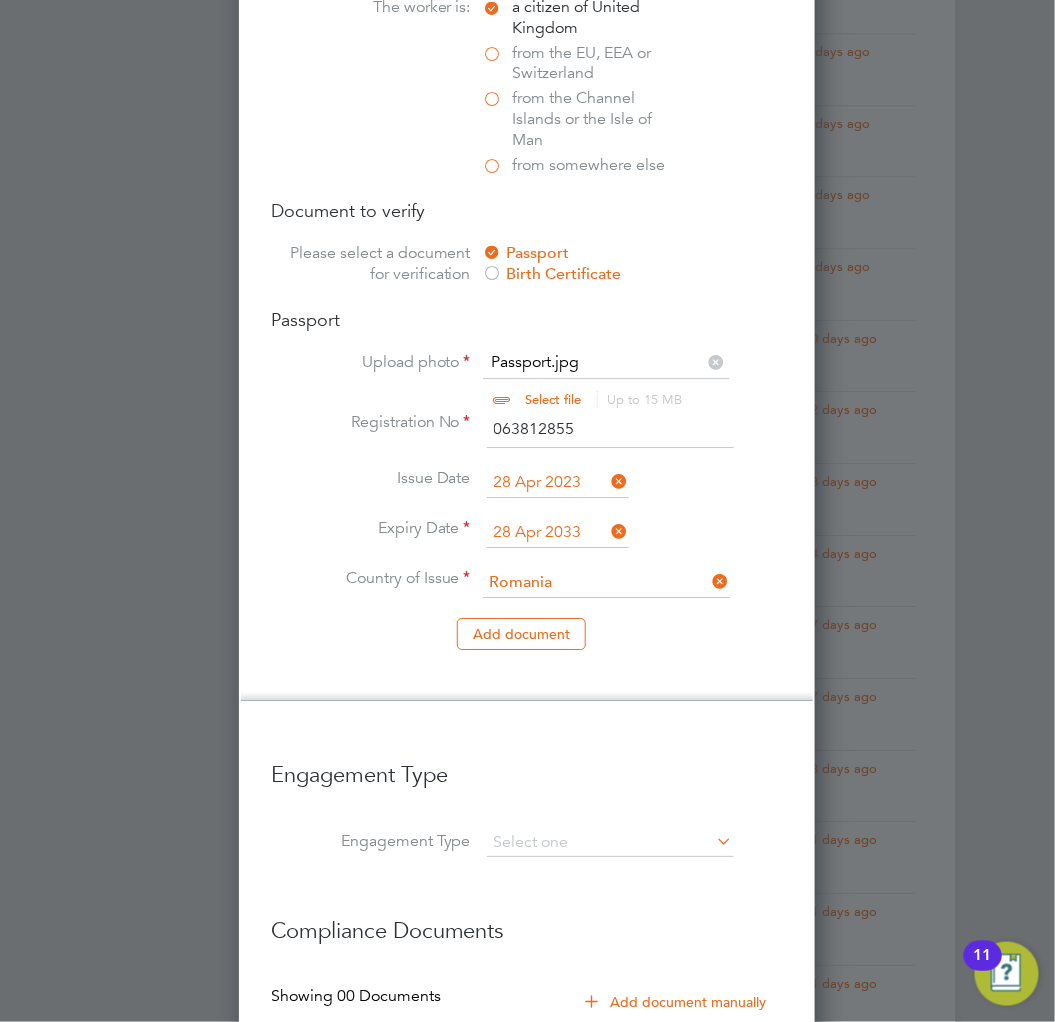 click on "Country and citizenship Country the worker will be working in United Kingdom The worker is:   a citizen of United Kingdom   from the EU, EEA or Switzerland   from the Channel Islands or the Isle of Man   from somewhere else Document to verify Please select a document for verification  Passport  Birth Certificate Passport Upload photo   Passport.jpg Select file     Up to 15 MB Drop your file here Registration No   063812855 Issue Date   28 Apr 2023 Expiry Date   28 Apr 2033 Country of Issue Romania Add document" at bounding box center [527, 279] 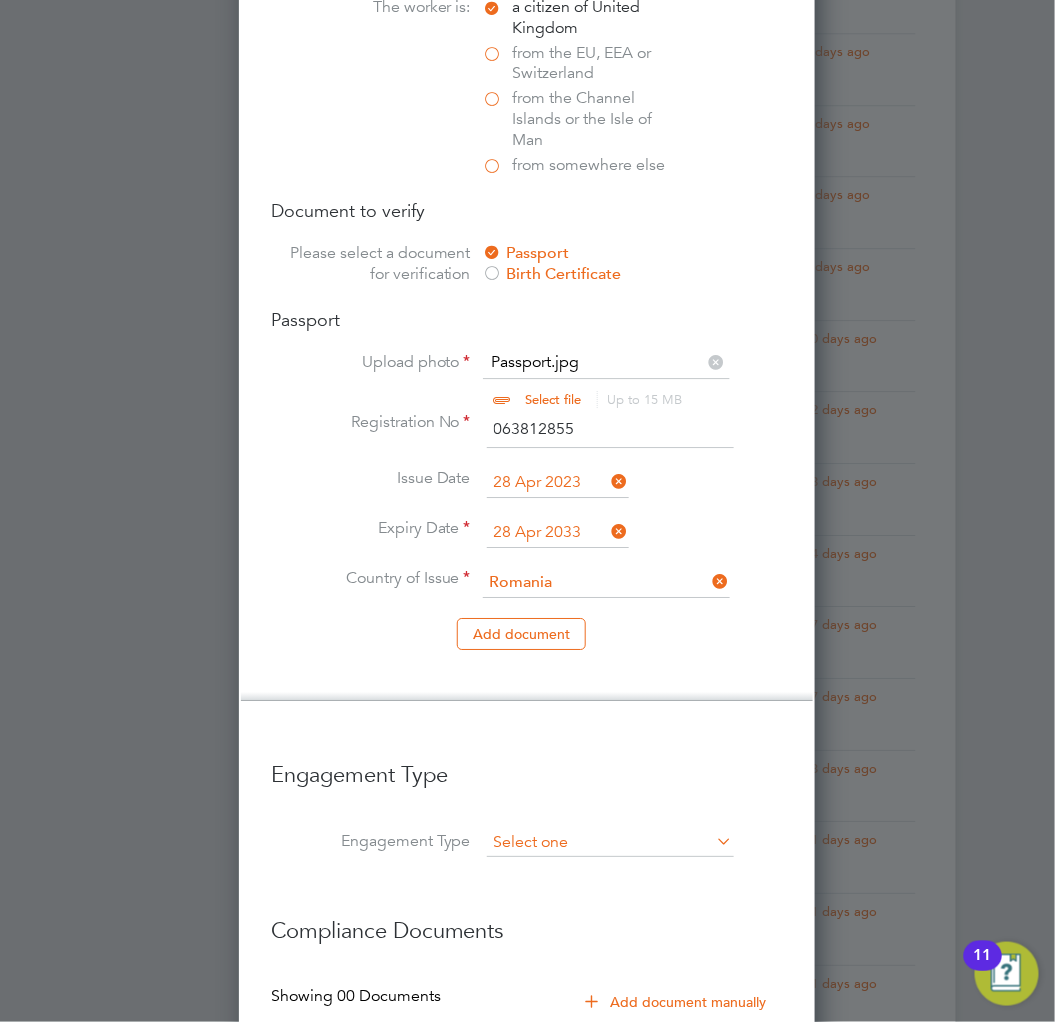 click at bounding box center [610, 843] 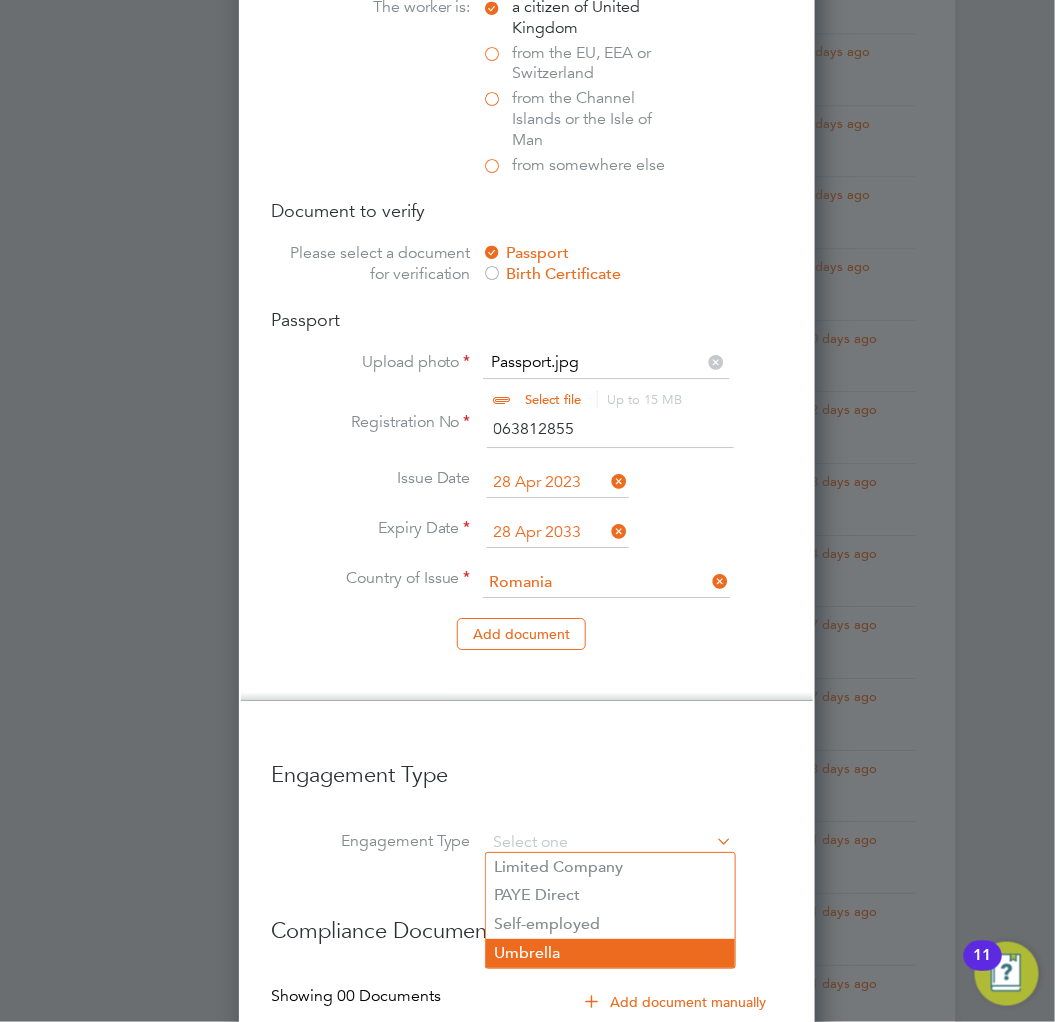 click on "Umbrella" 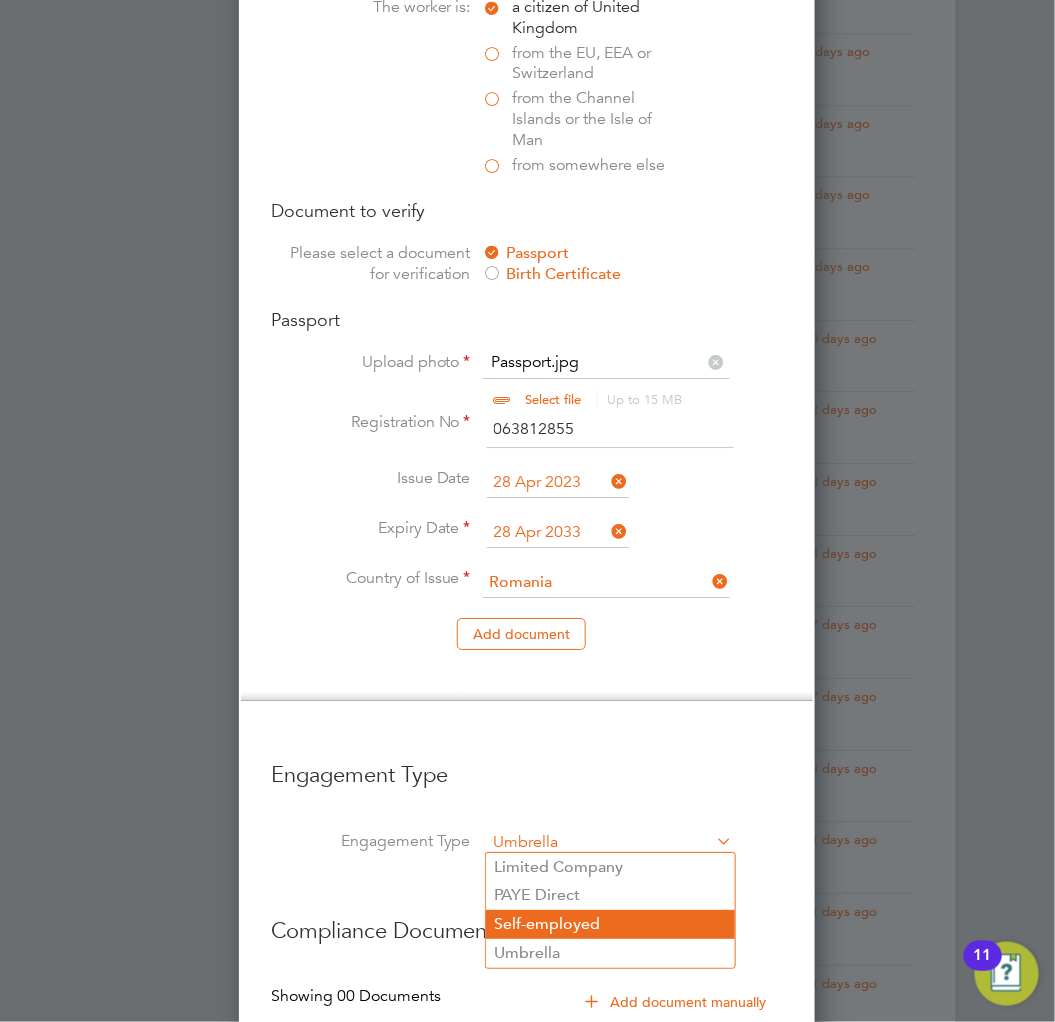 scroll, scrollTop: 8, scrollLeft: 10, axis: both 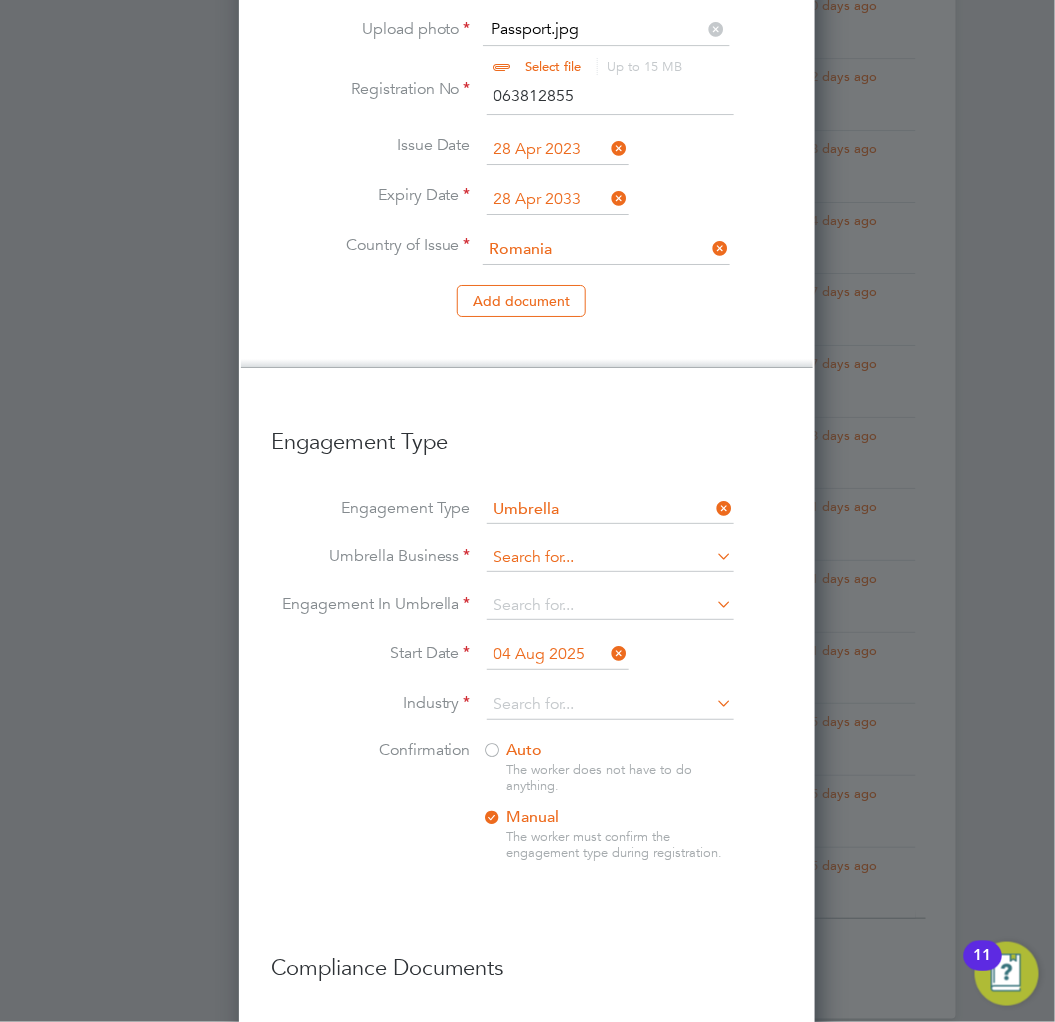 click at bounding box center [610, 558] 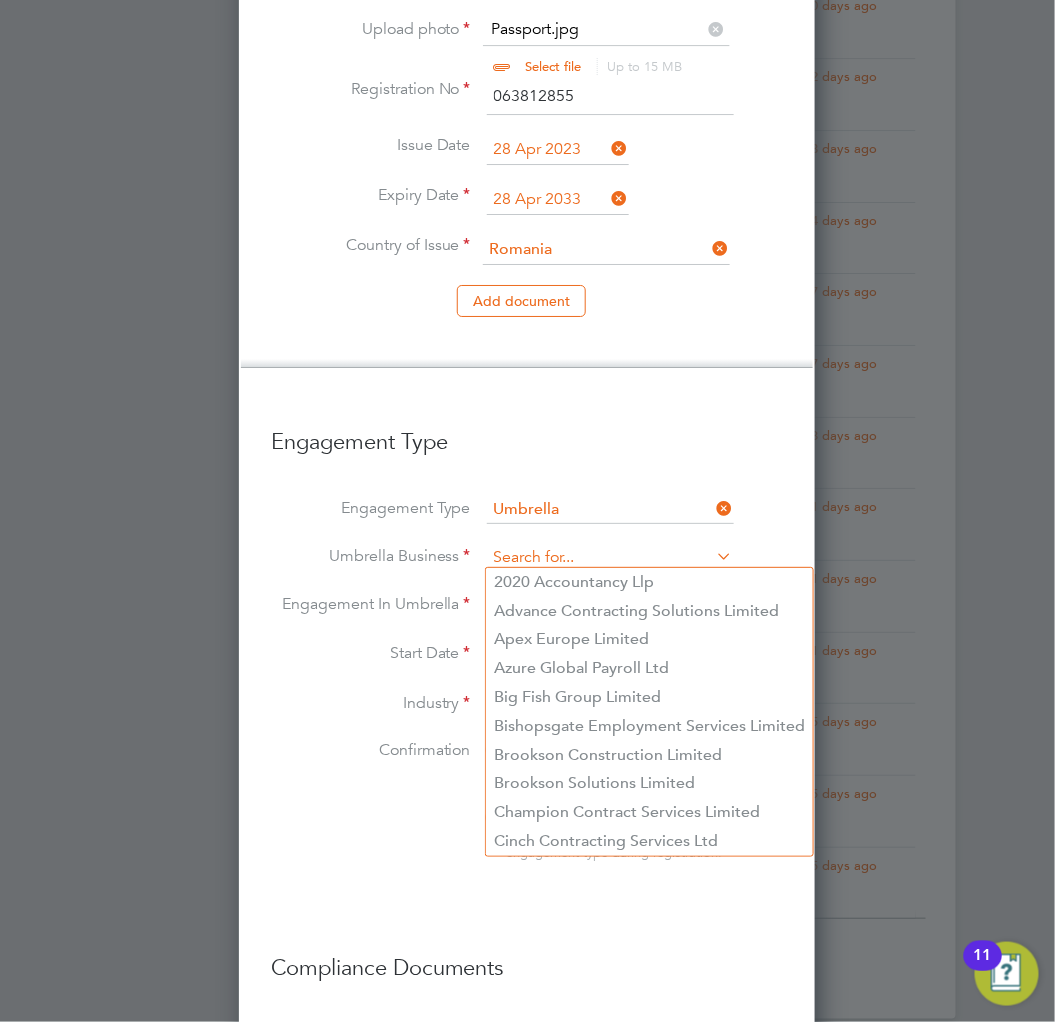 click at bounding box center [610, 558] 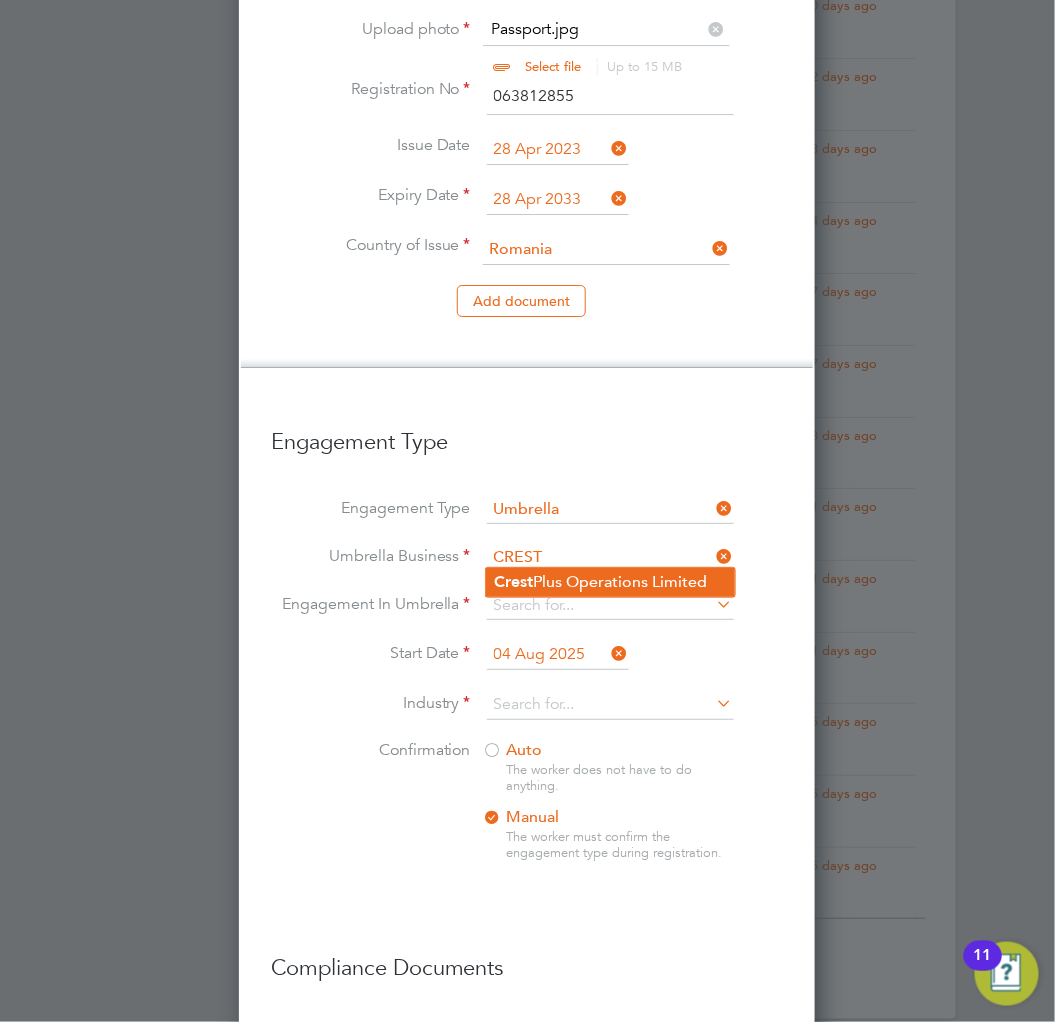 click on "Crest Plus Operations Limited" 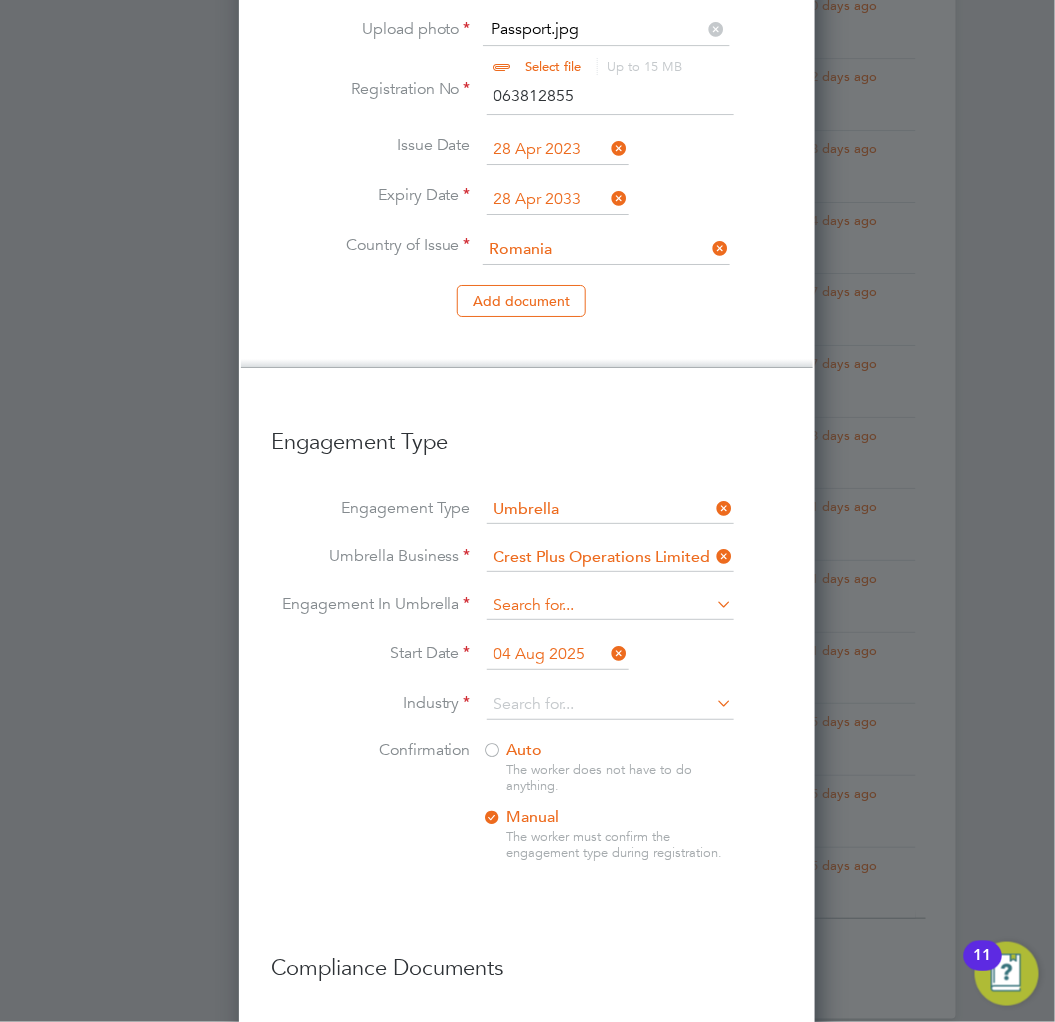 click at bounding box center [610, 606] 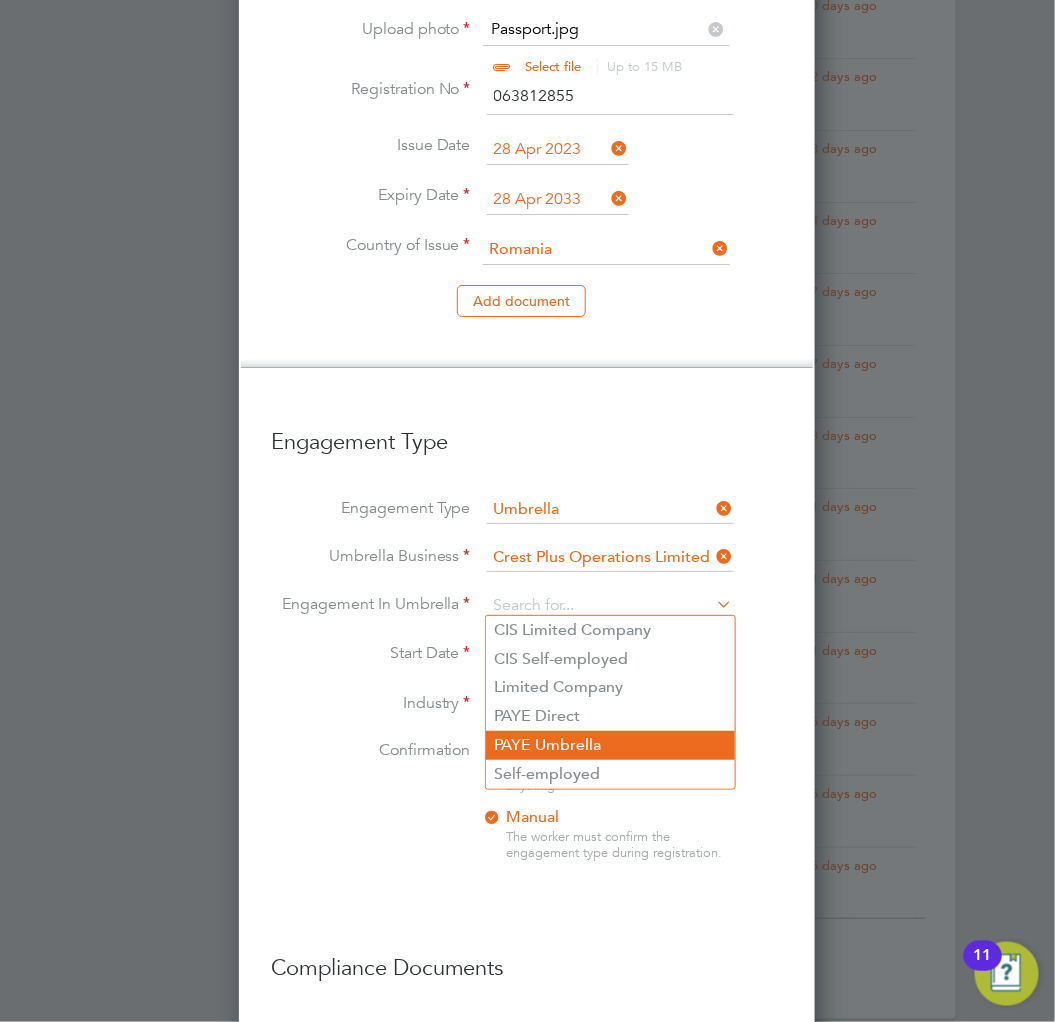 click on "PAYE Umbrella" 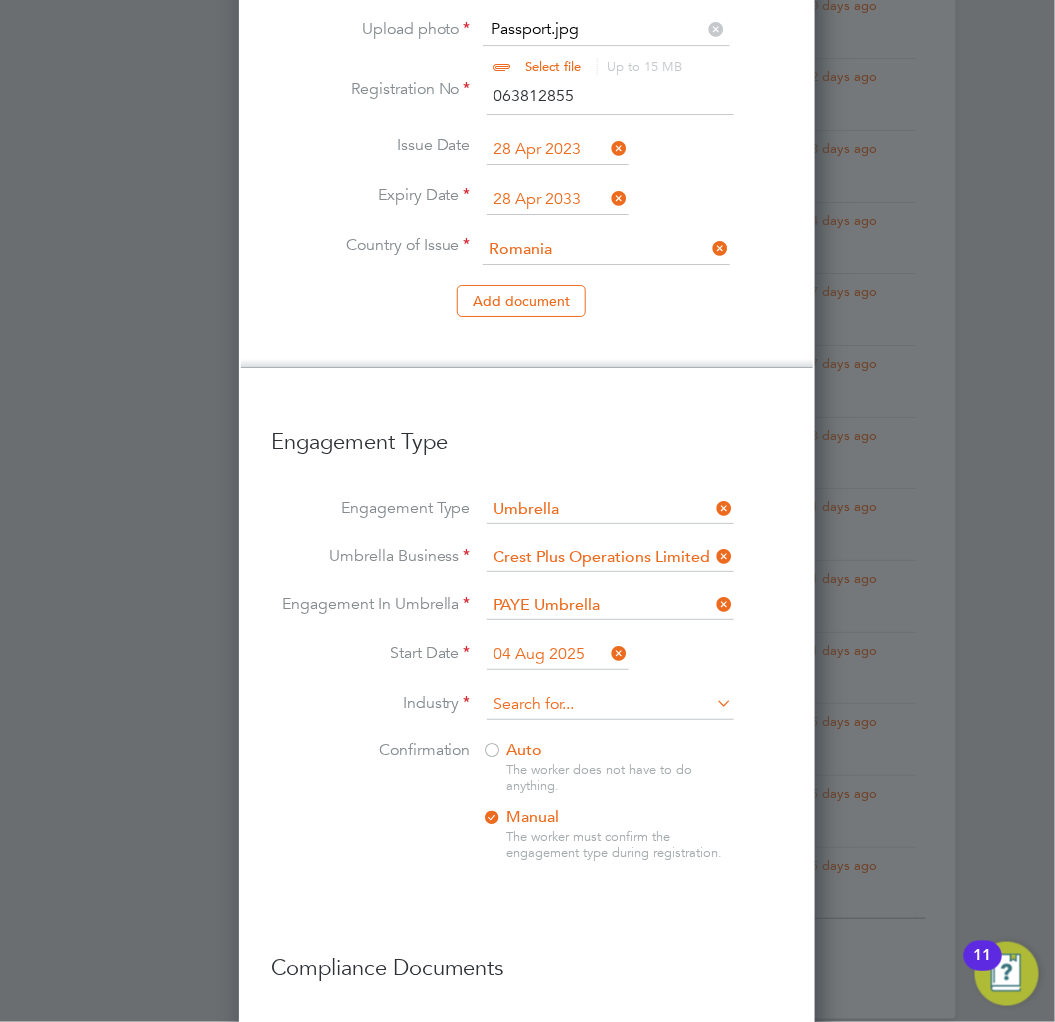 click at bounding box center (610, 705) 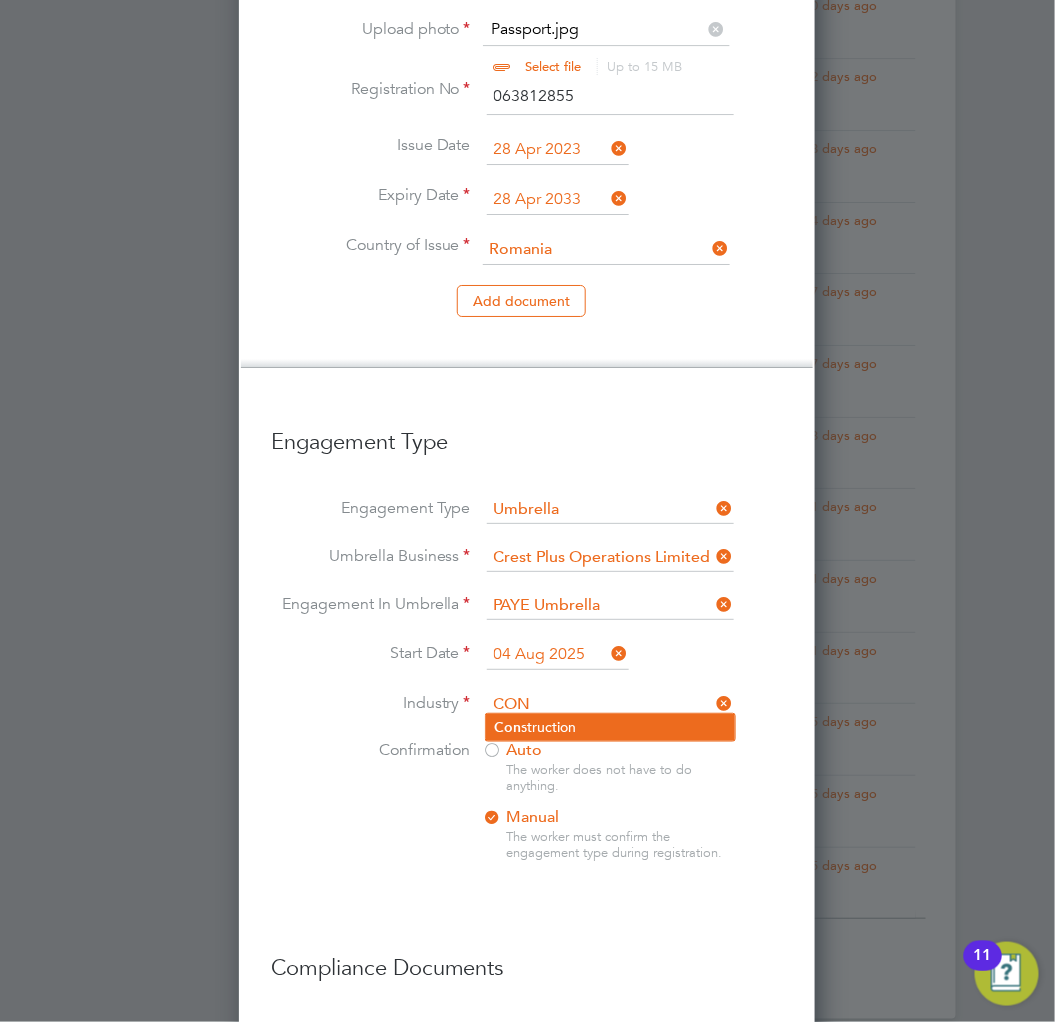 click on "Con struction" 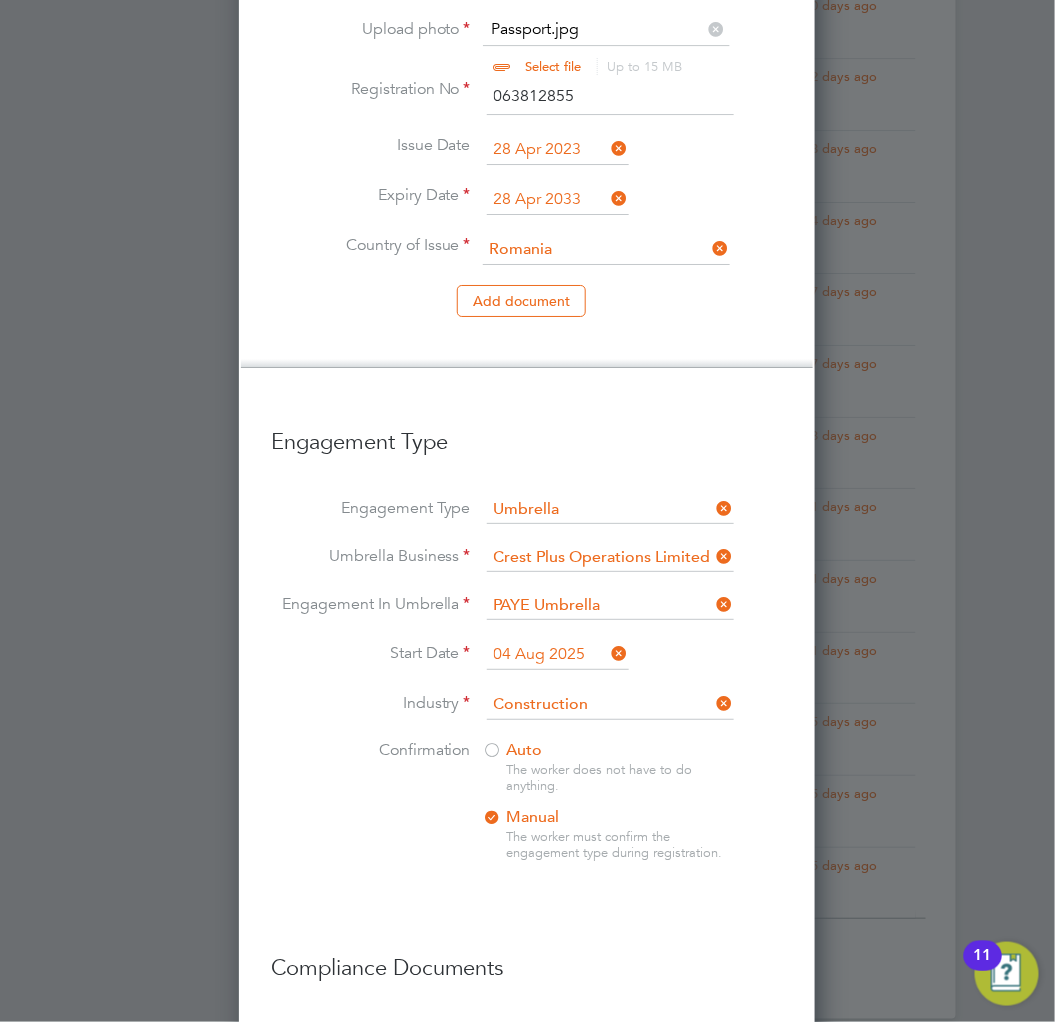 click at bounding box center [493, 752] 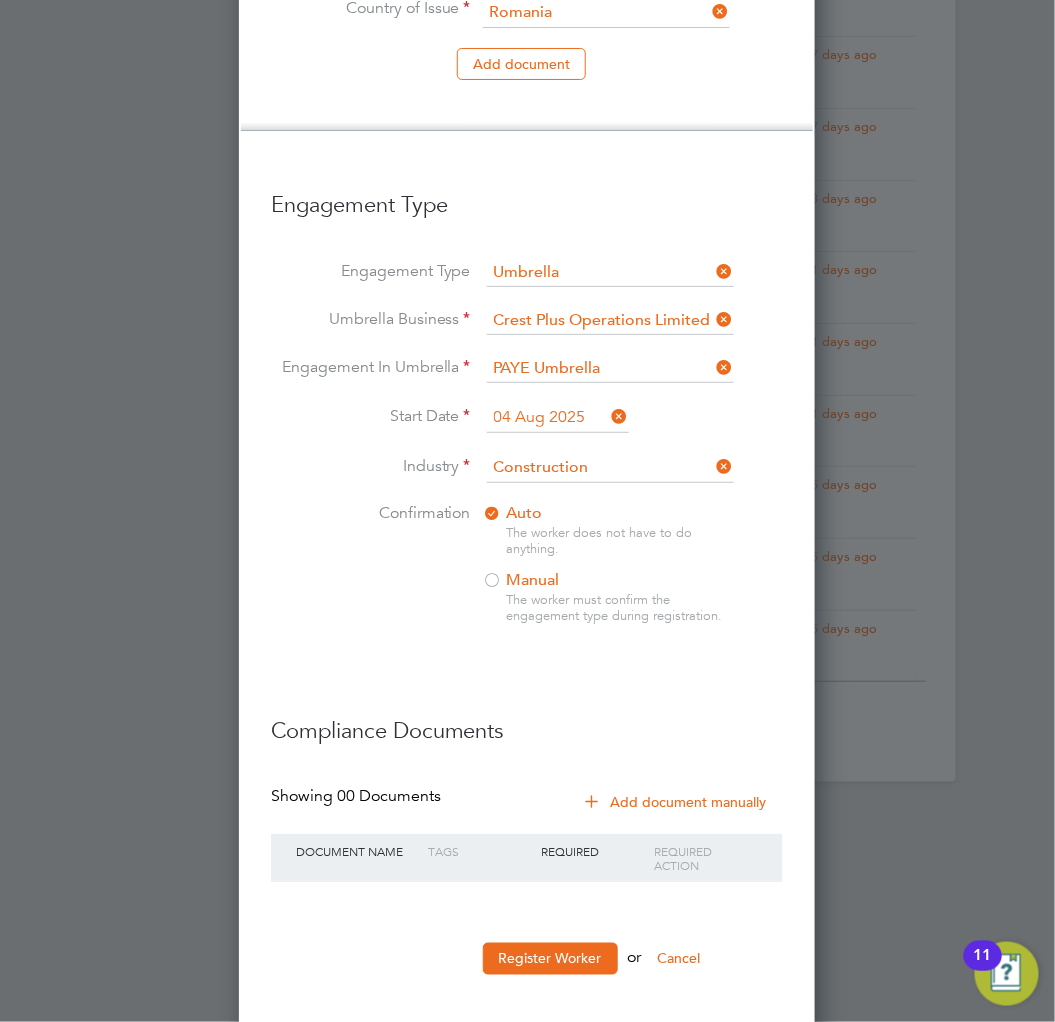 scroll, scrollTop: 1908, scrollLeft: 0, axis: vertical 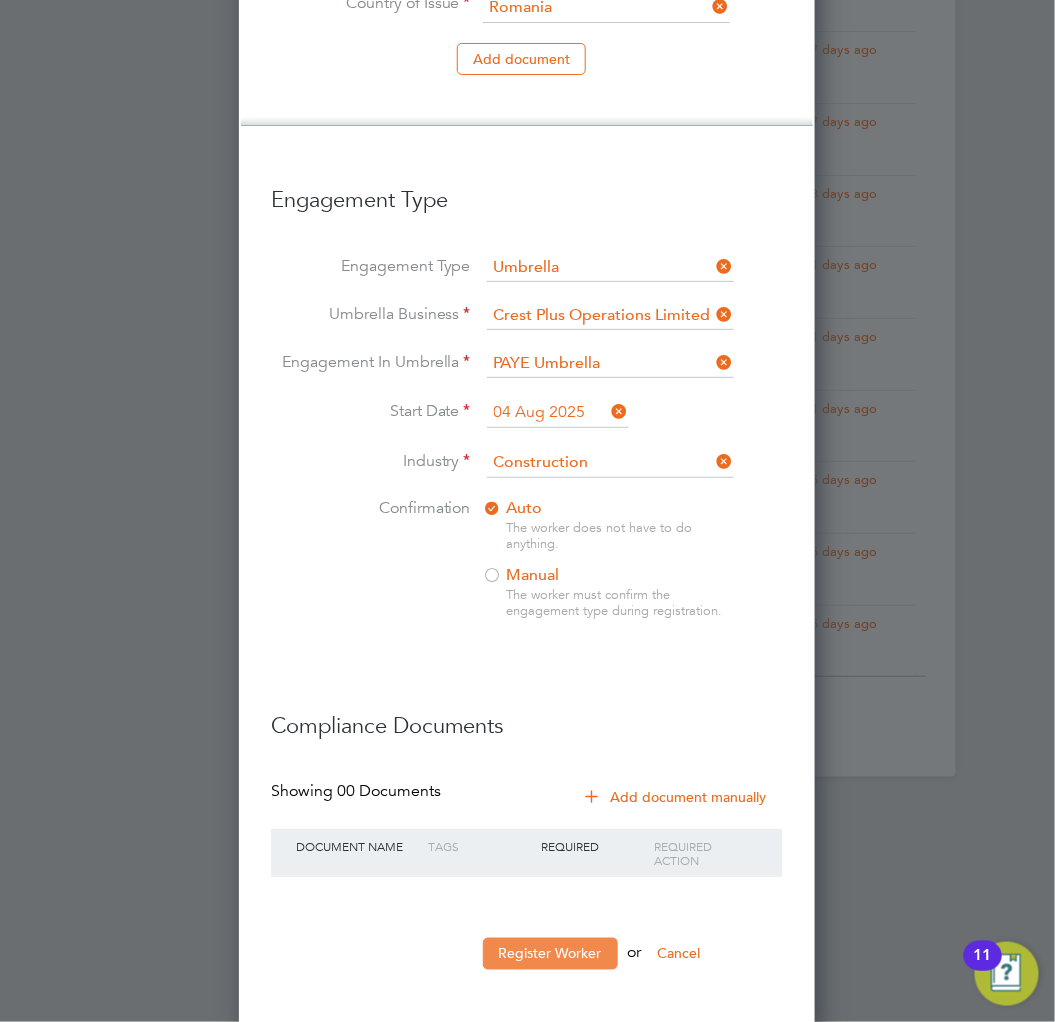 click on "Register Worker" at bounding box center [550, 954] 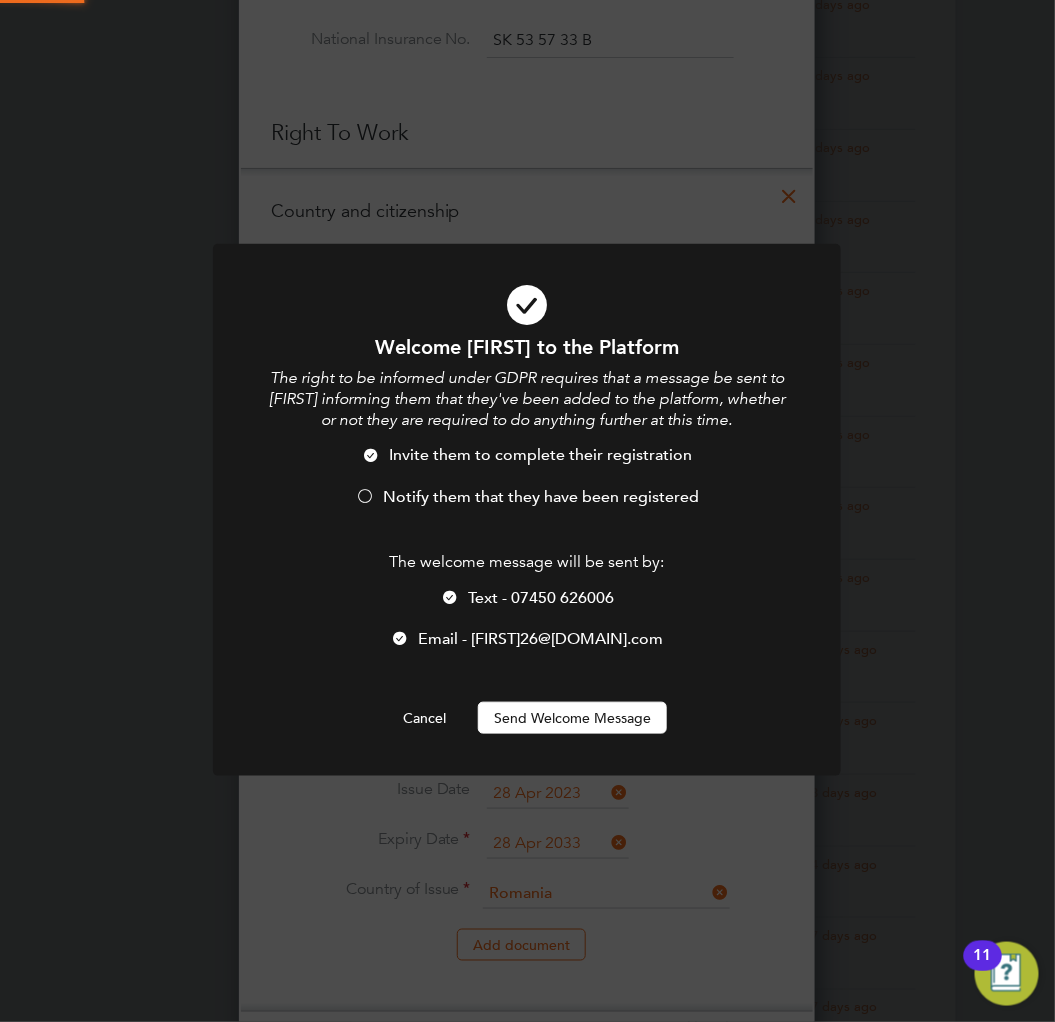 scroll, scrollTop: 0, scrollLeft: 0, axis: both 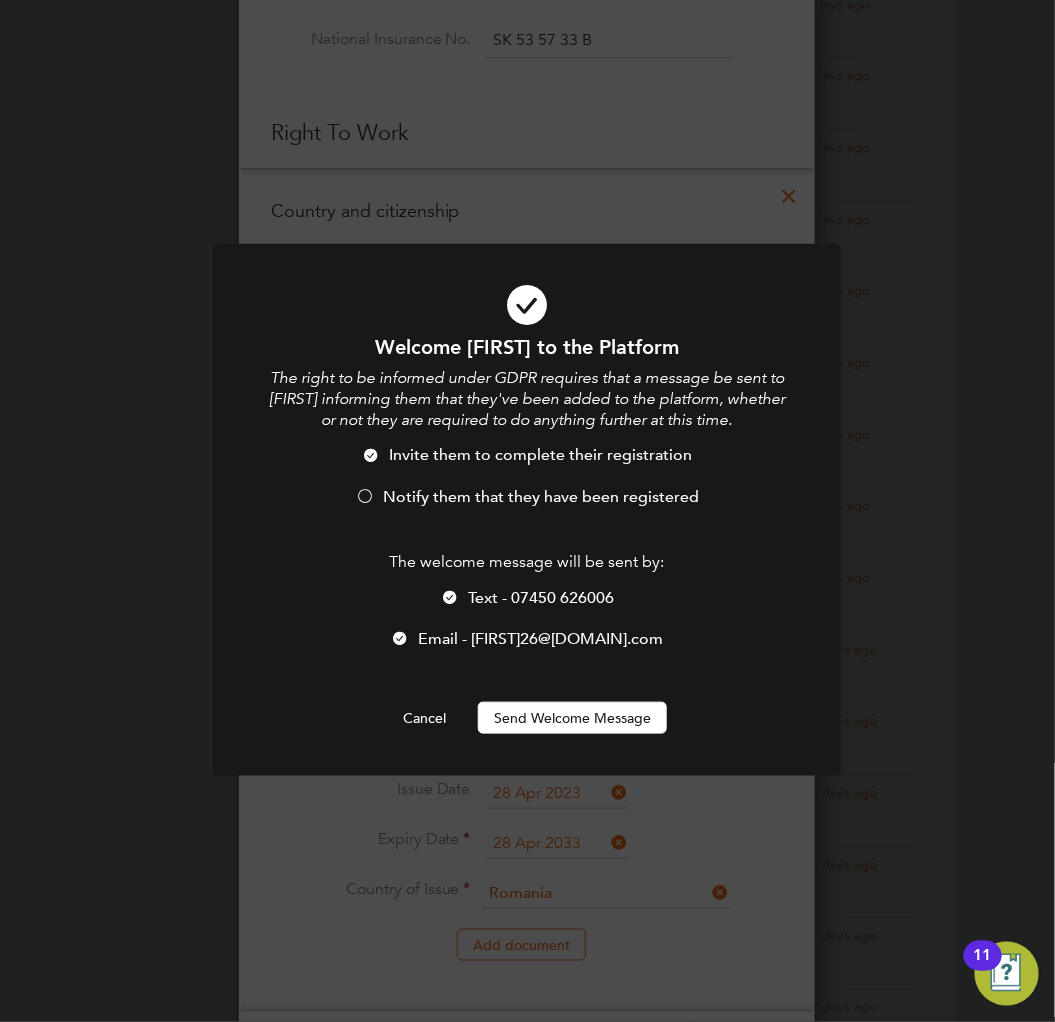click on "Notify them that they have been registered" at bounding box center [541, 497] 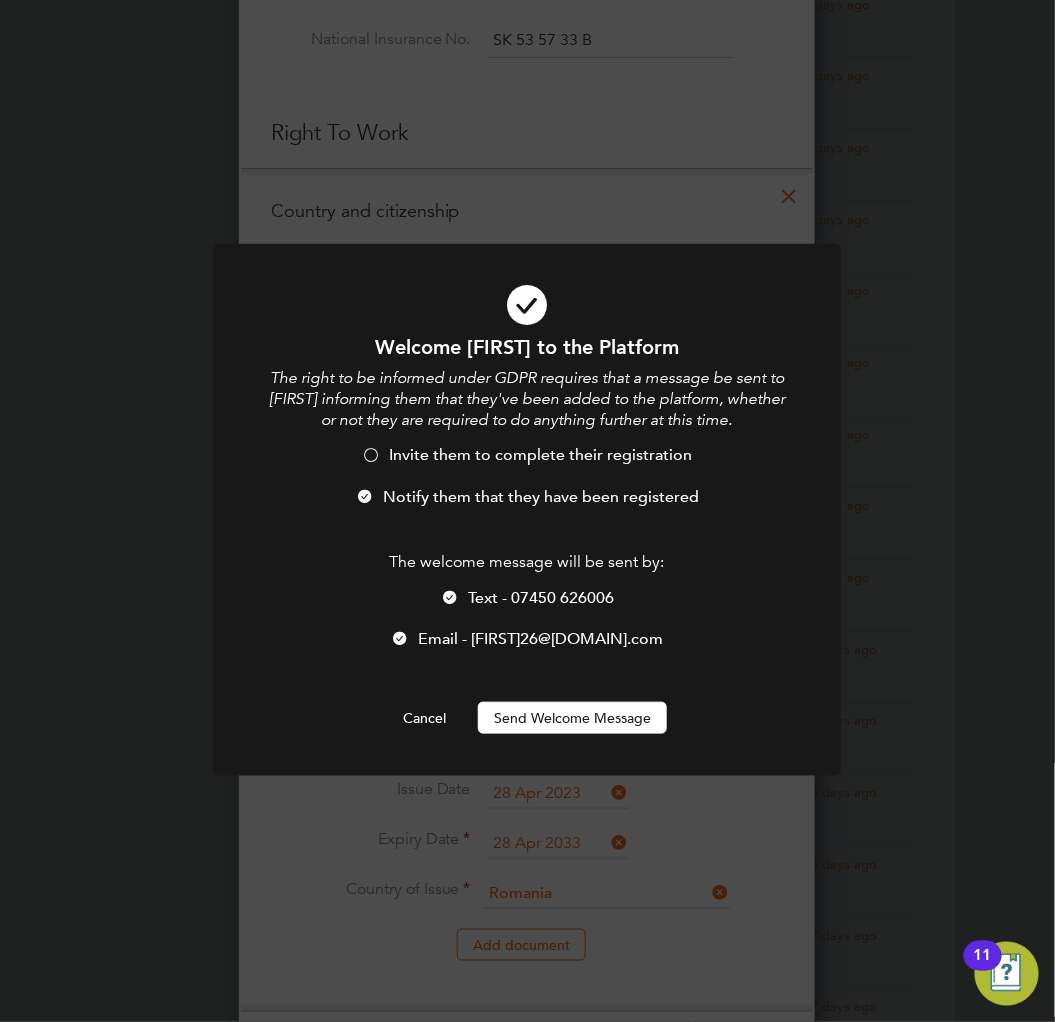 click on "Send Welcome Message" at bounding box center (572, 718) 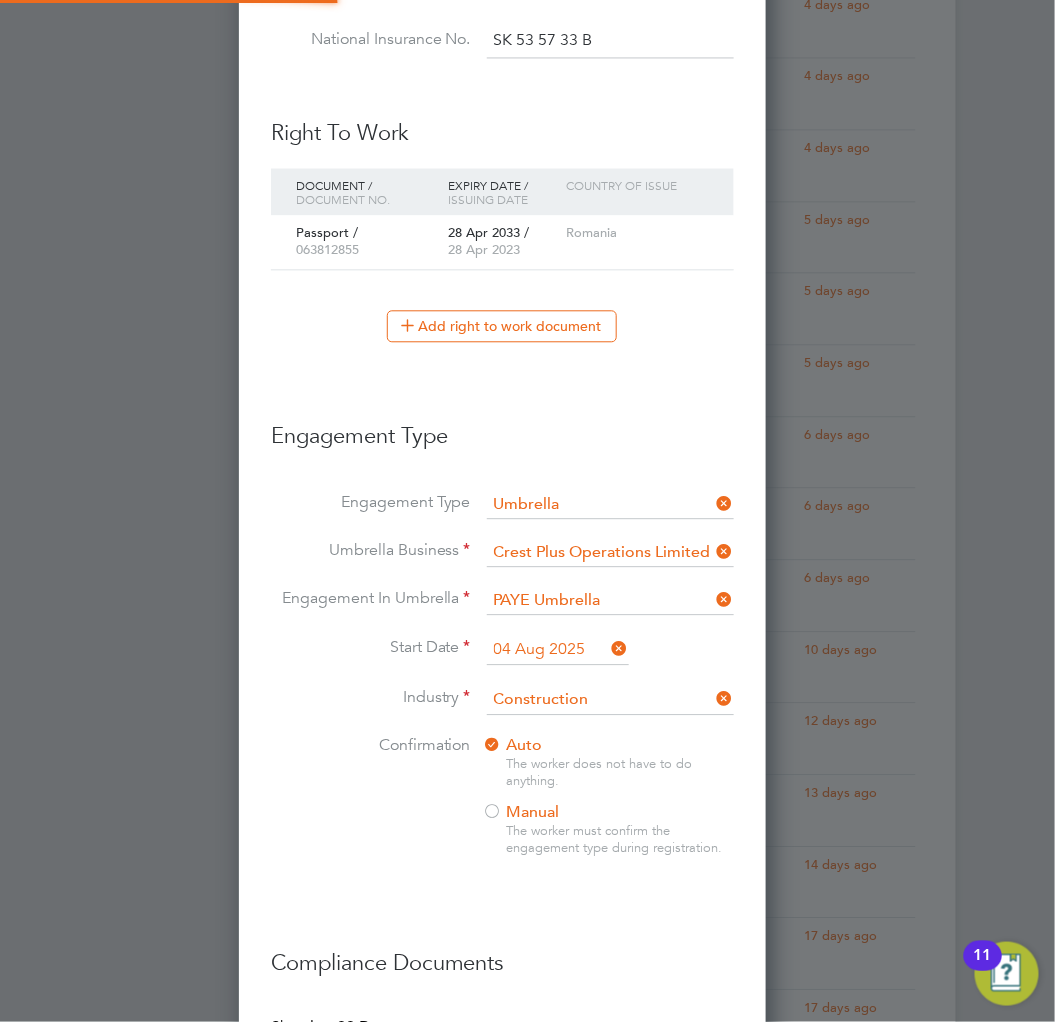 scroll, scrollTop: 1137, scrollLeft: 0, axis: vertical 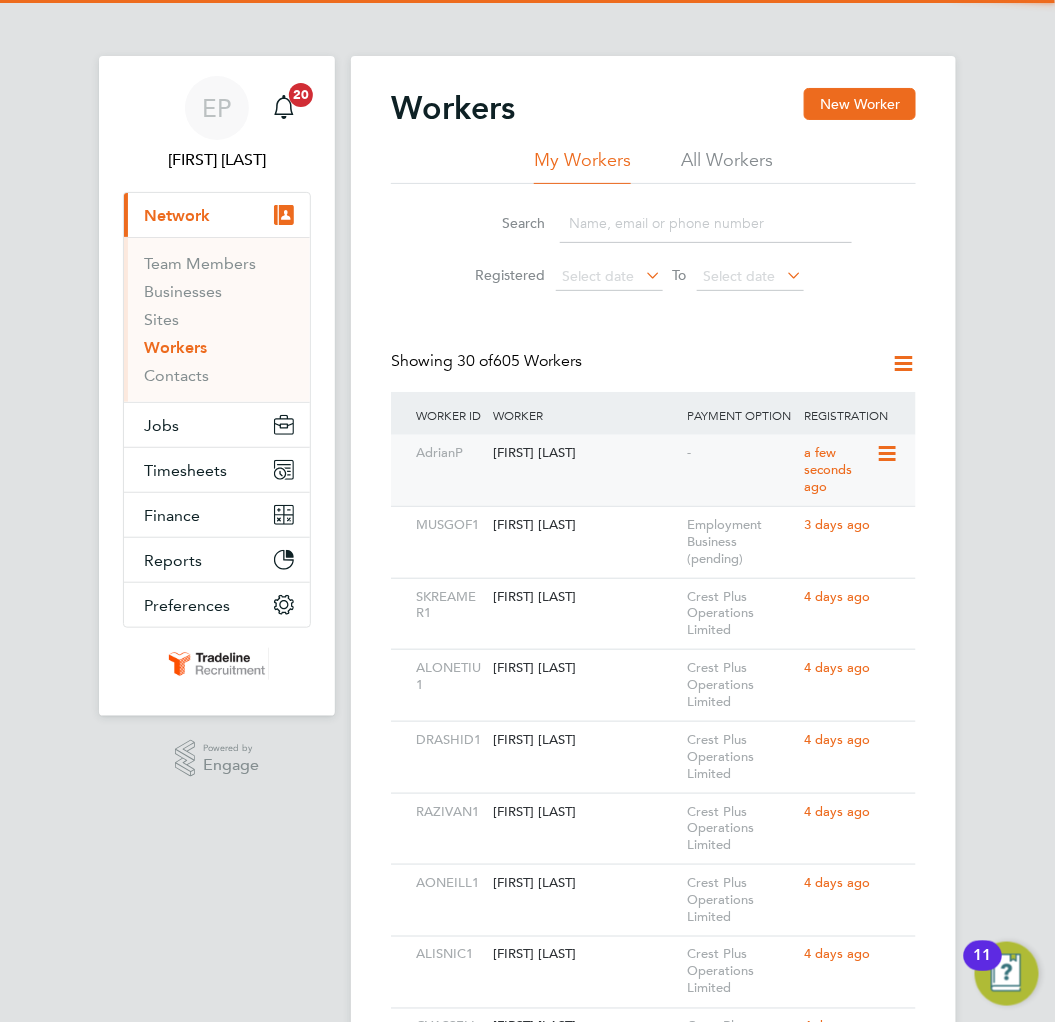 click on "-" 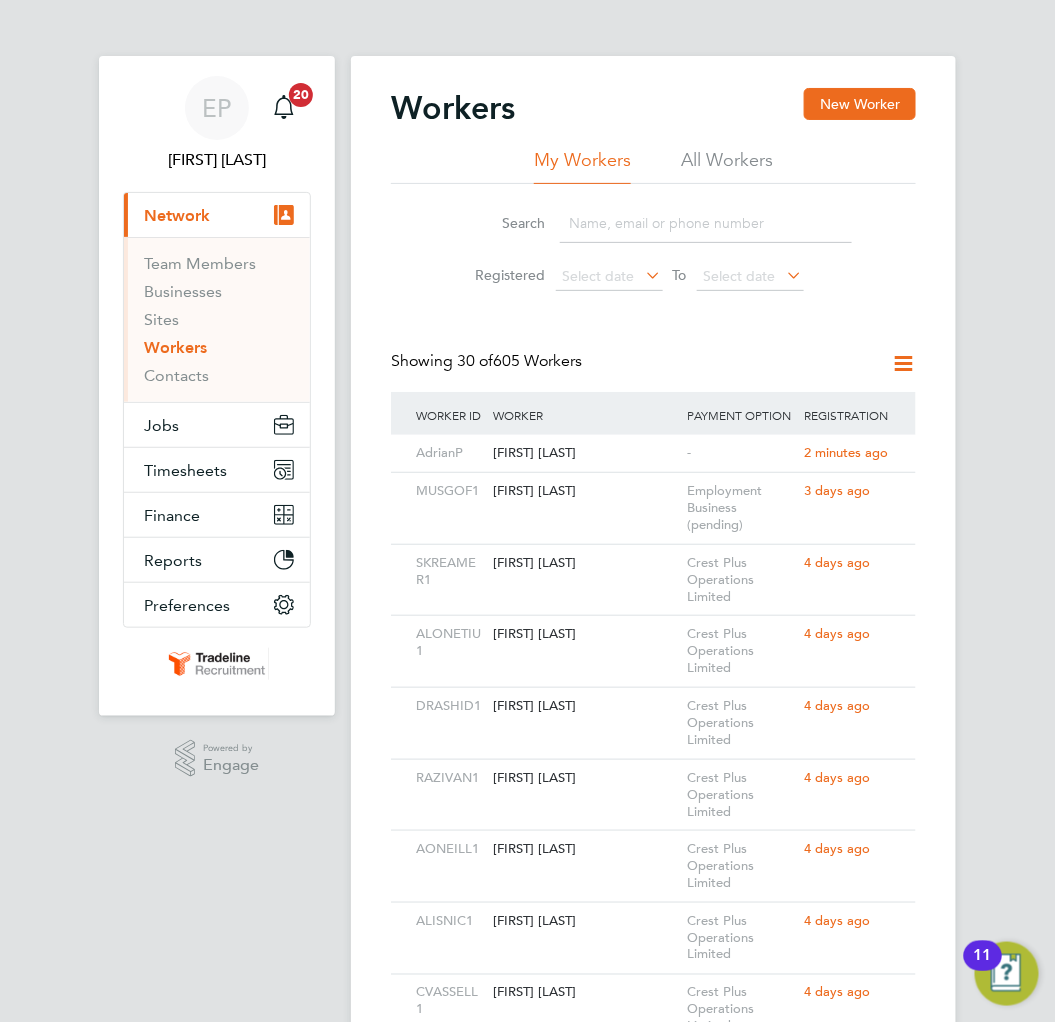 drag, startPoint x: 835, startPoint y: 103, endPoint x: 795, endPoint y: 177, distance: 84.118965 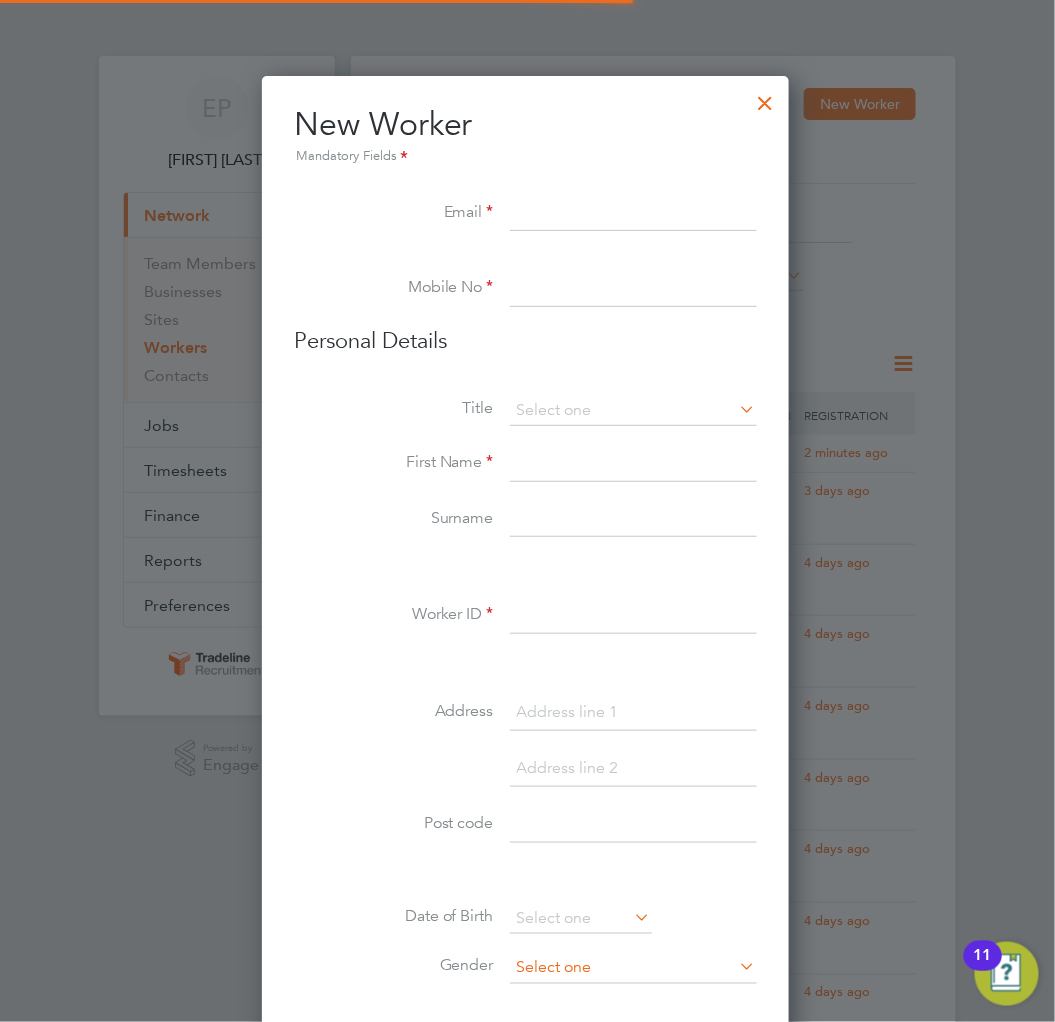 scroll, scrollTop: 10, scrollLeft: 10, axis: both 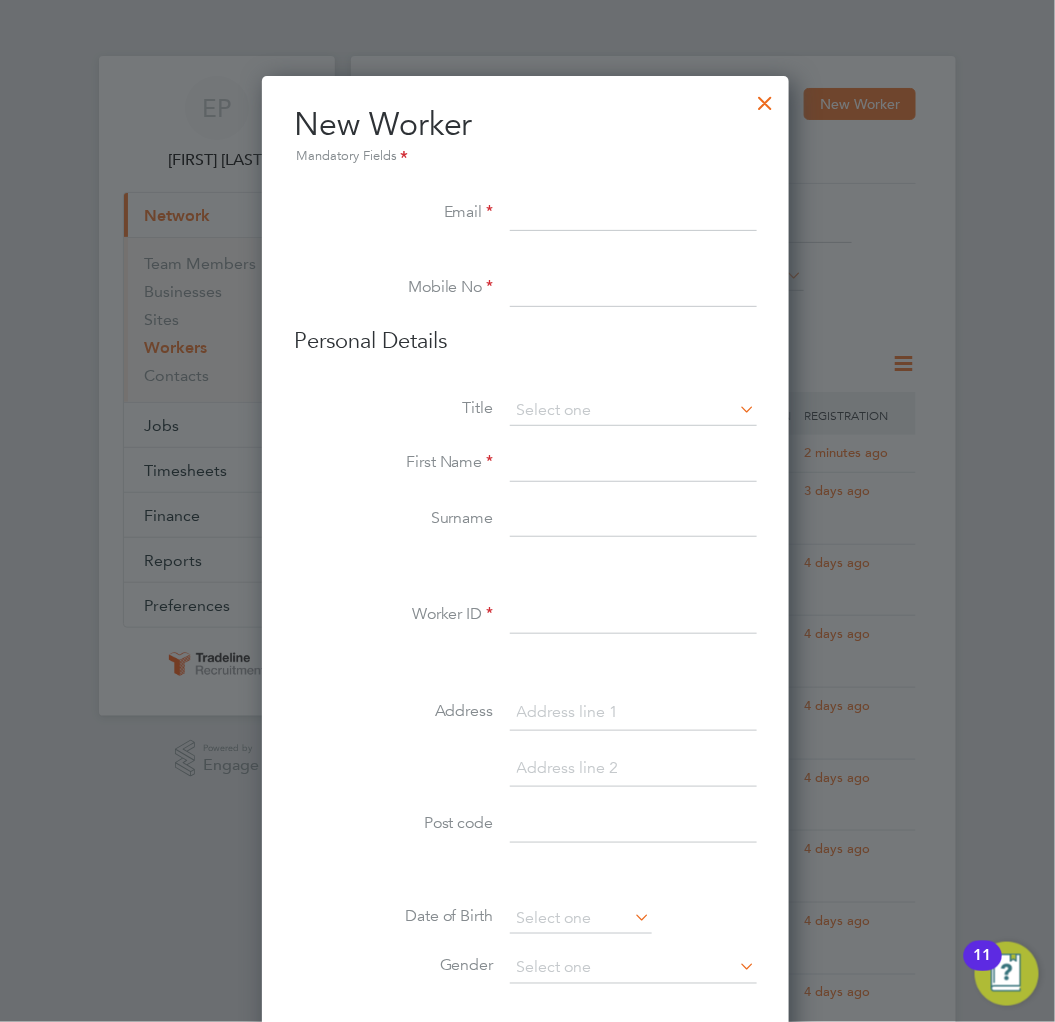 paste on "Ciucamarian21@[DOMAIN].com" 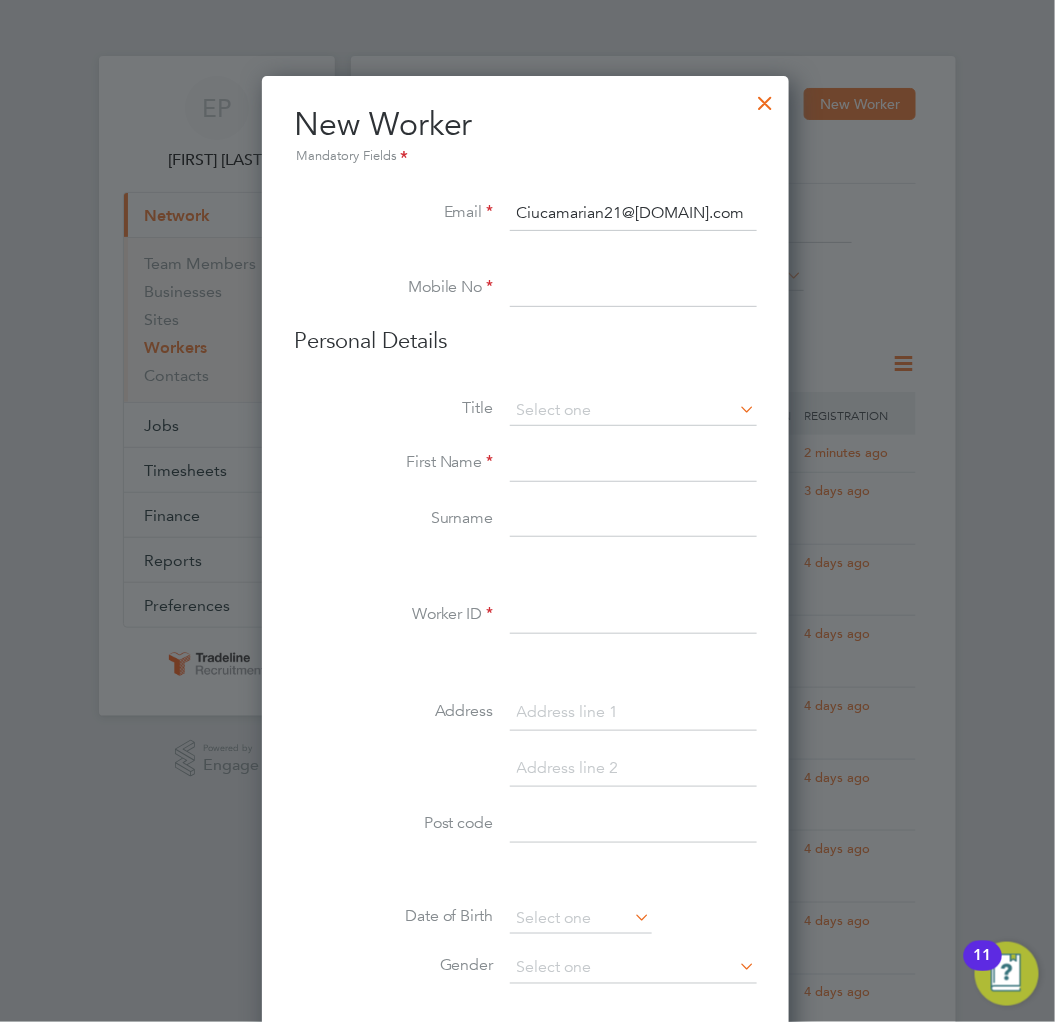 type on "Ciucamarian21@[DOMAIN].com" 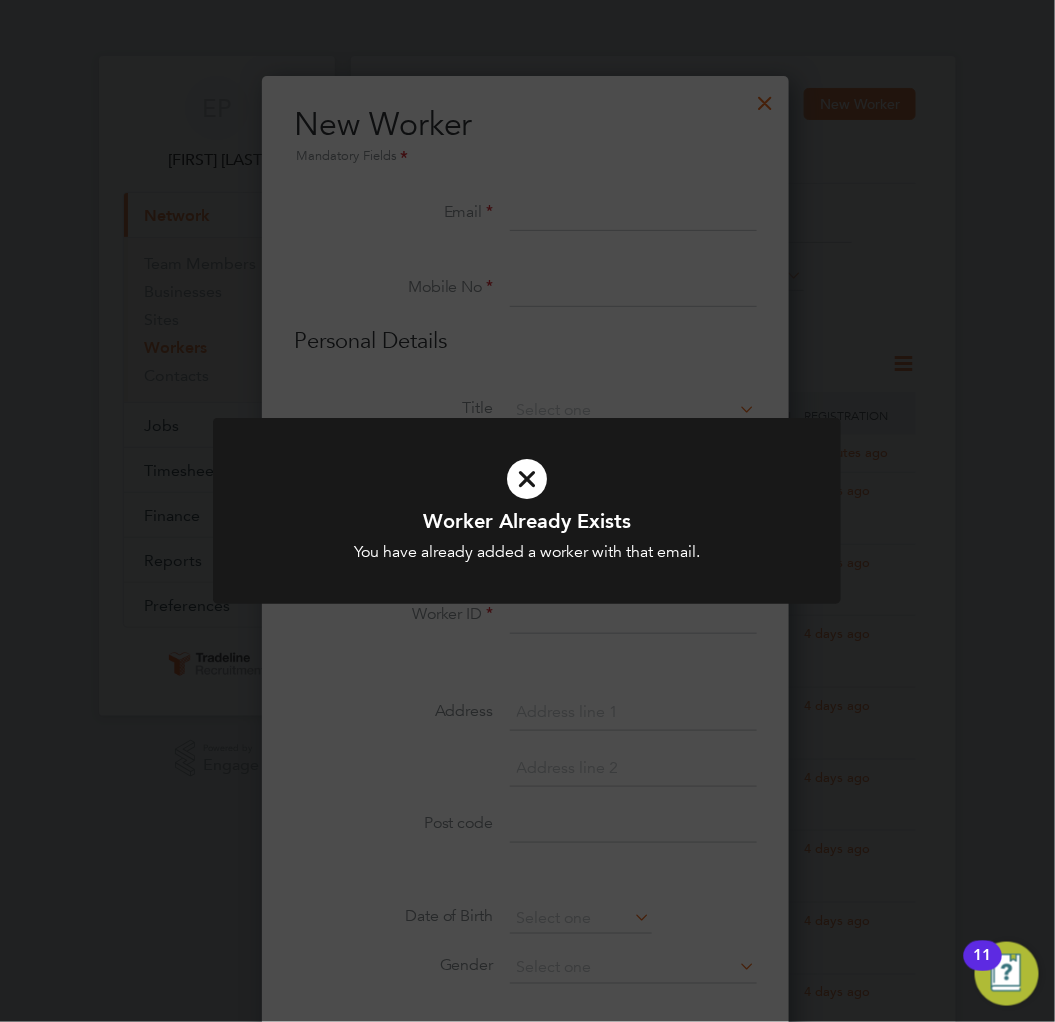 click at bounding box center (527, 479) 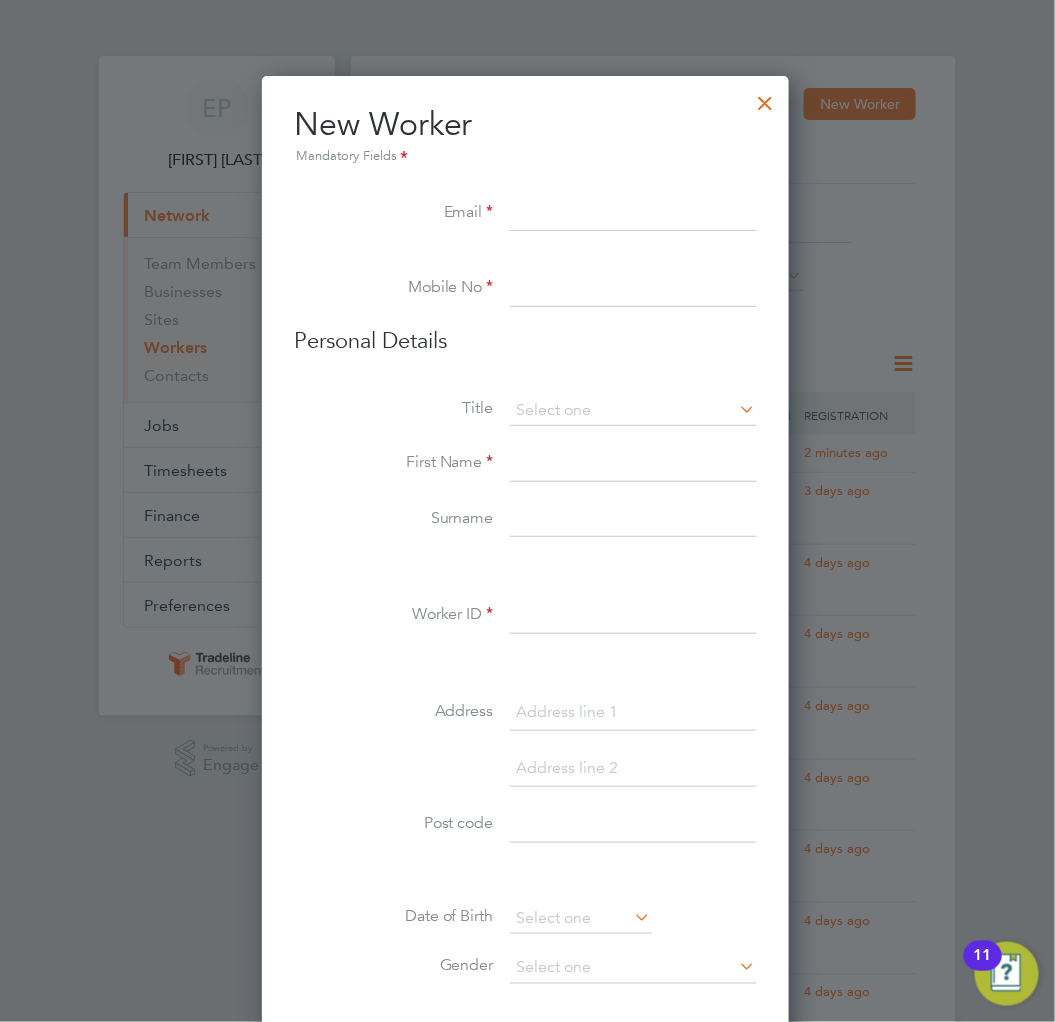 click at bounding box center (766, 98) 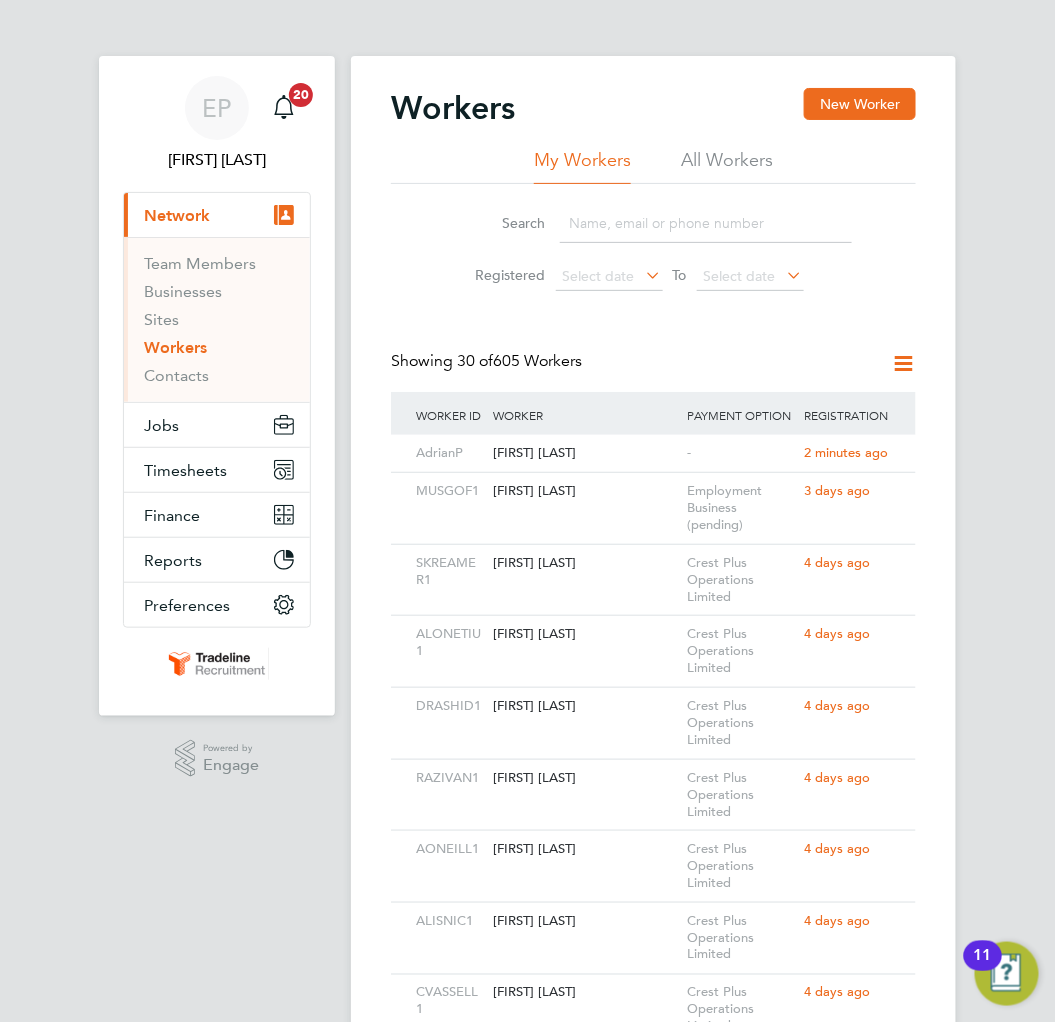click 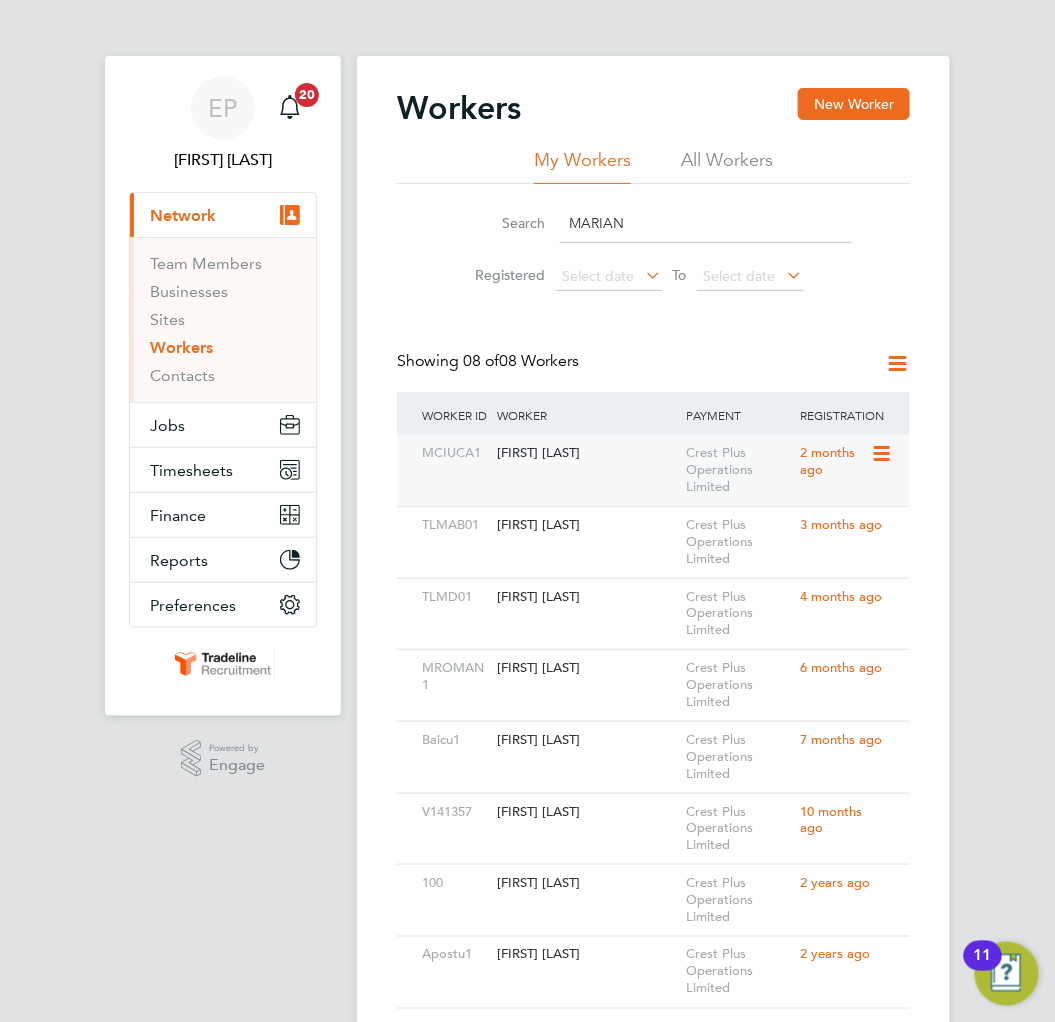 type on "MARIAN" 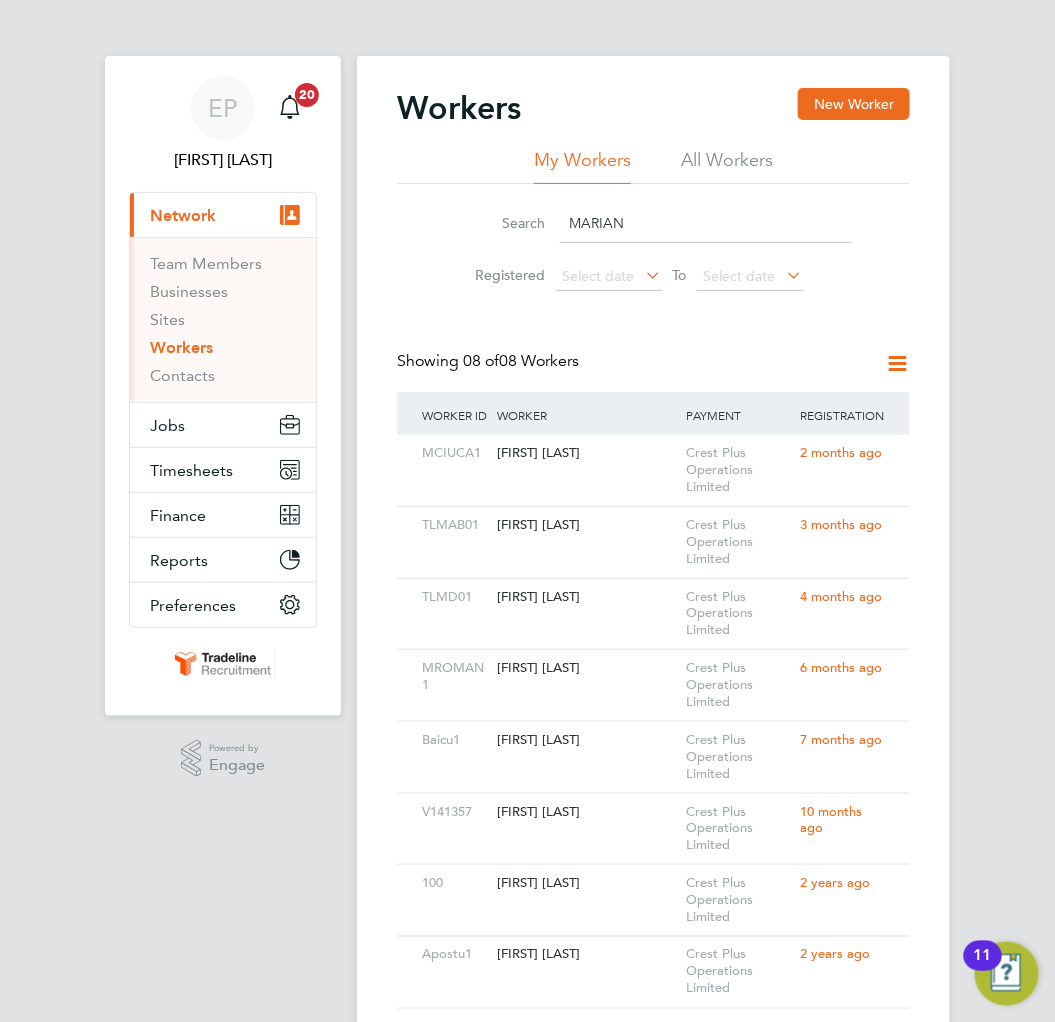 click on "Workers New Worker My Workers All Workers Search MARIAN Registered
Select date
To
Select date
Showing   08 of  08 Workers   Worker ID Worker Payment Option Registration Date MCIUCA1 [FIRST] [LAST] Crest Plus Operations Limited 2 months ago TLMAB01 [FIRST] [LAST] Crest Plus Operations Limited 3 months ago TLMD01 [FIRST] [LAST] Crest Plus Operations Limited 4 months ago MROMAN1 [FIRST] [LAST] Crest Plus Operations Limited 6 months ago Baicu1 [FIRST] [LAST] Crest Plus Operations Limited 7 months ago V141357 [FIRST] [LAST] Crest Plus Operations Limited 10 months ago 100 [FIRST] [LAST] Crest Plus Operations Limited 2 years ago Apostu1 [FIRST] [LAST] Crest Plus Operations Limited 2 years ago Show  3  more" 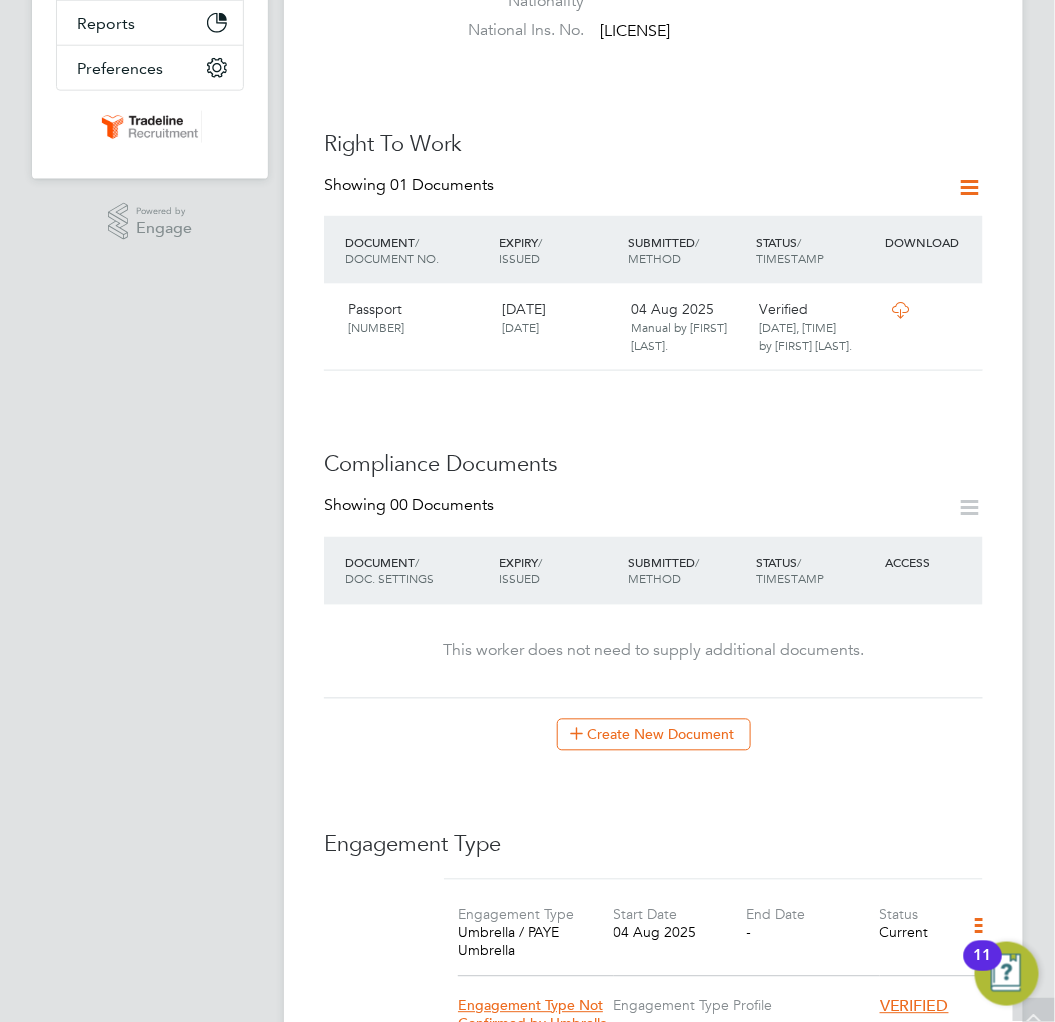 scroll, scrollTop: 555, scrollLeft: 0, axis: vertical 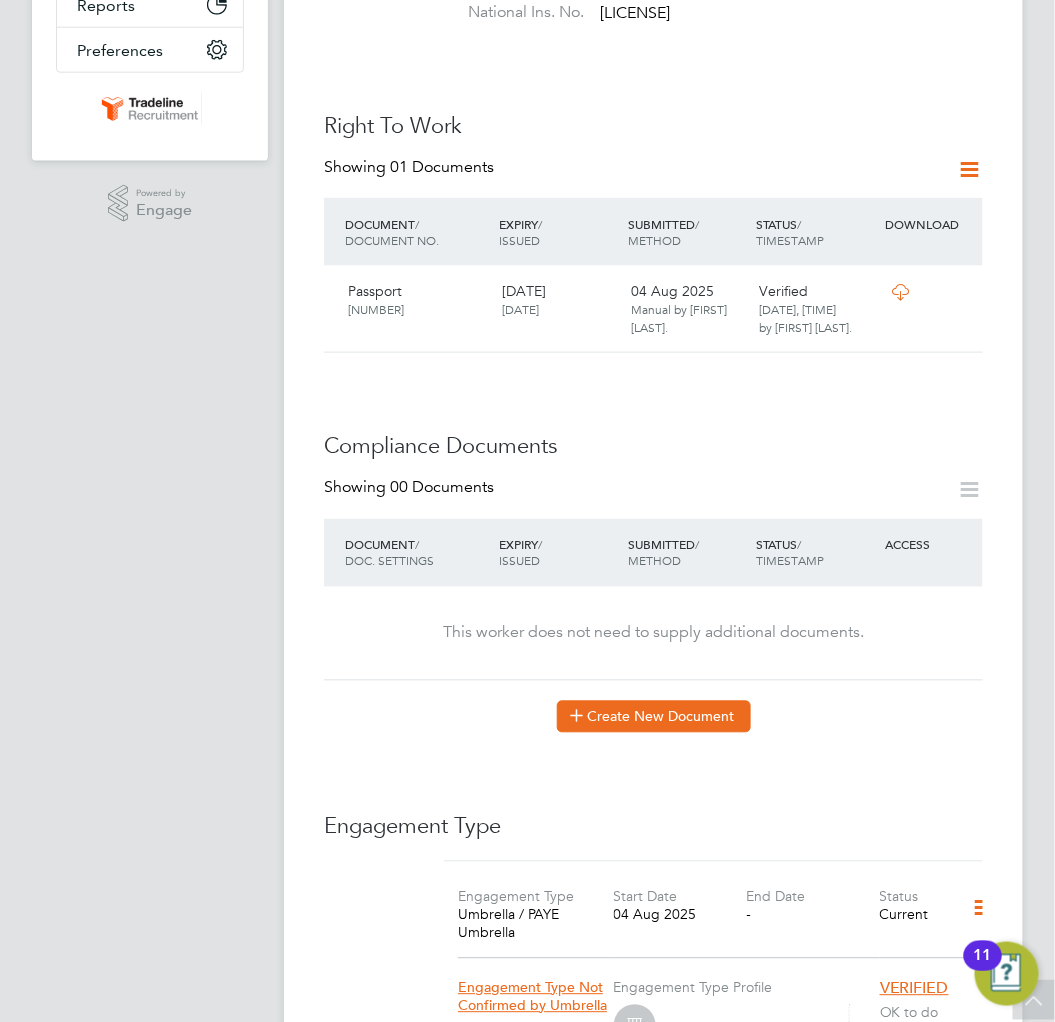click on "Create New Document" 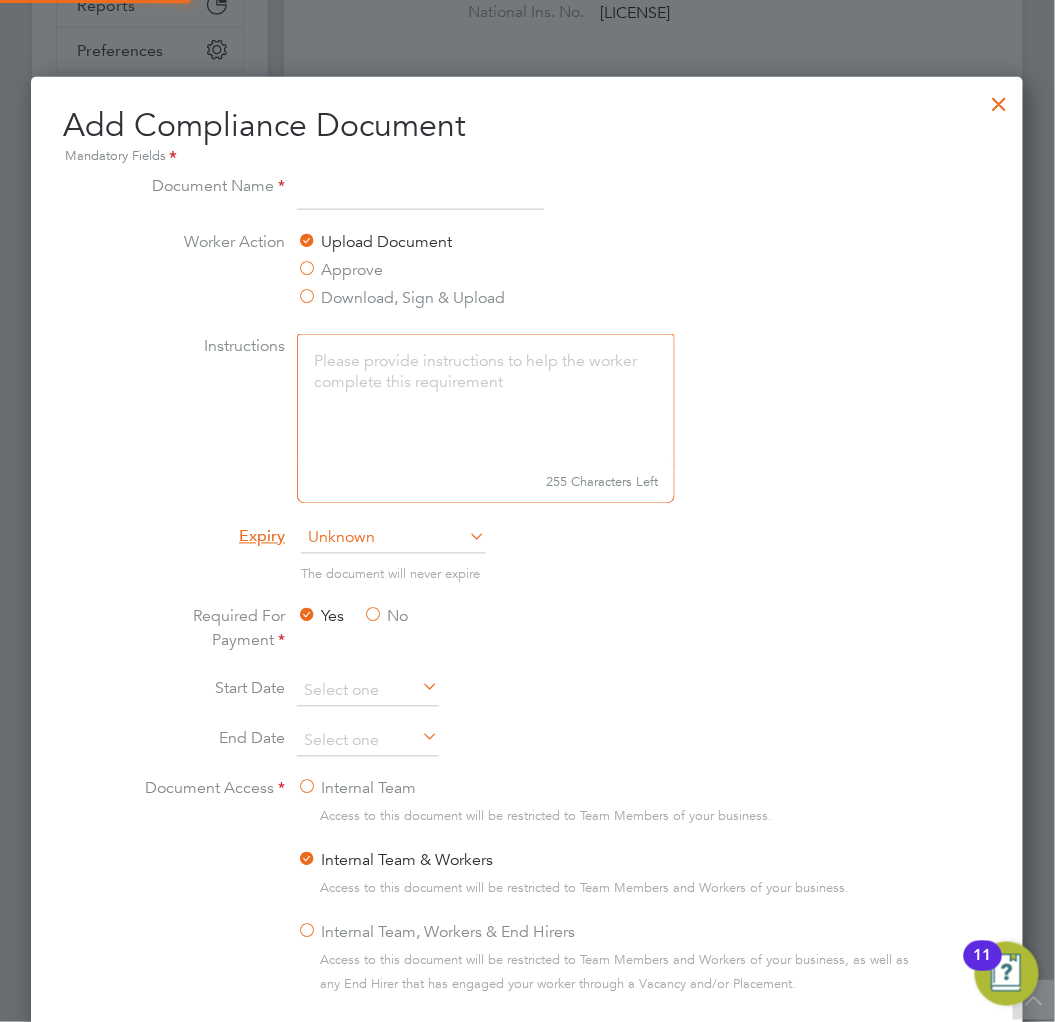 scroll, scrollTop: 10, scrollLeft: 11, axis: both 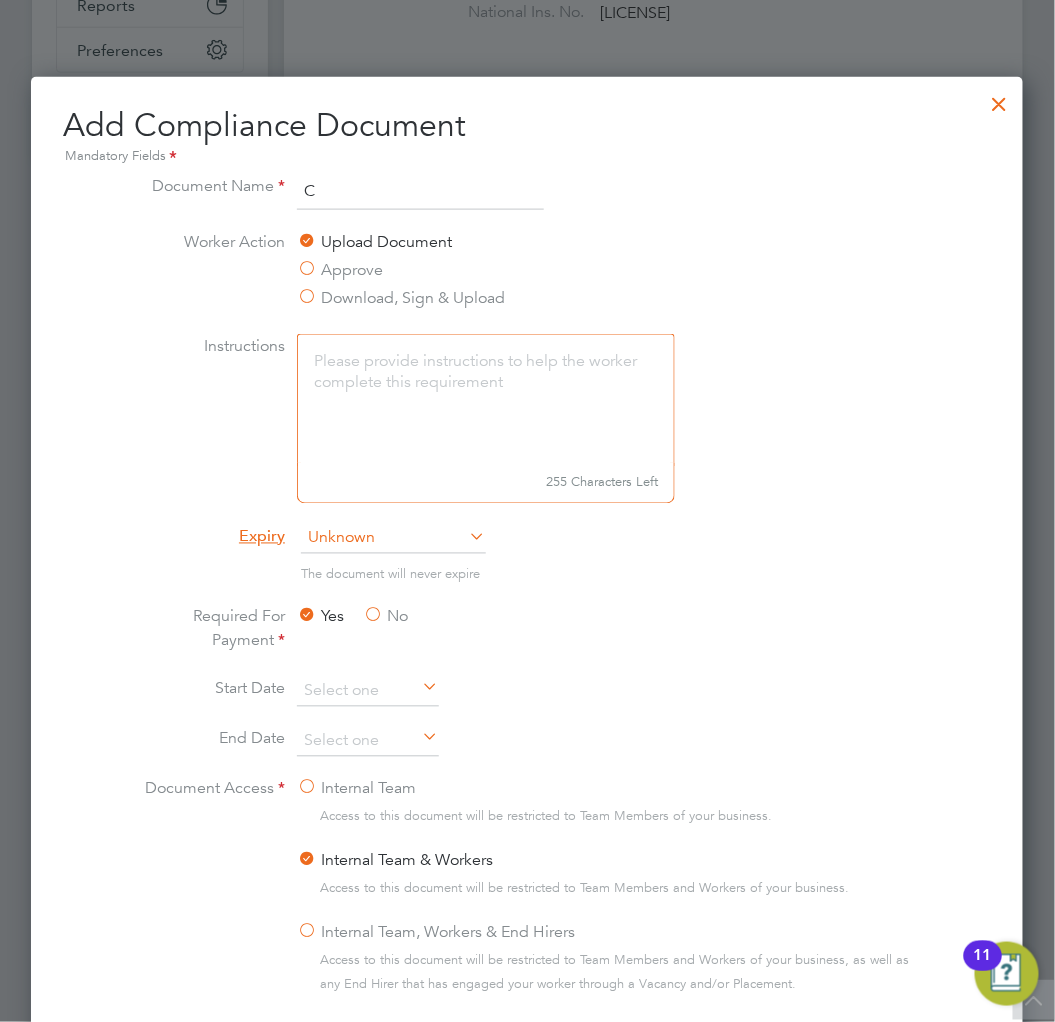 type on "CSCS" 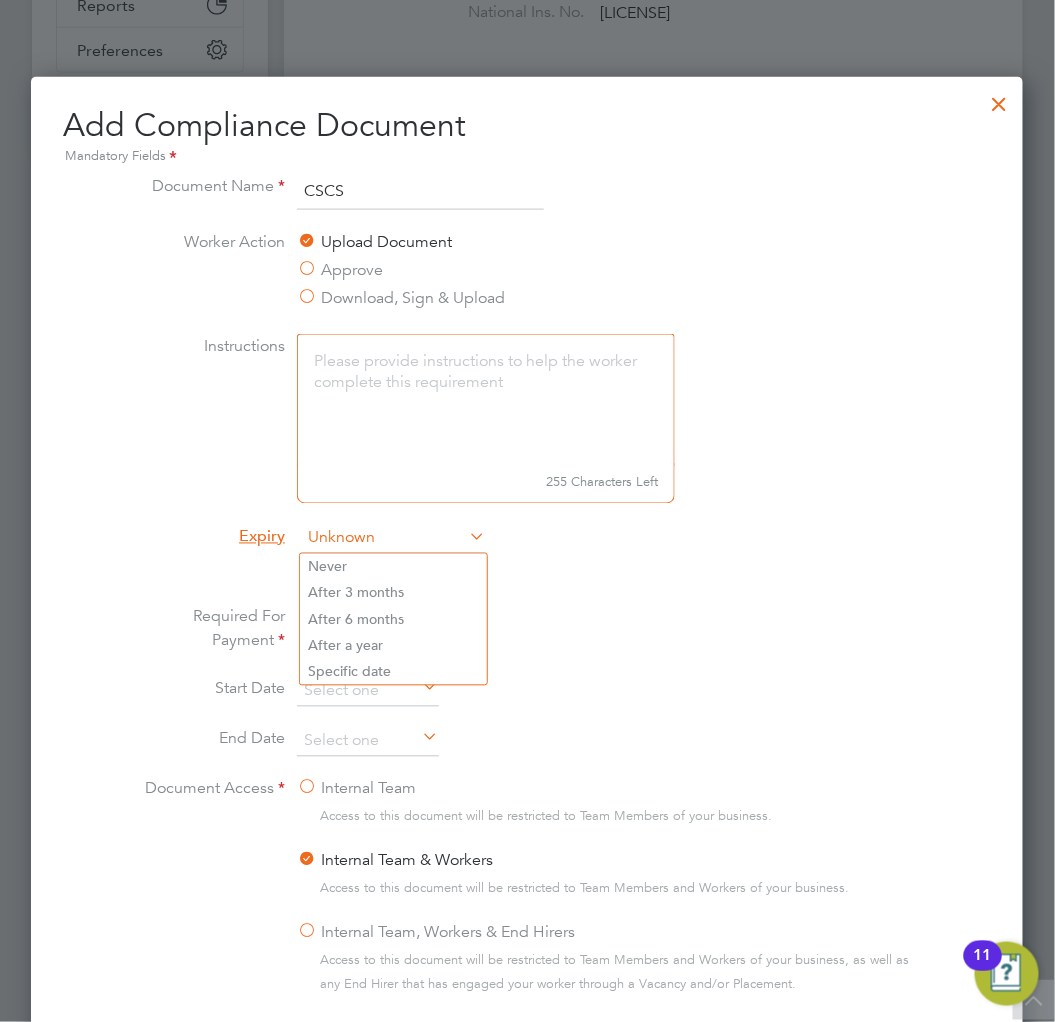 click on "Unknown" at bounding box center [393, 539] 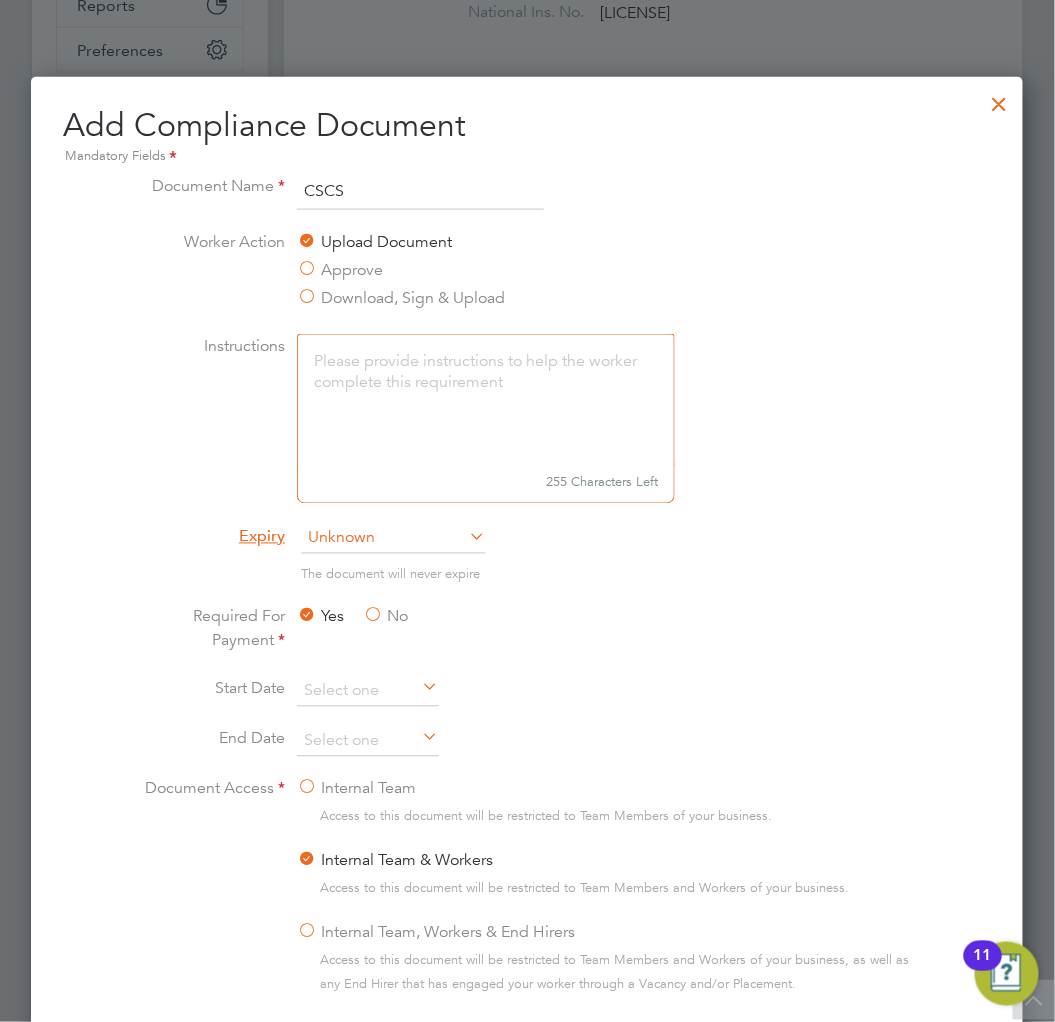 click on "Specific date" 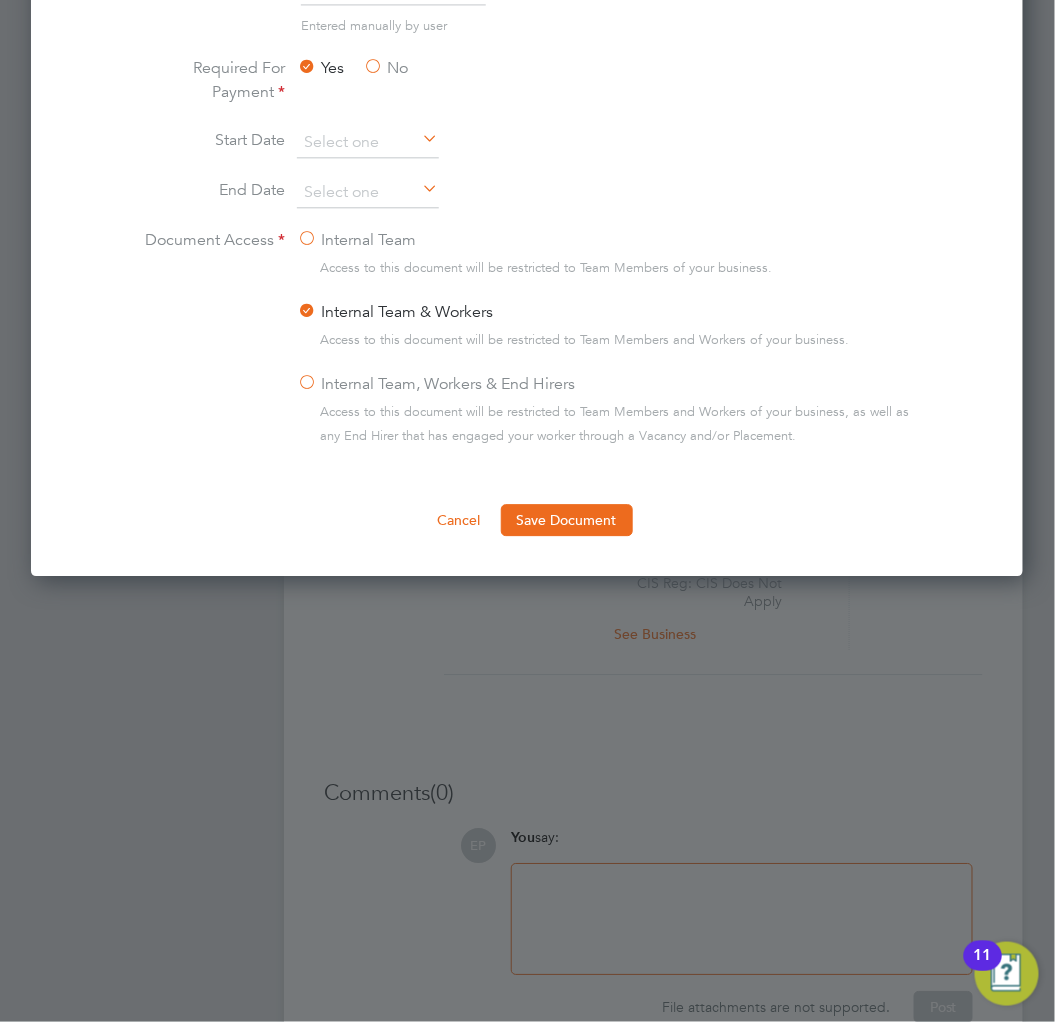 scroll, scrollTop: 1111, scrollLeft: 0, axis: vertical 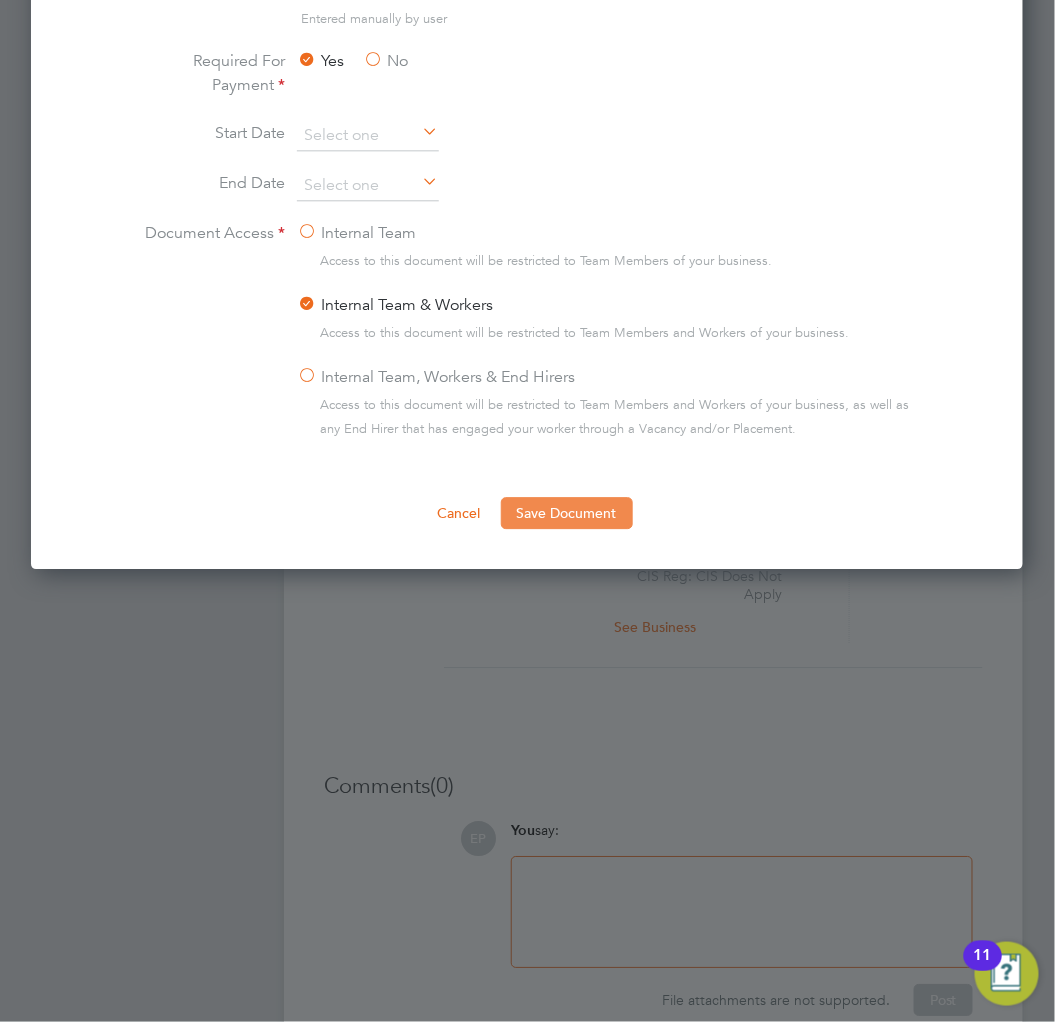 click on "Save Document" at bounding box center [567, 513] 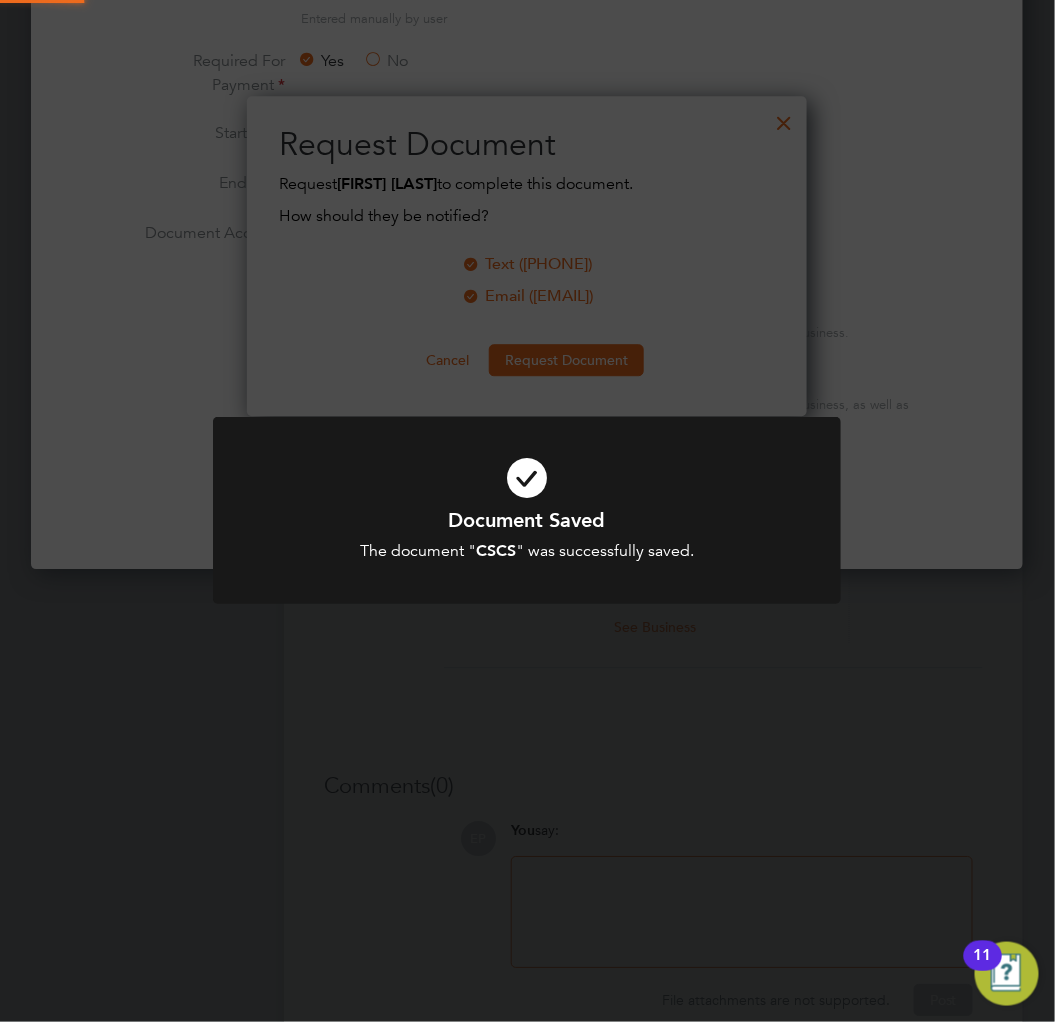 scroll, scrollTop: 10, scrollLeft: 10, axis: both 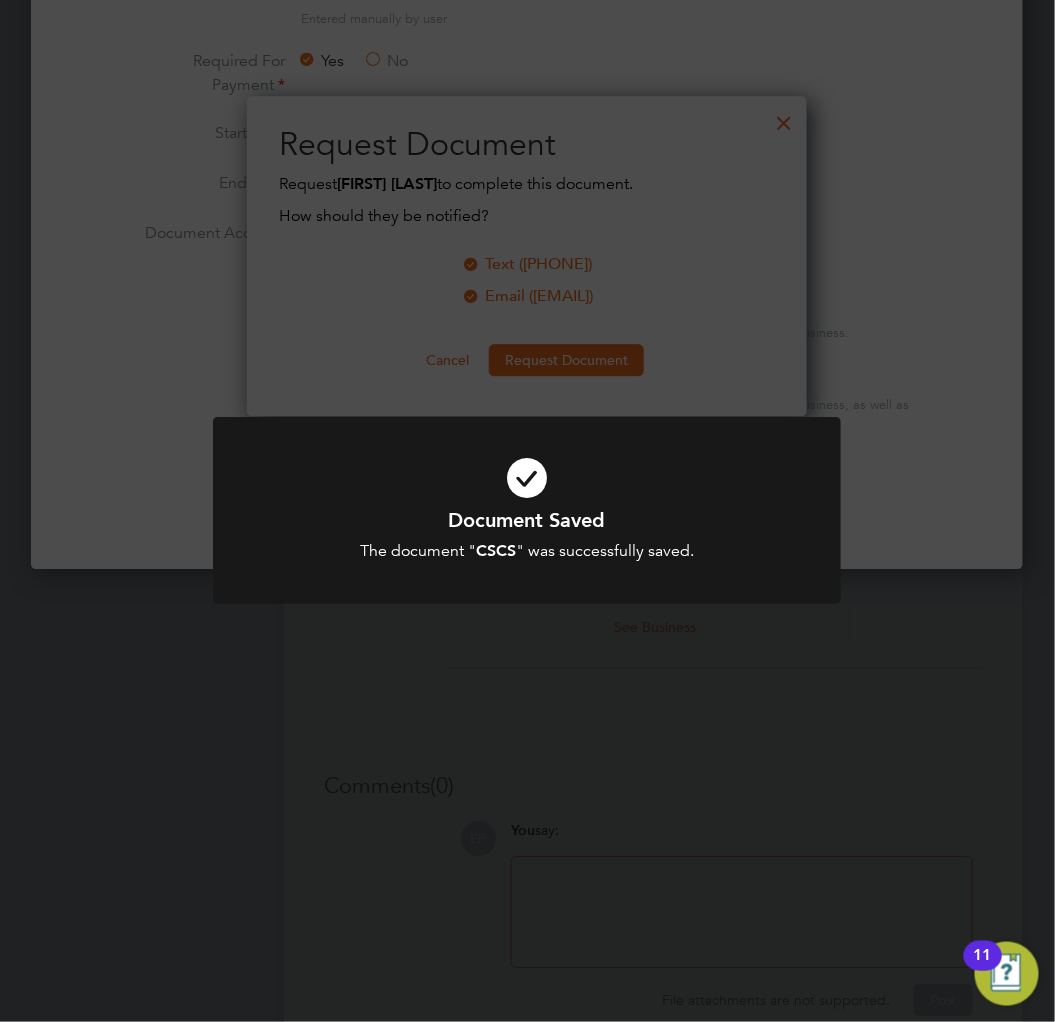click on "Document Saved" at bounding box center [527, 520] 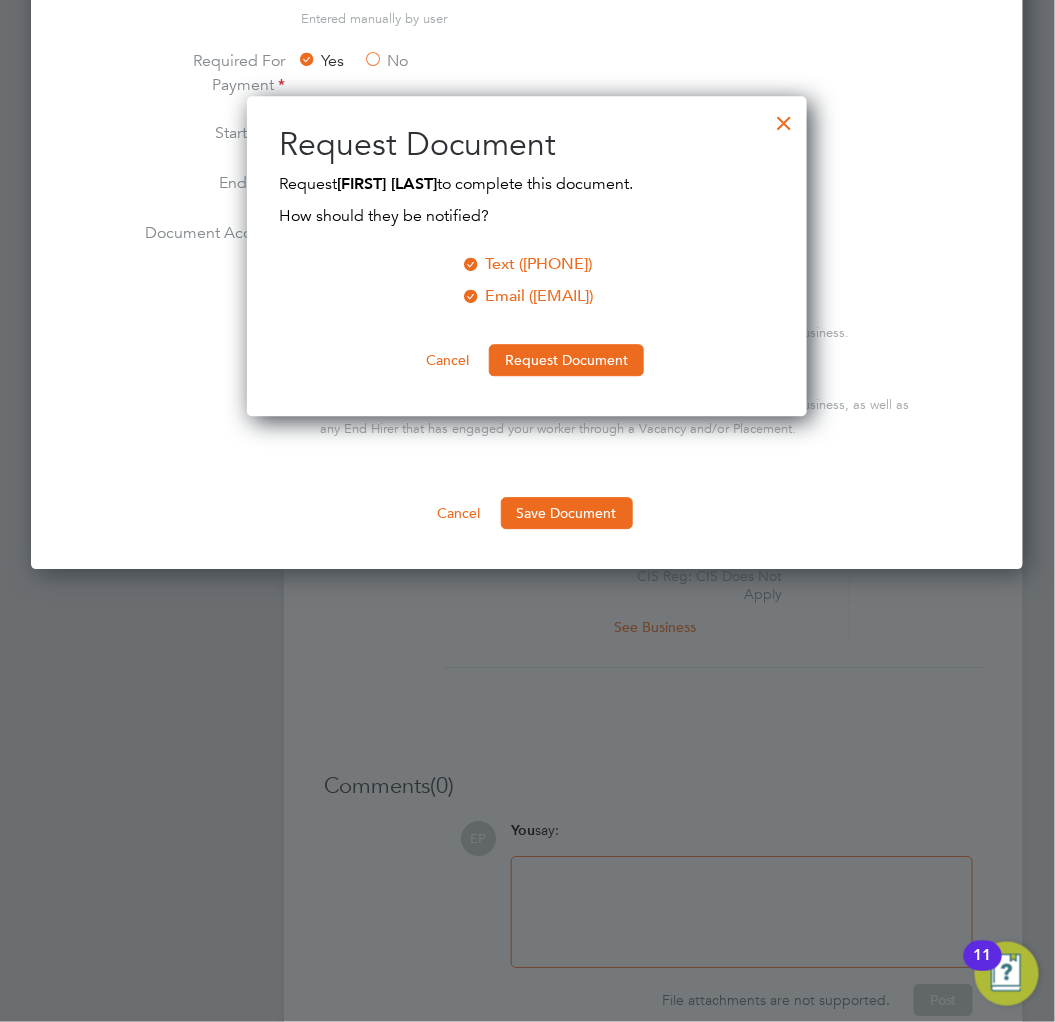 click at bounding box center (784, 118) 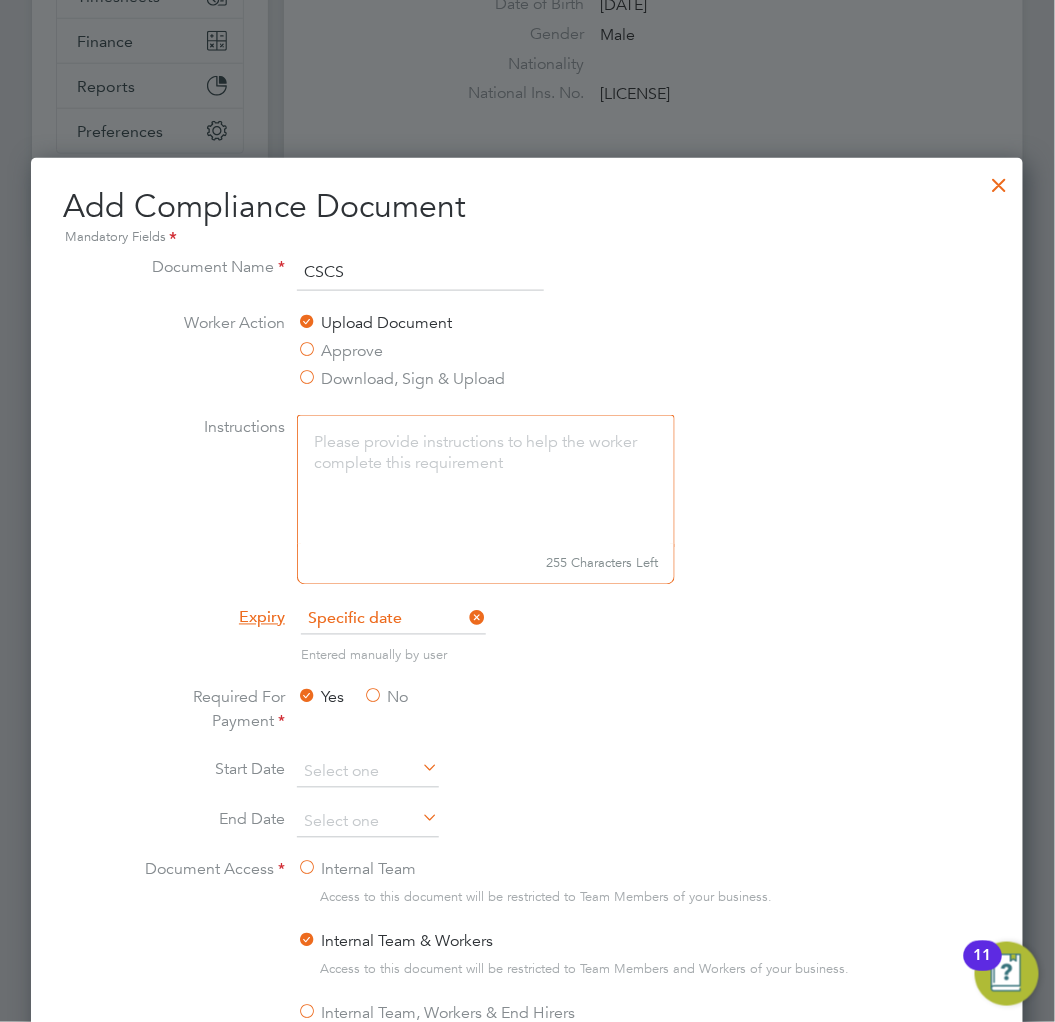 click at bounding box center [1000, 180] 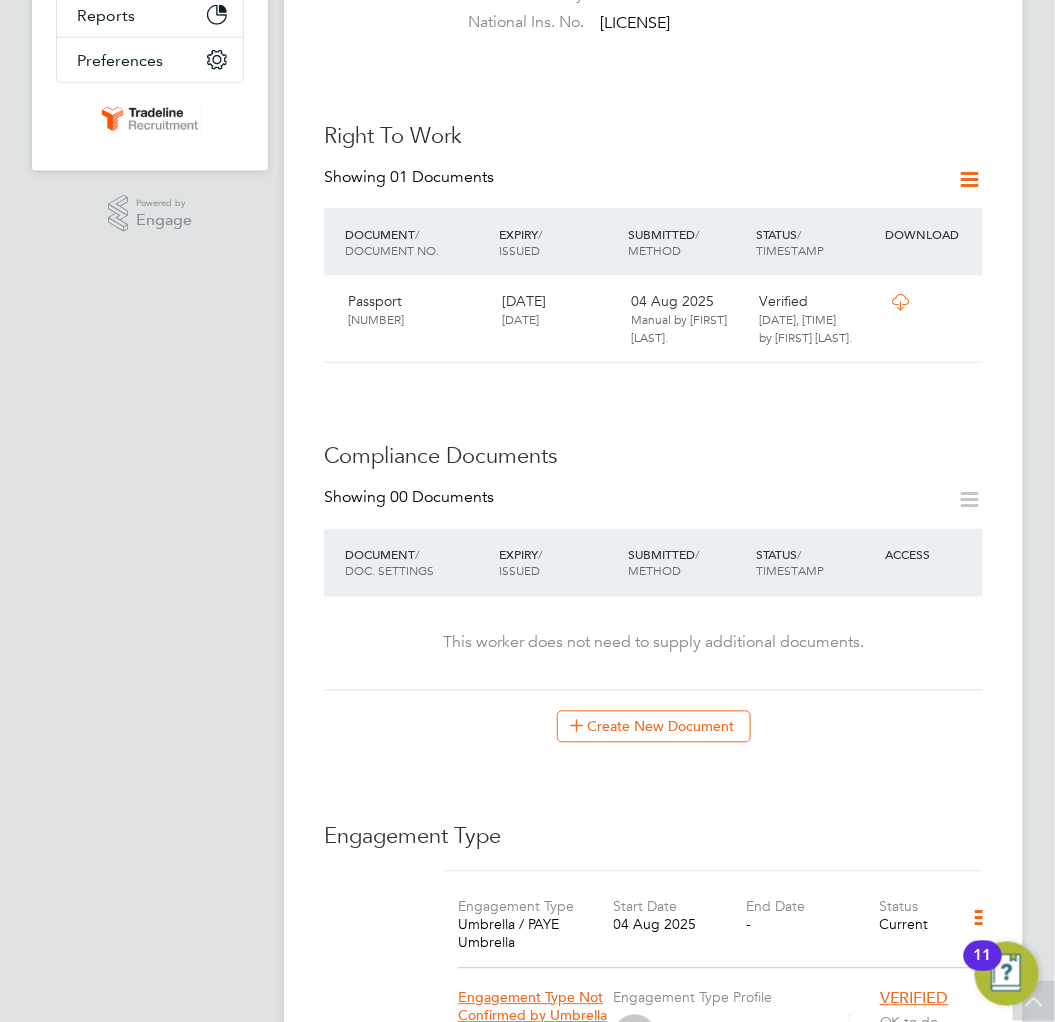 scroll, scrollTop: 555, scrollLeft: 0, axis: vertical 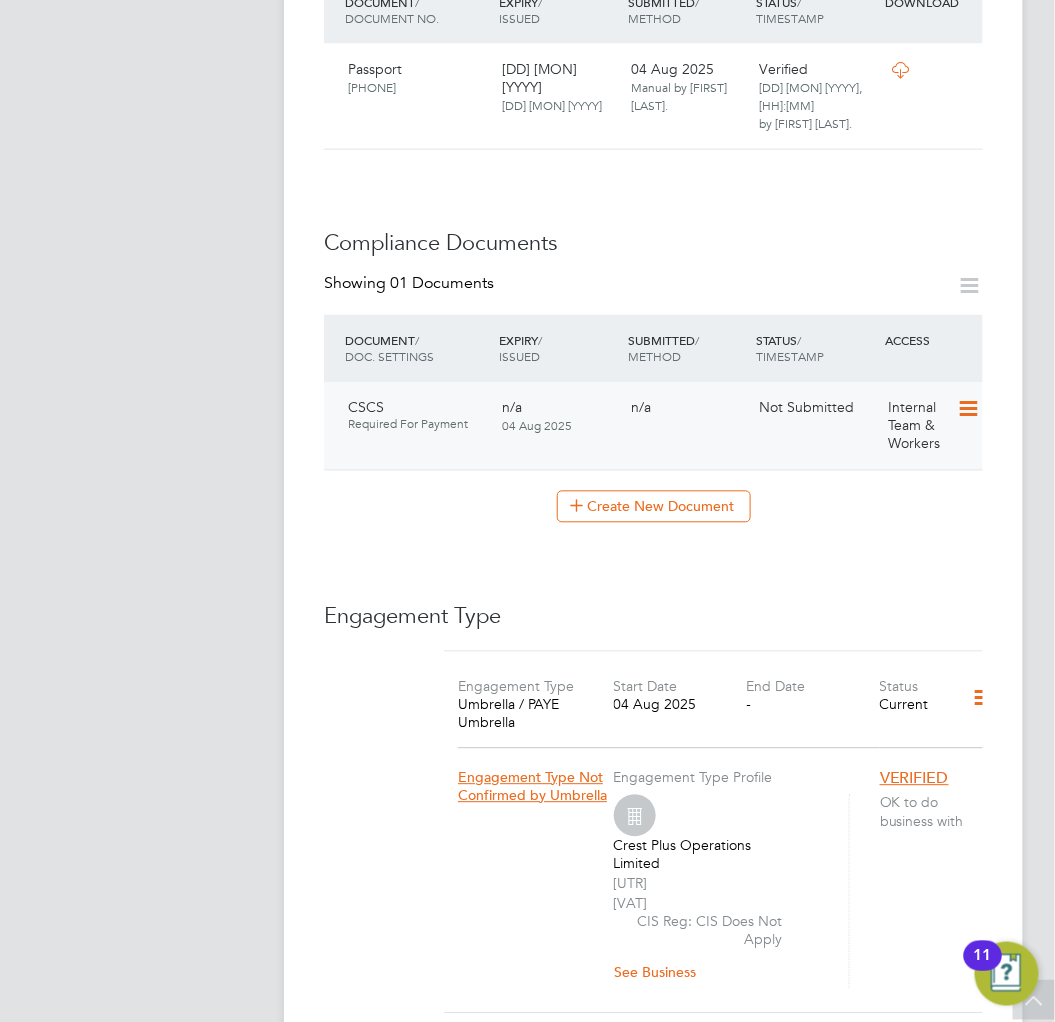 click 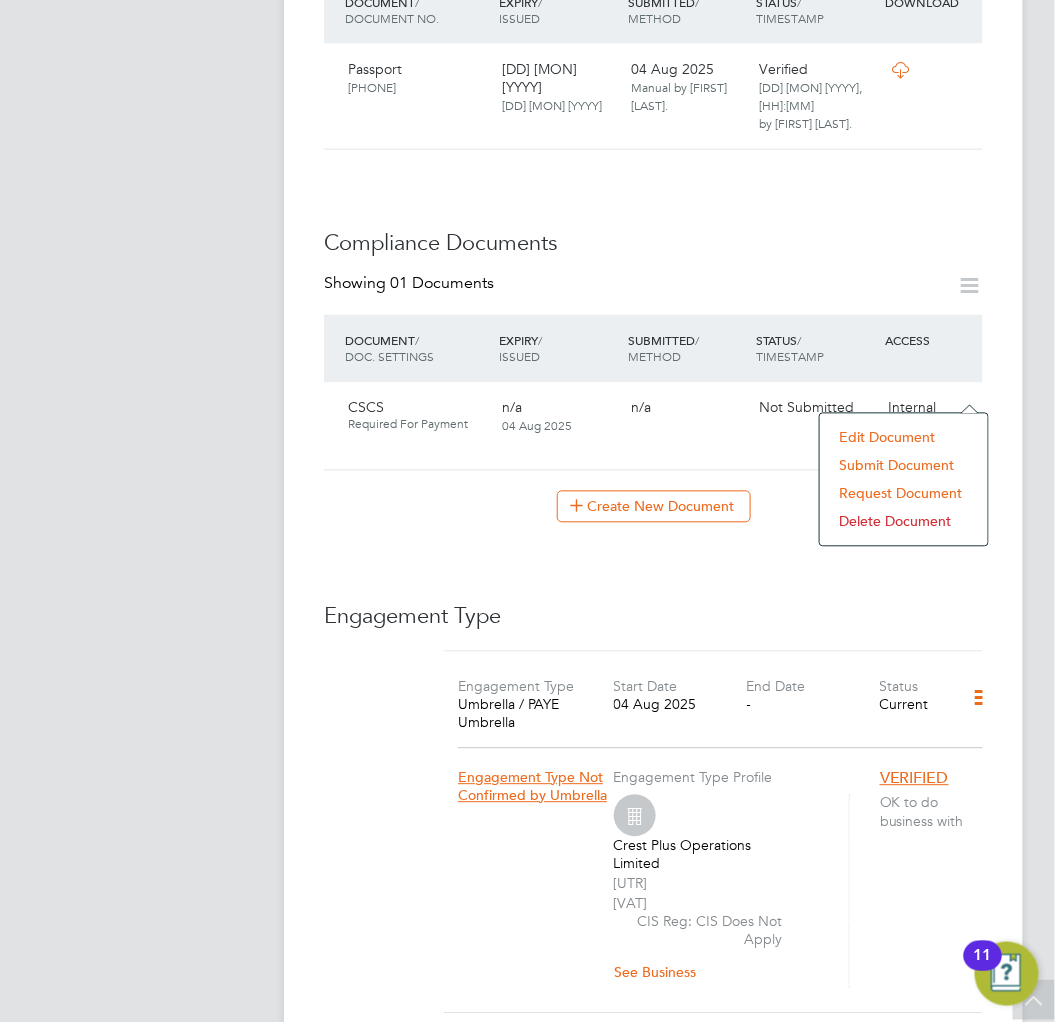 click on "Submit Document" 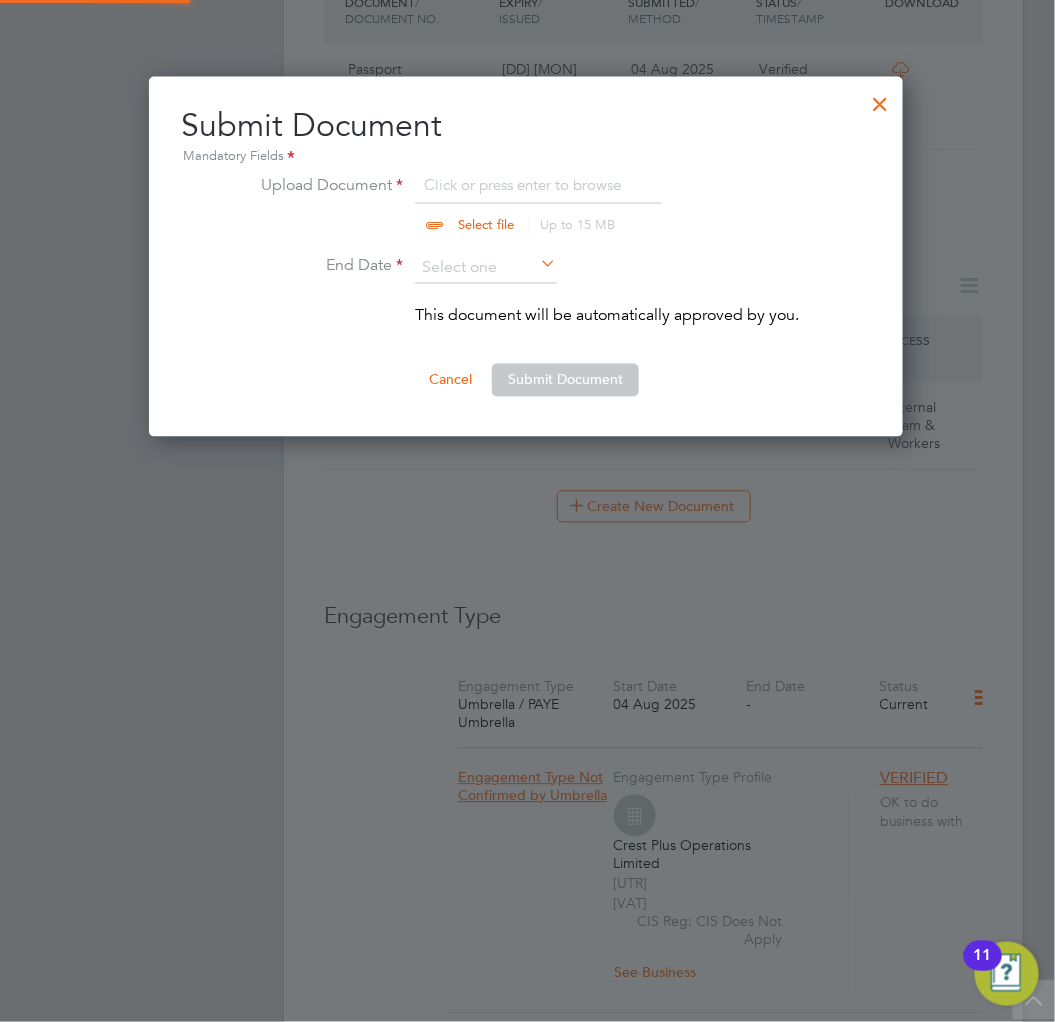 scroll, scrollTop: 10, scrollLeft: 10, axis: both 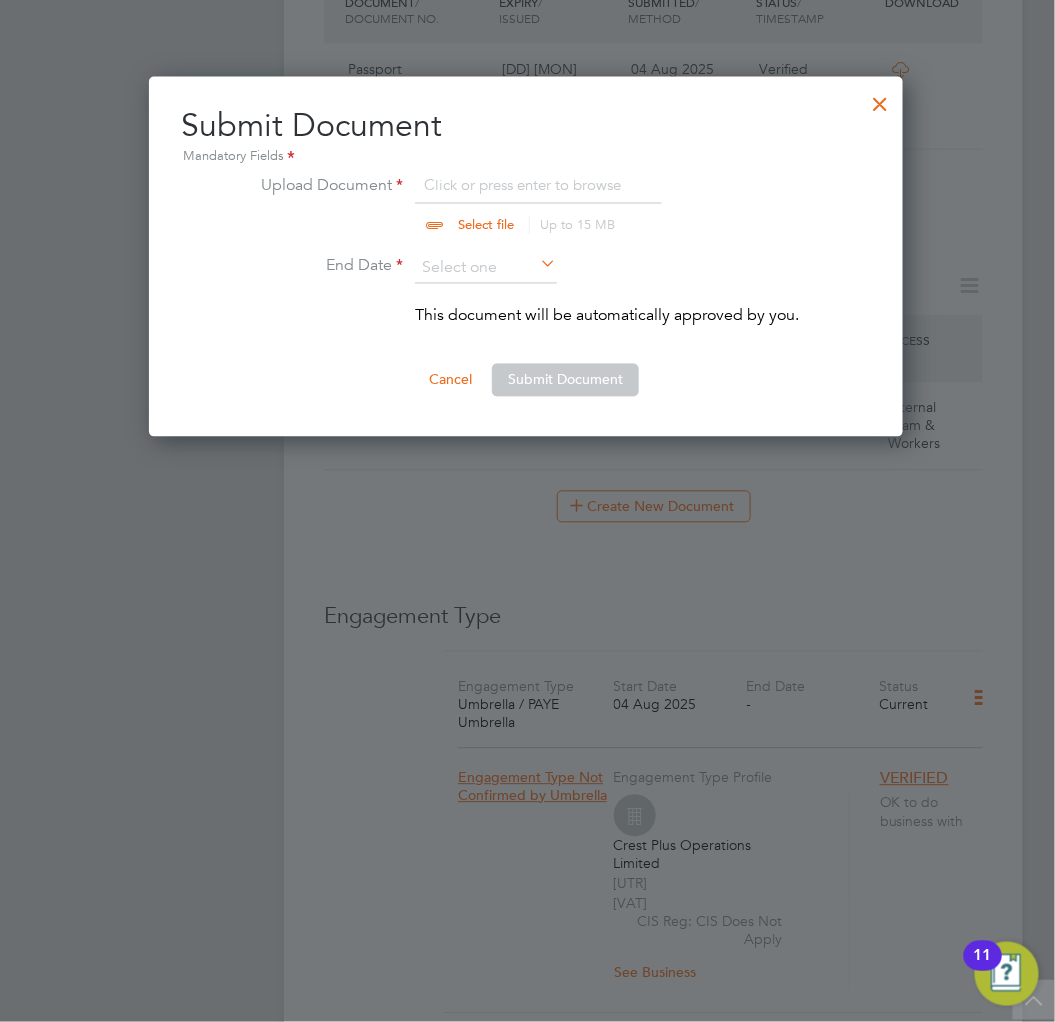 click at bounding box center [505, 204] 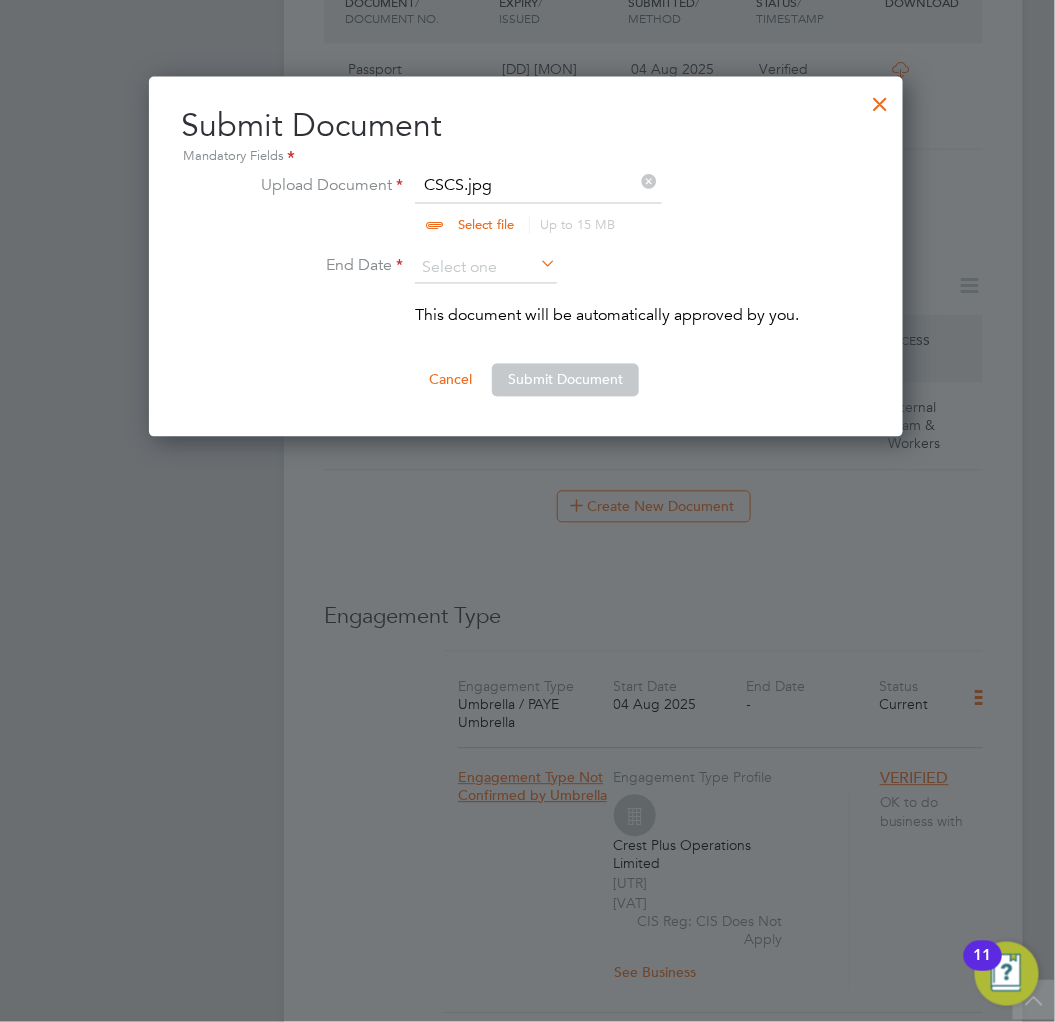 scroll, scrollTop: 30, scrollLeft: 247, axis: both 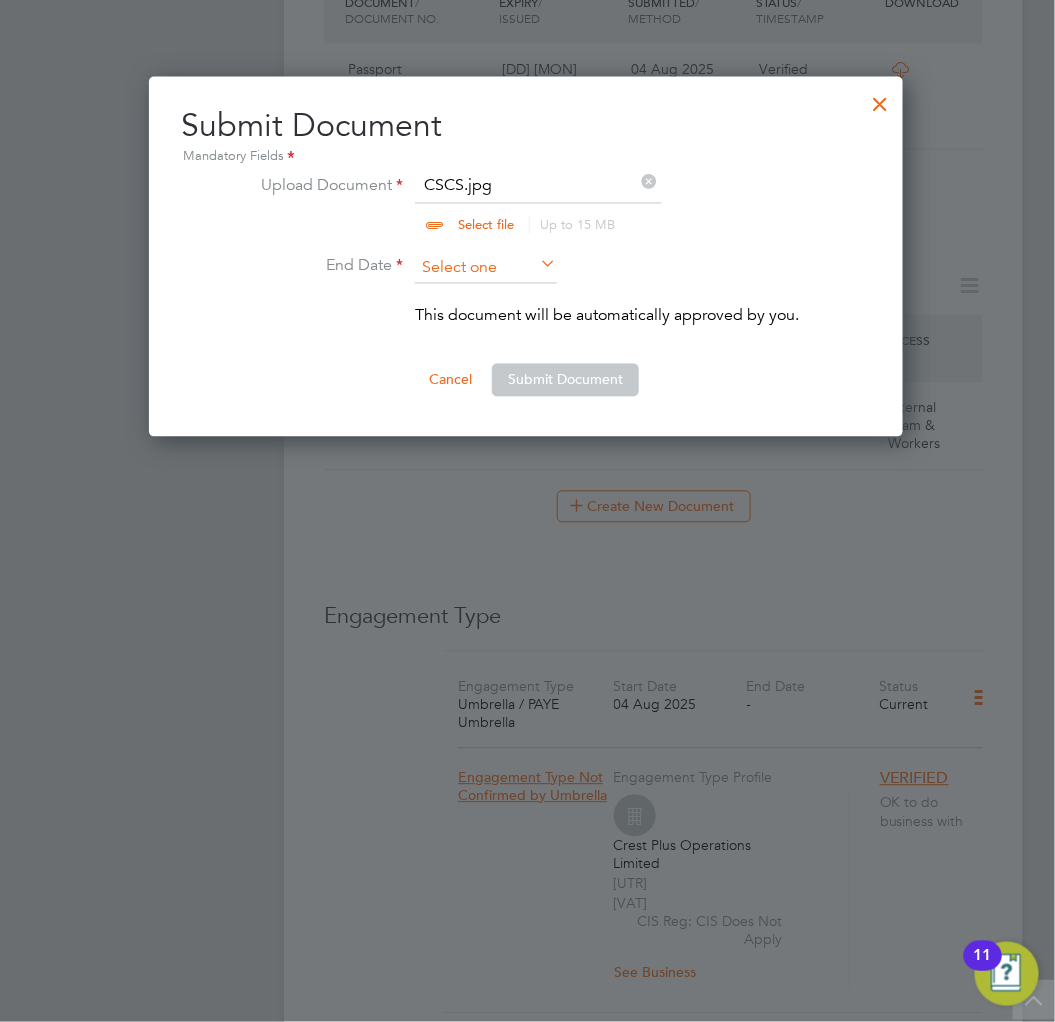 click at bounding box center [486, 269] 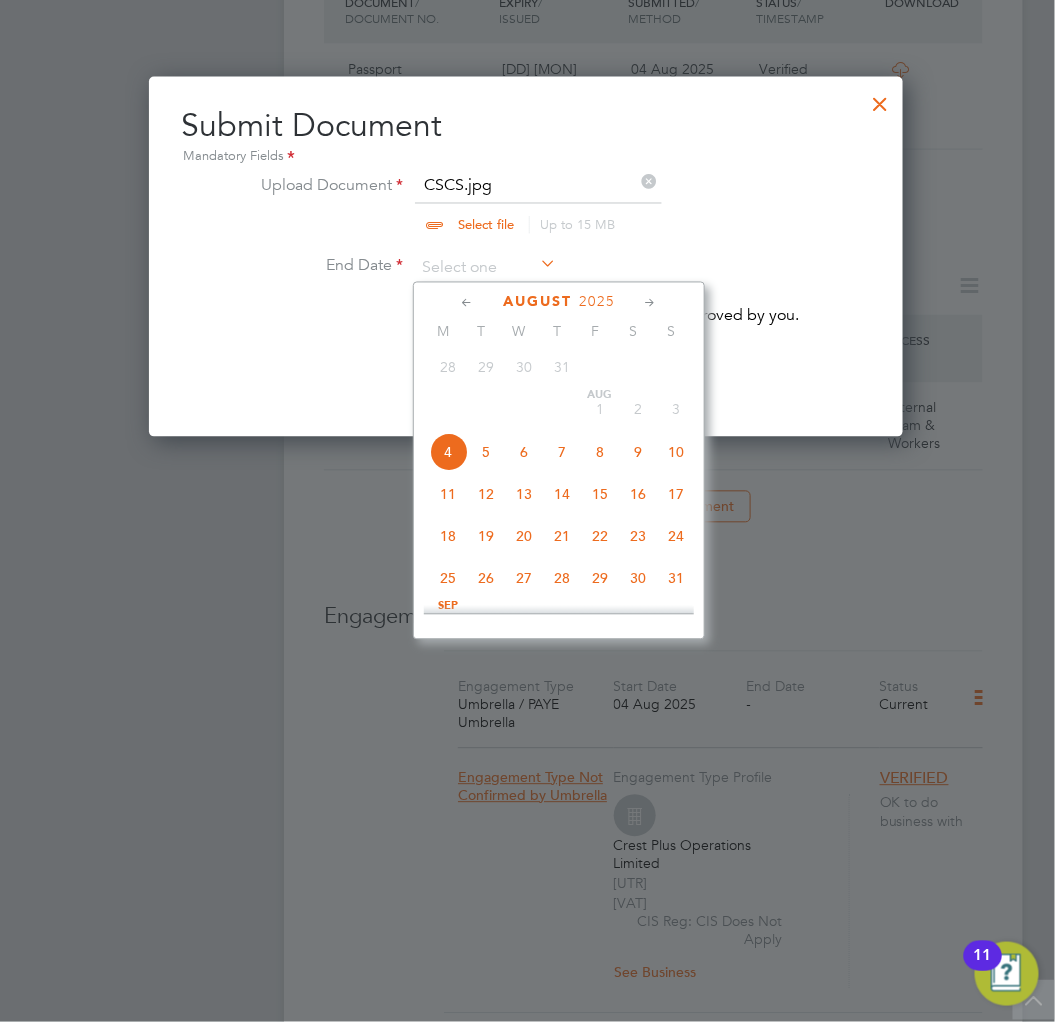 click at bounding box center [649, 181] 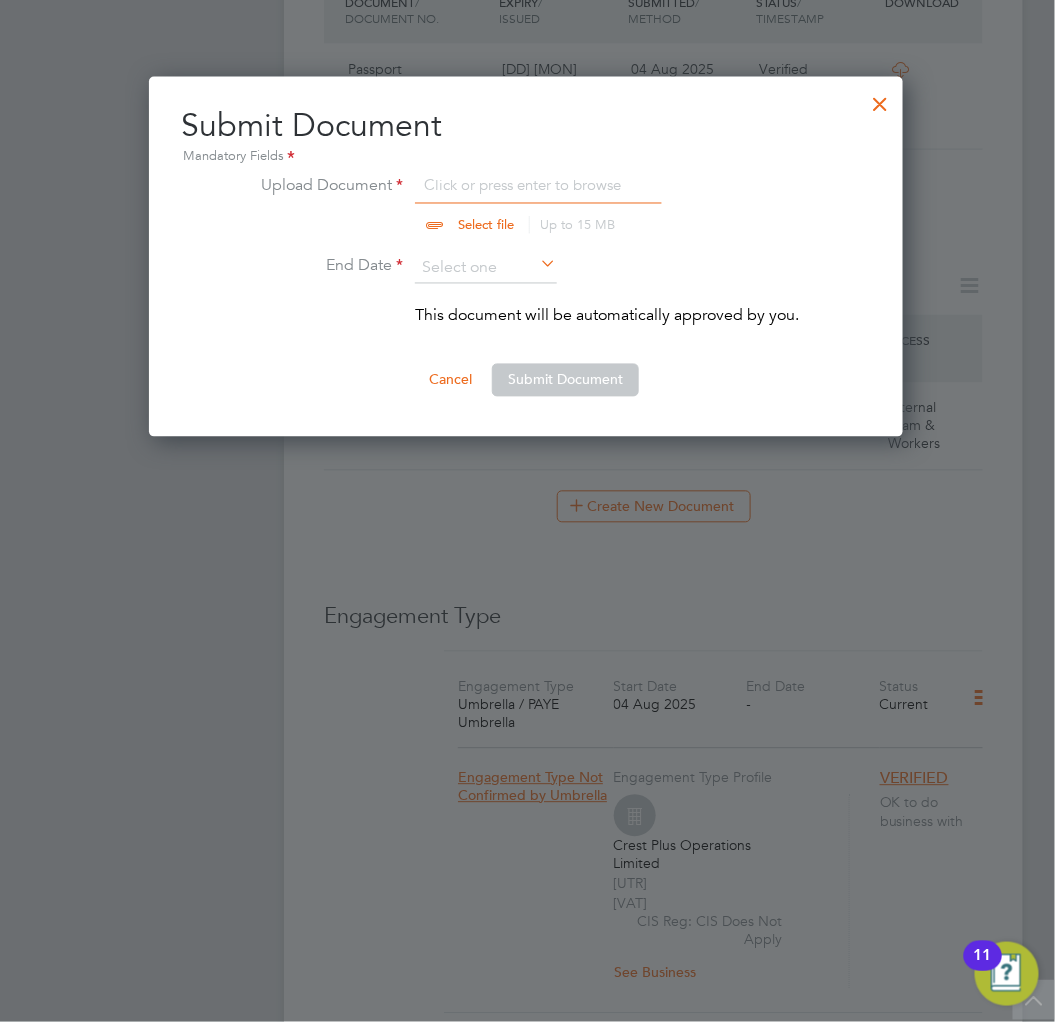 click at bounding box center (505, 204) 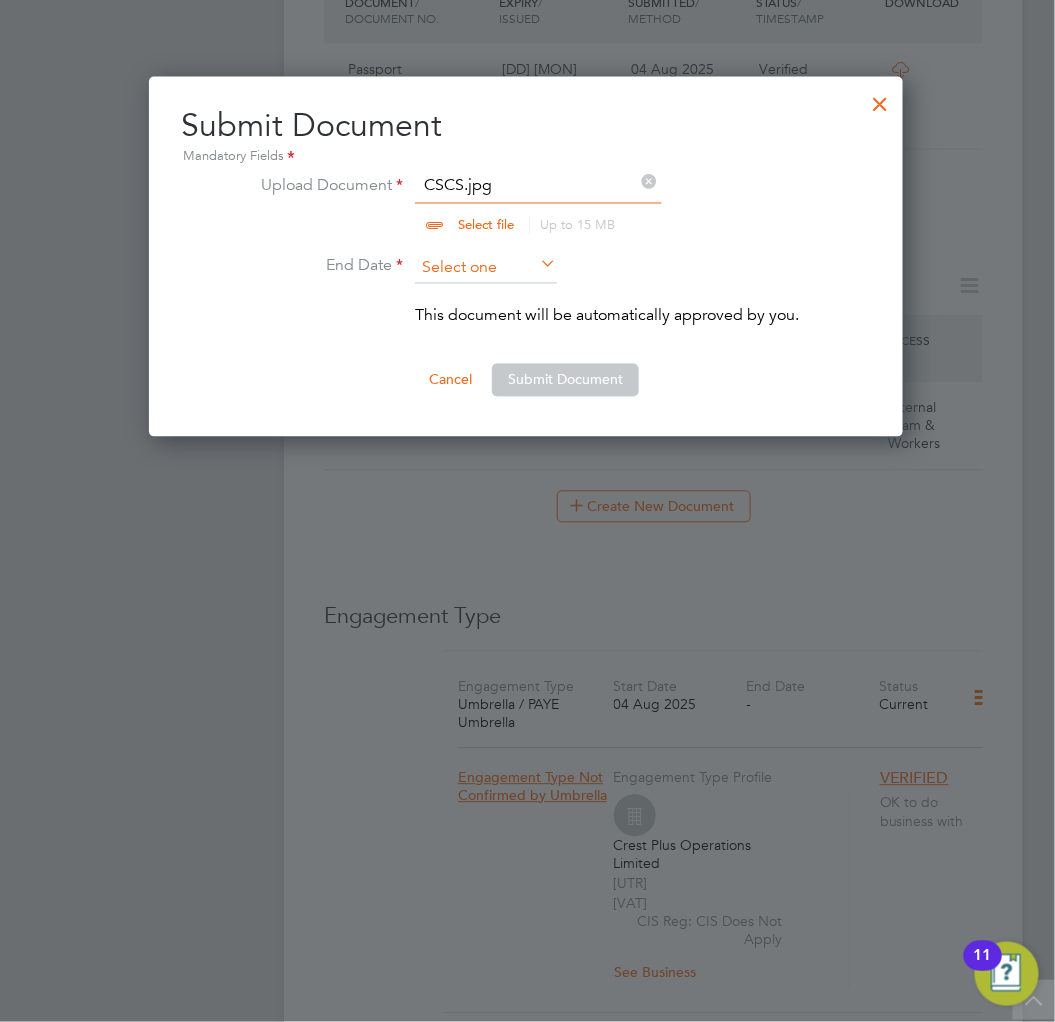 click at bounding box center (486, 269) 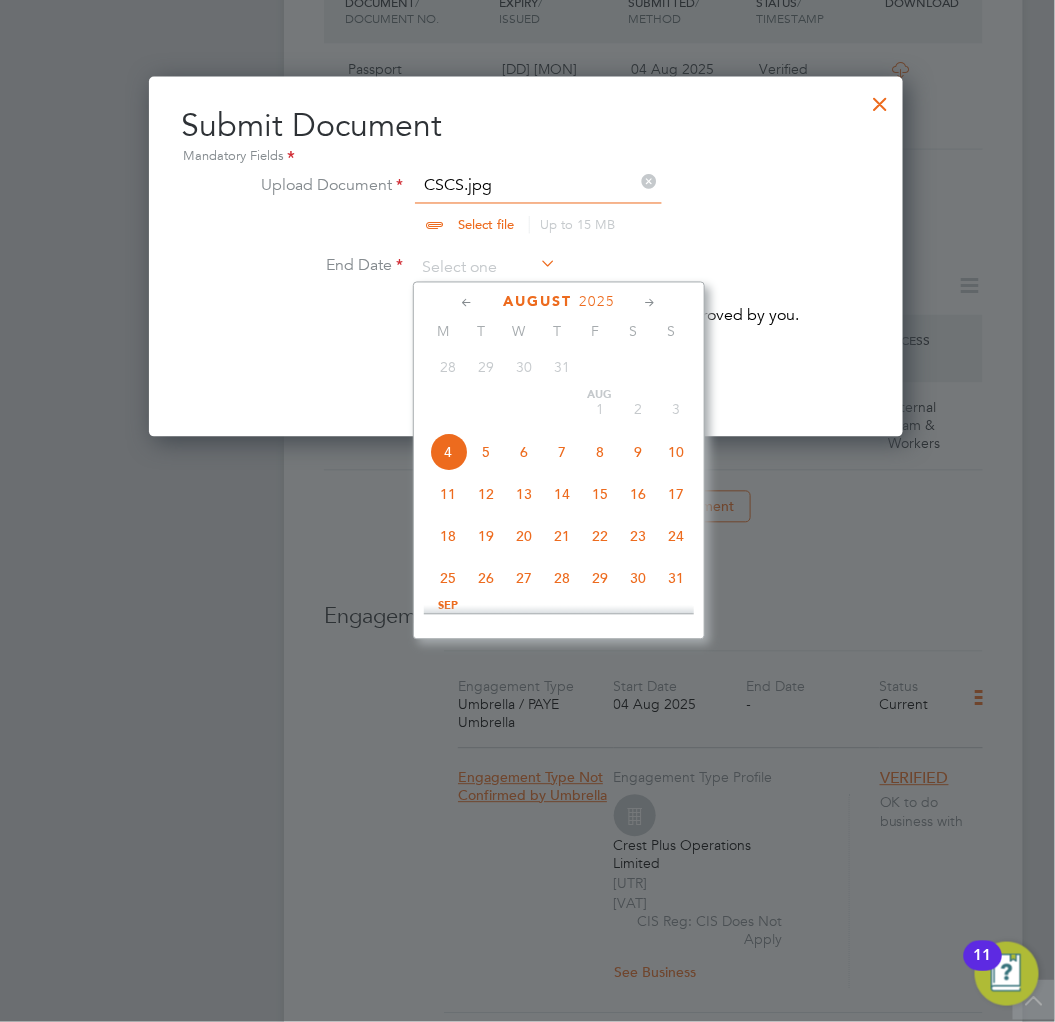 click on "2025" 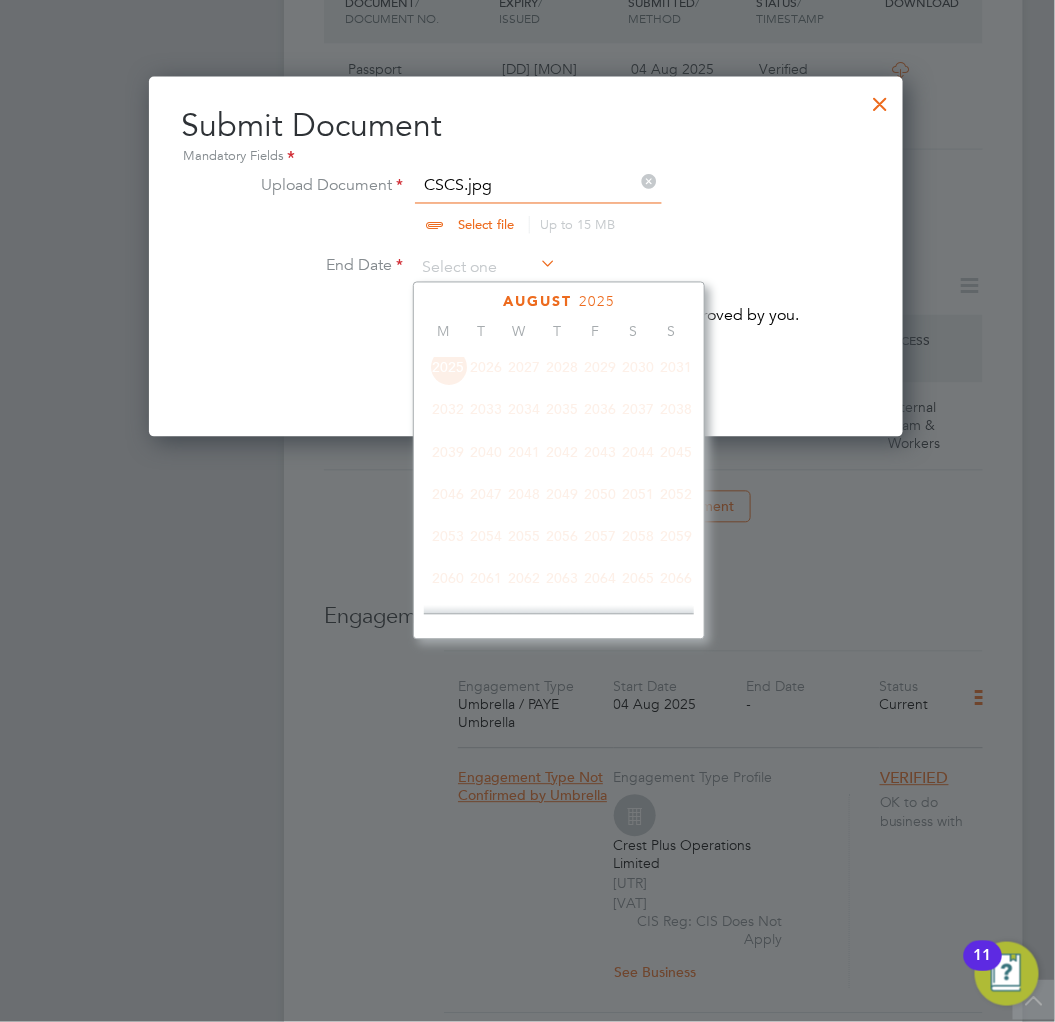 scroll, scrollTop: 523, scrollLeft: 0, axis: vertical 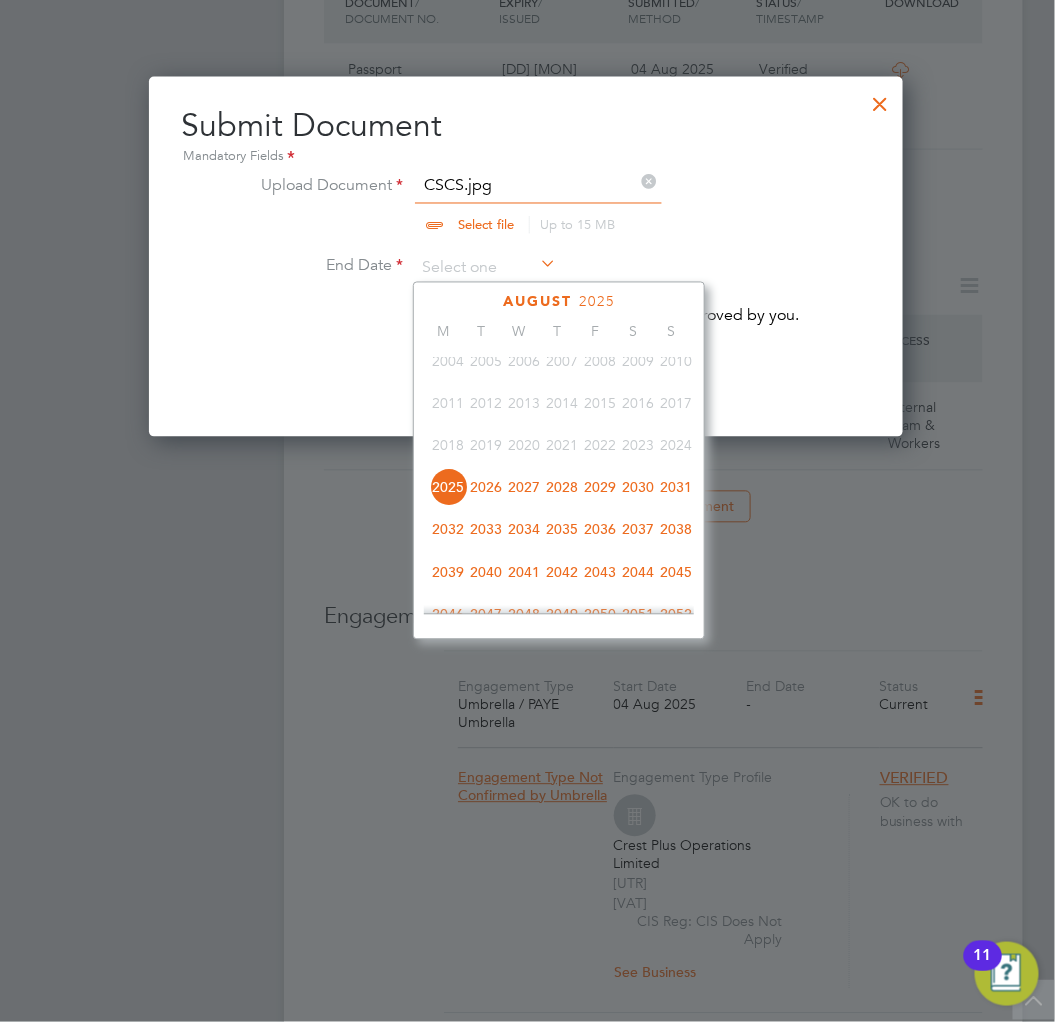 click on "2030" 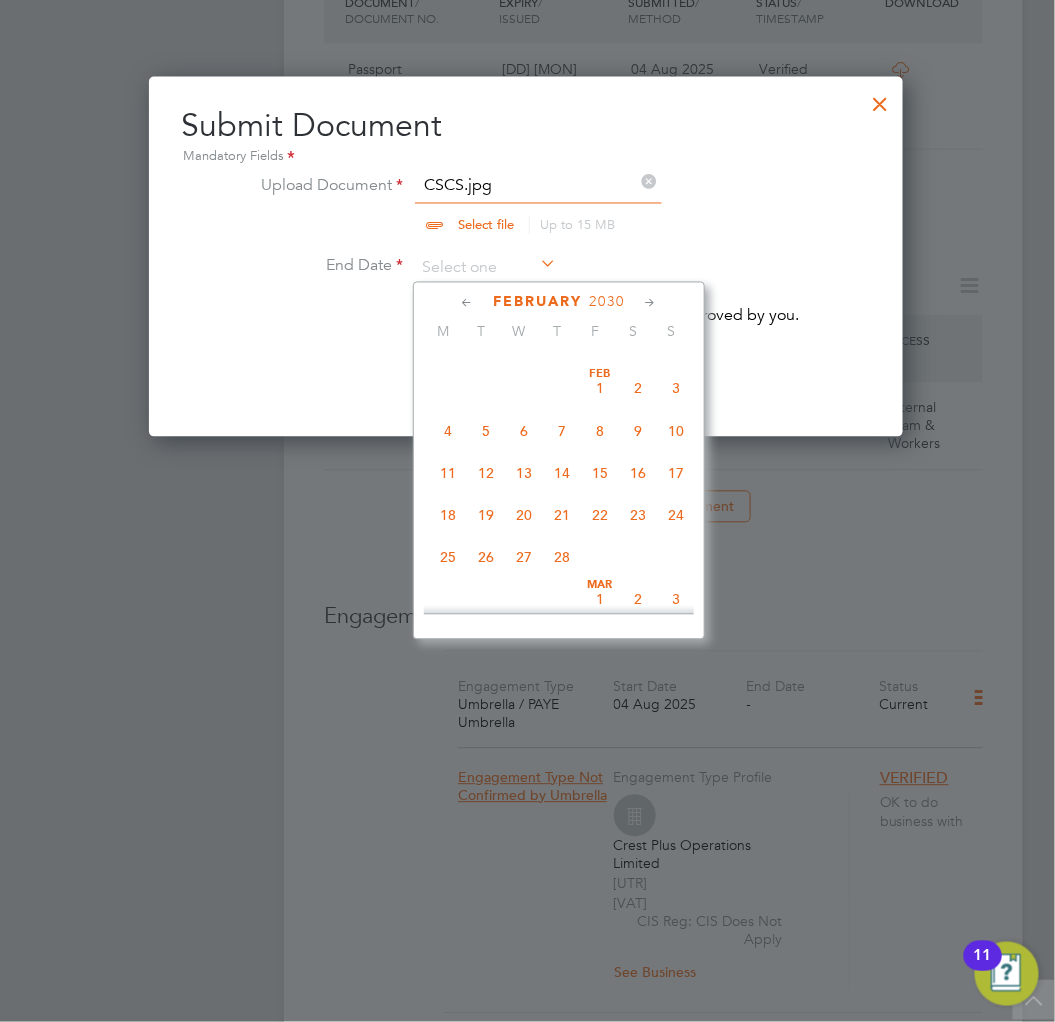 scroll, scrollTop: 352, scrollLeft: 0, axis: vertical 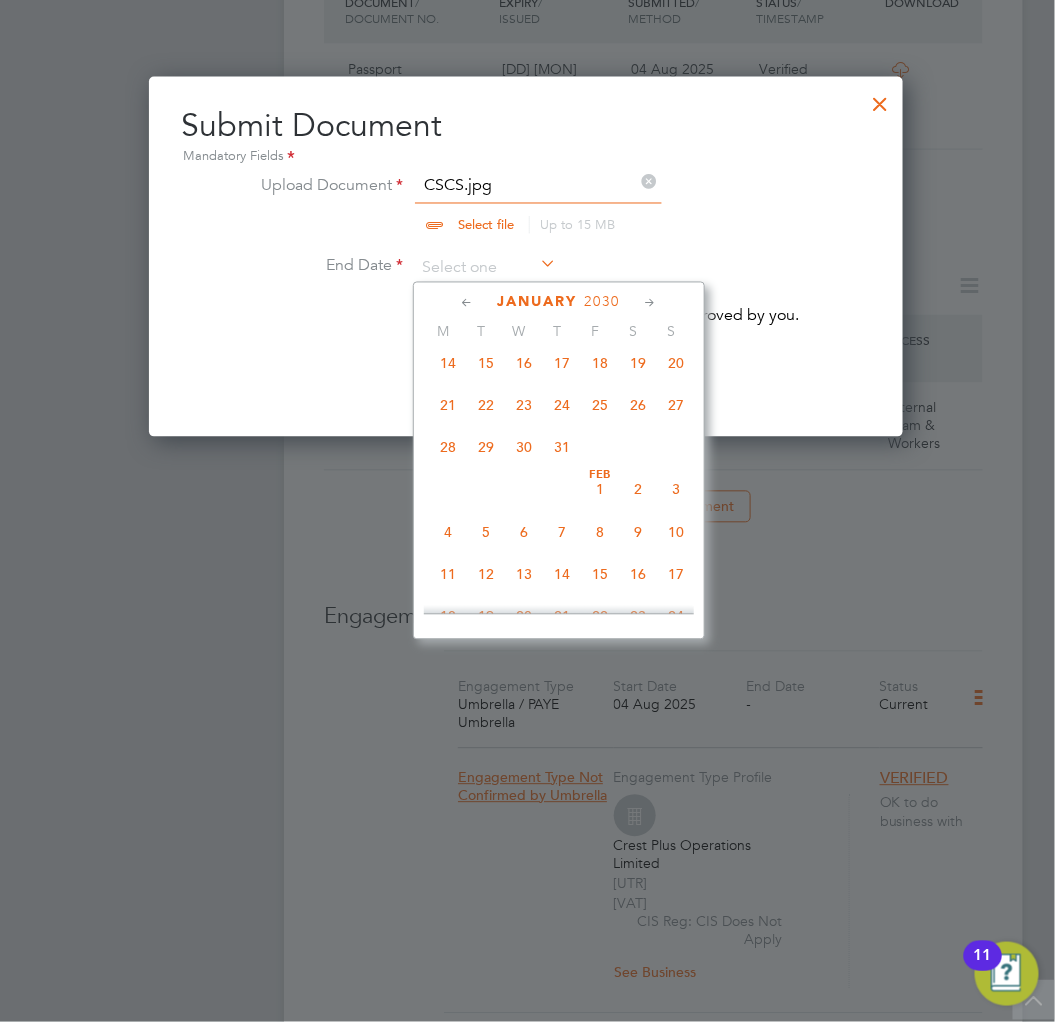 click on "31" 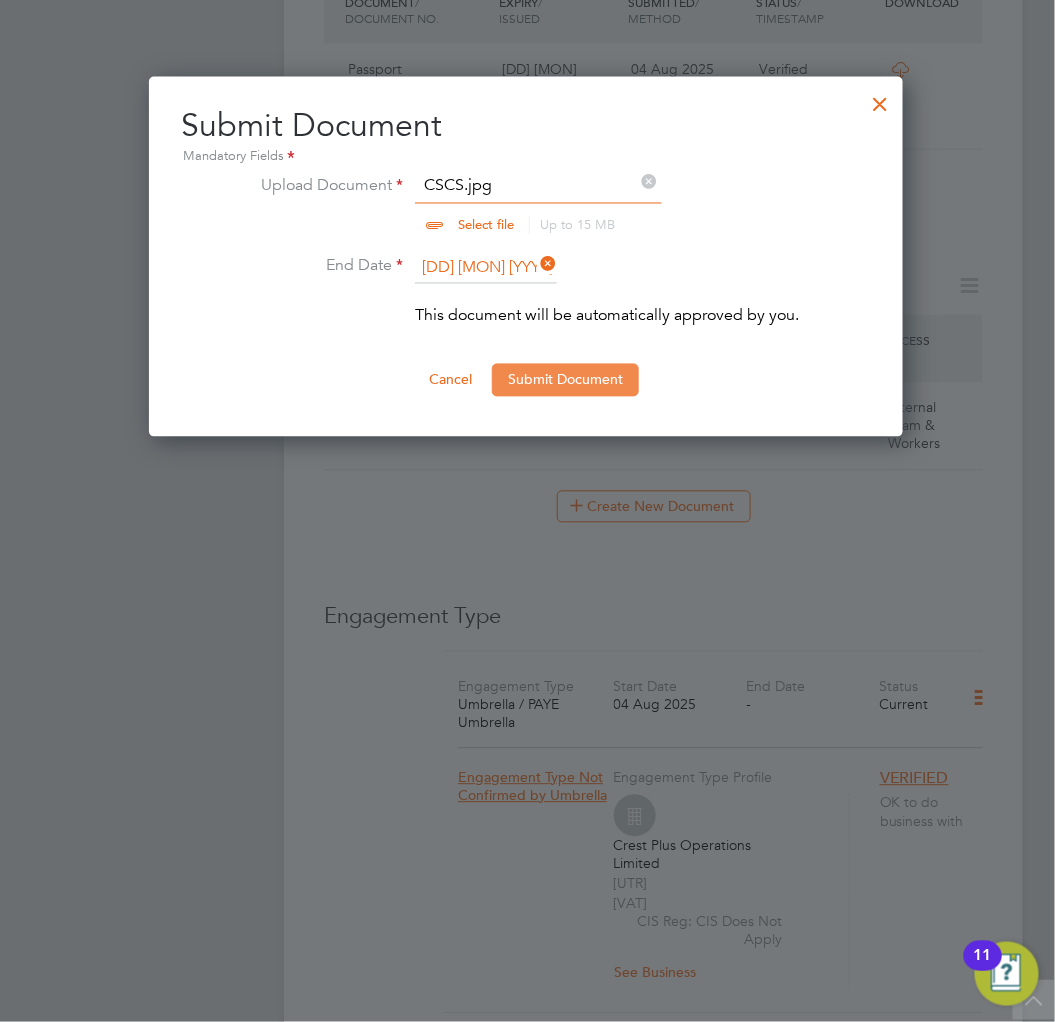 click on "Submit Document" at bounding box center [565, 380] 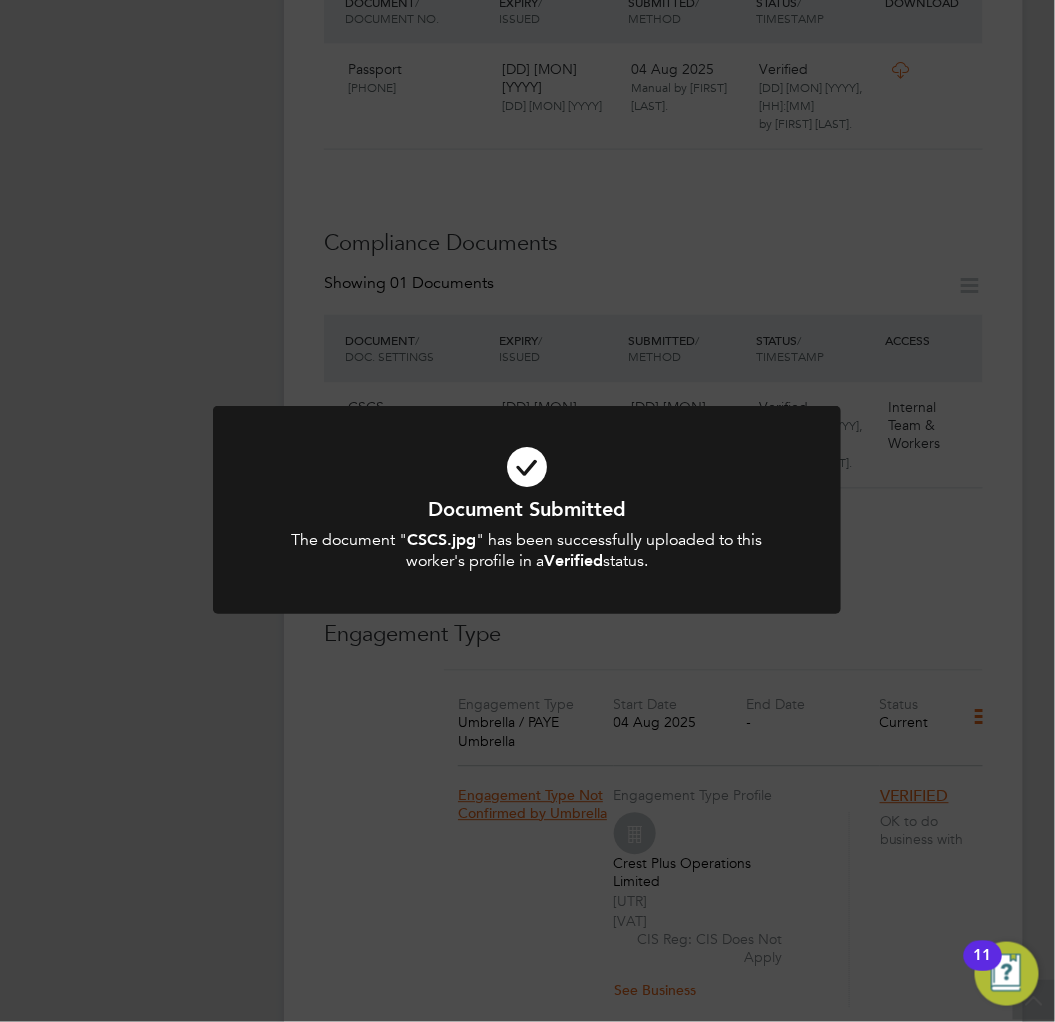 click at bounding box center (527, 467) 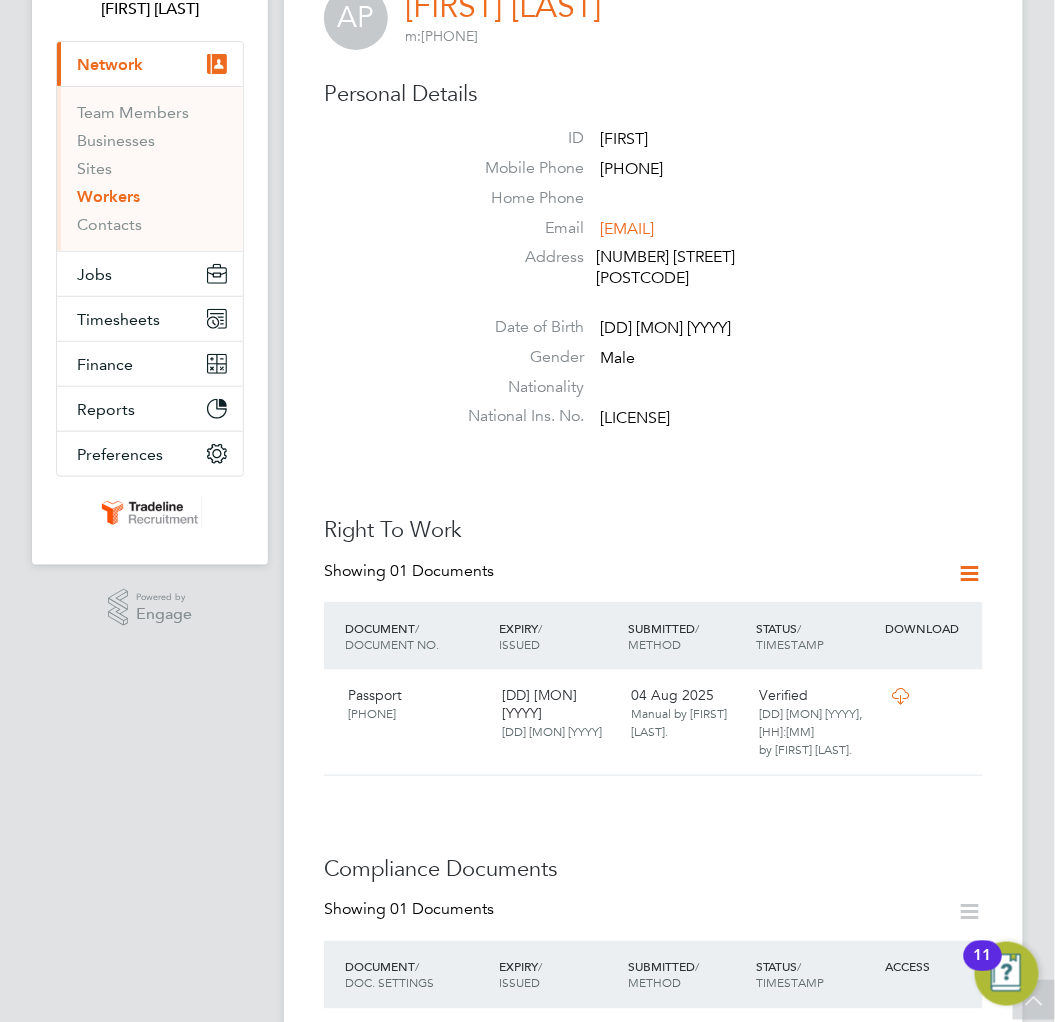scroll, scrollTop: 0, scrollLeft: 0, axis: both 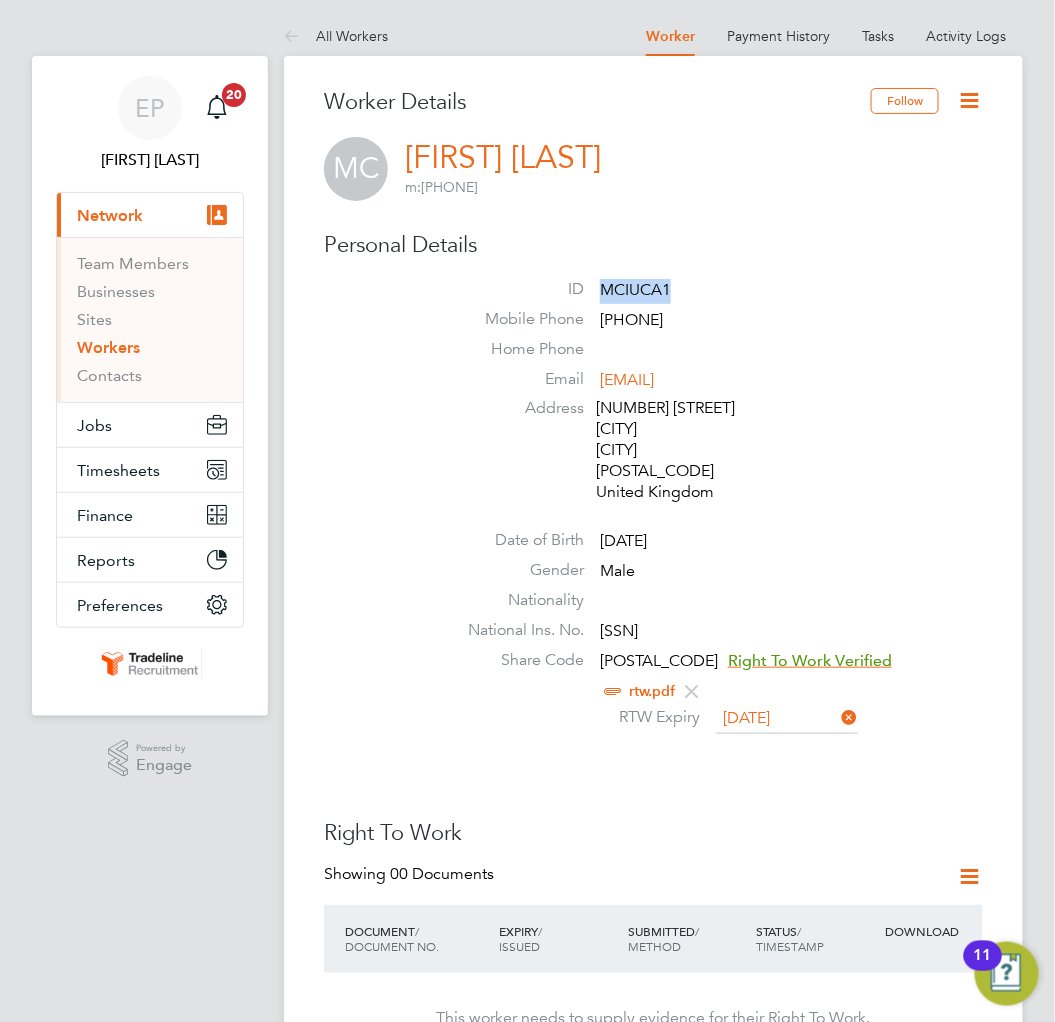 drag, startPoint x: 603, startPoint y: 288, endPoint x: 677, endPoint y: 276, distance: 74.96666 